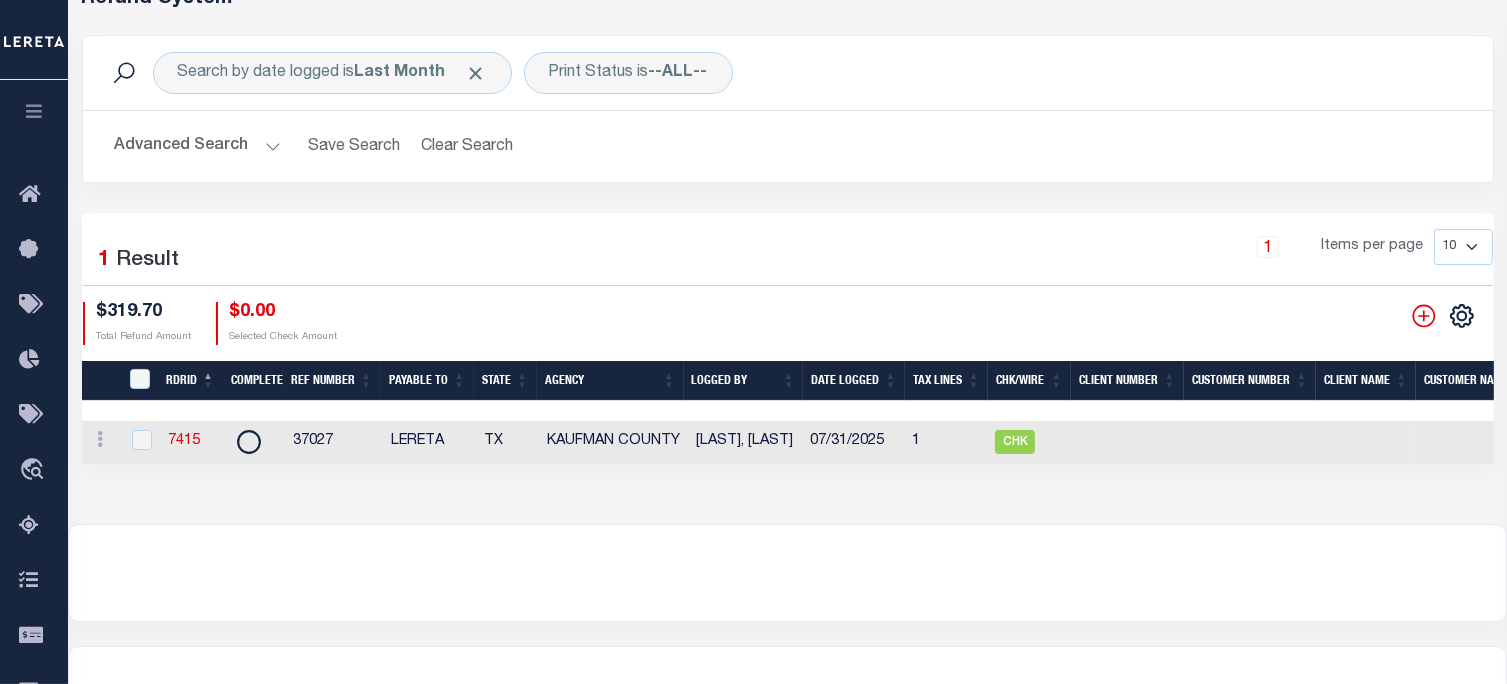 scroll, scrollTop: 57, scrollLeft: 0, axis: vertical 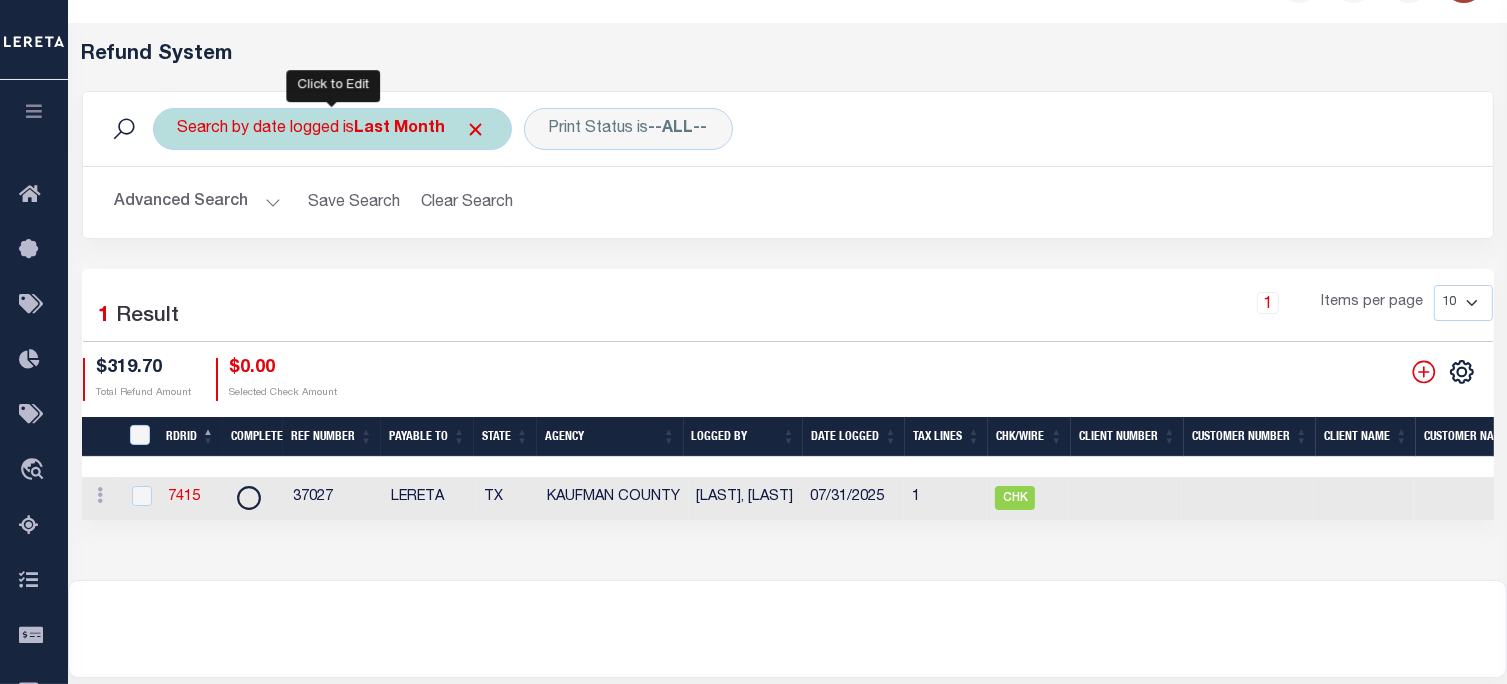 click on "Last Month" at bounding box center [400, 129] 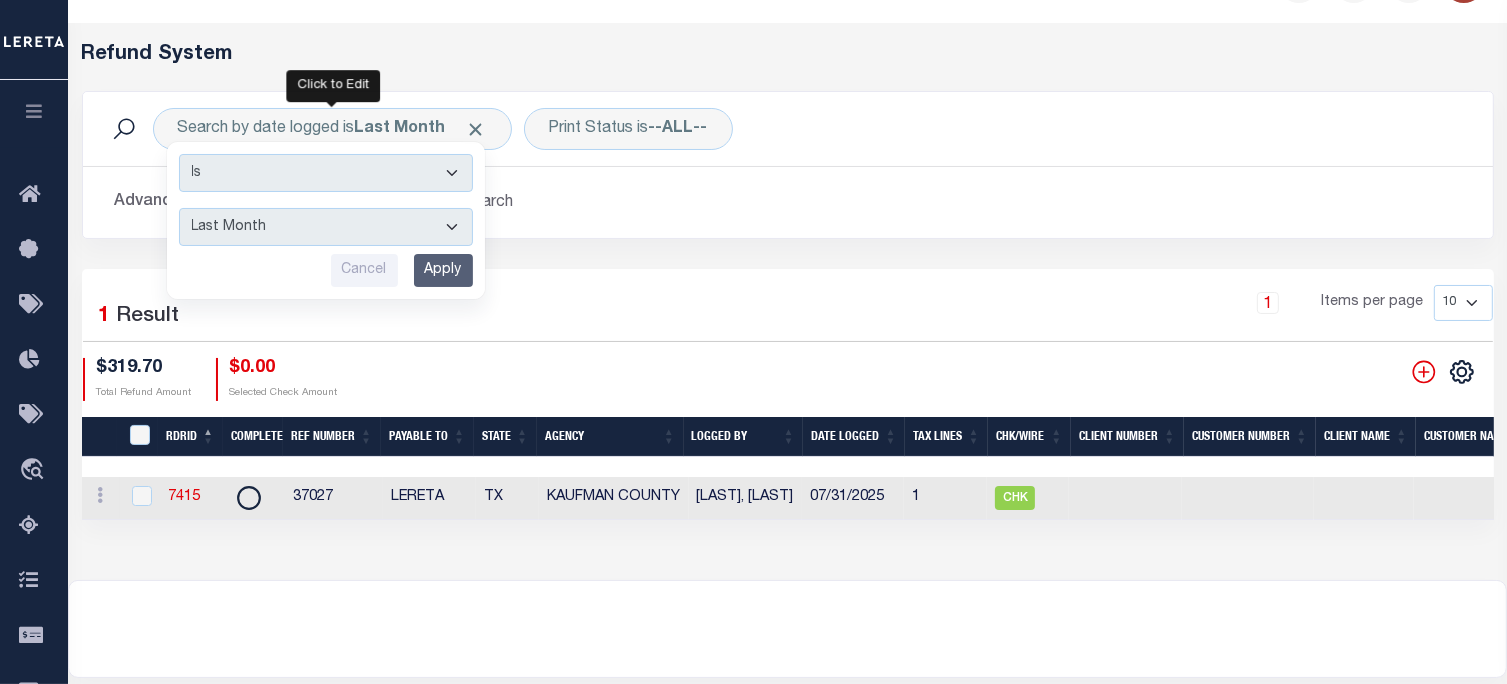 click on "Apply" at bounding box center [443, 270] 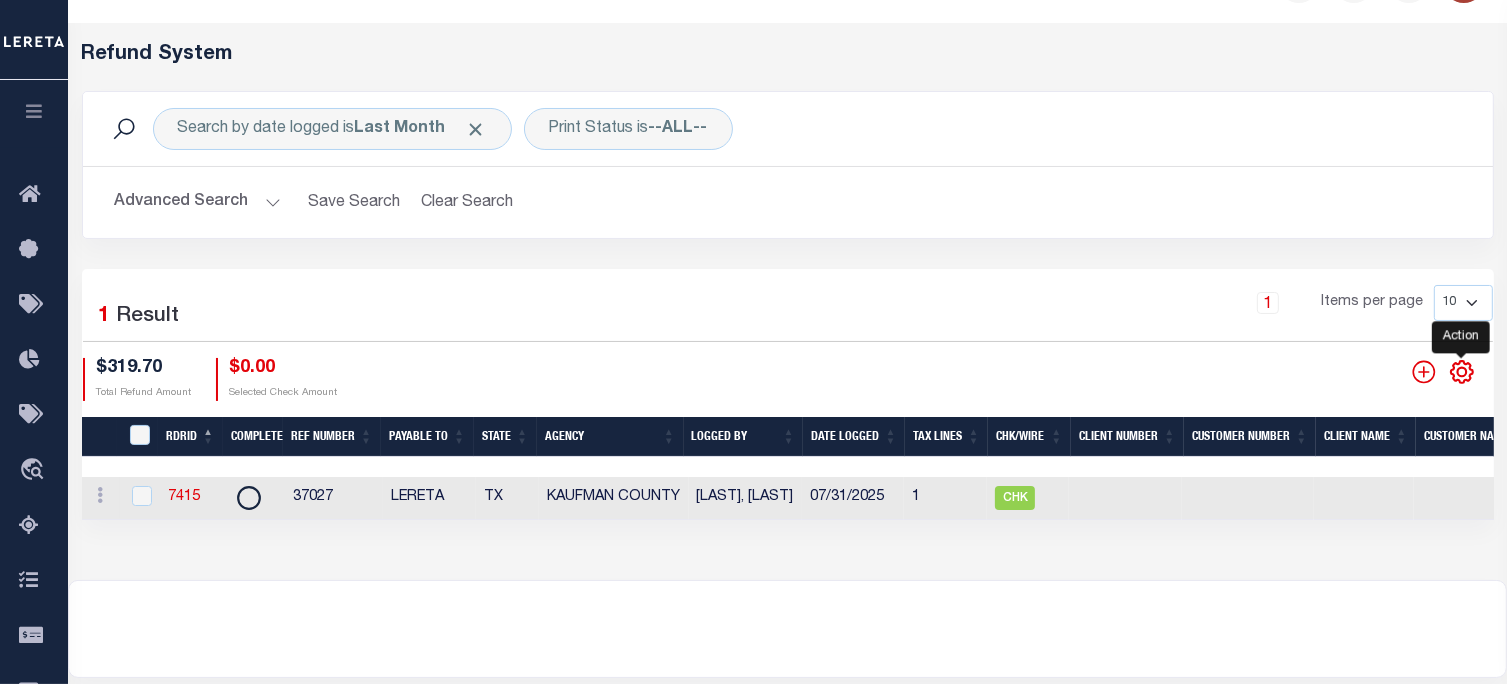 click 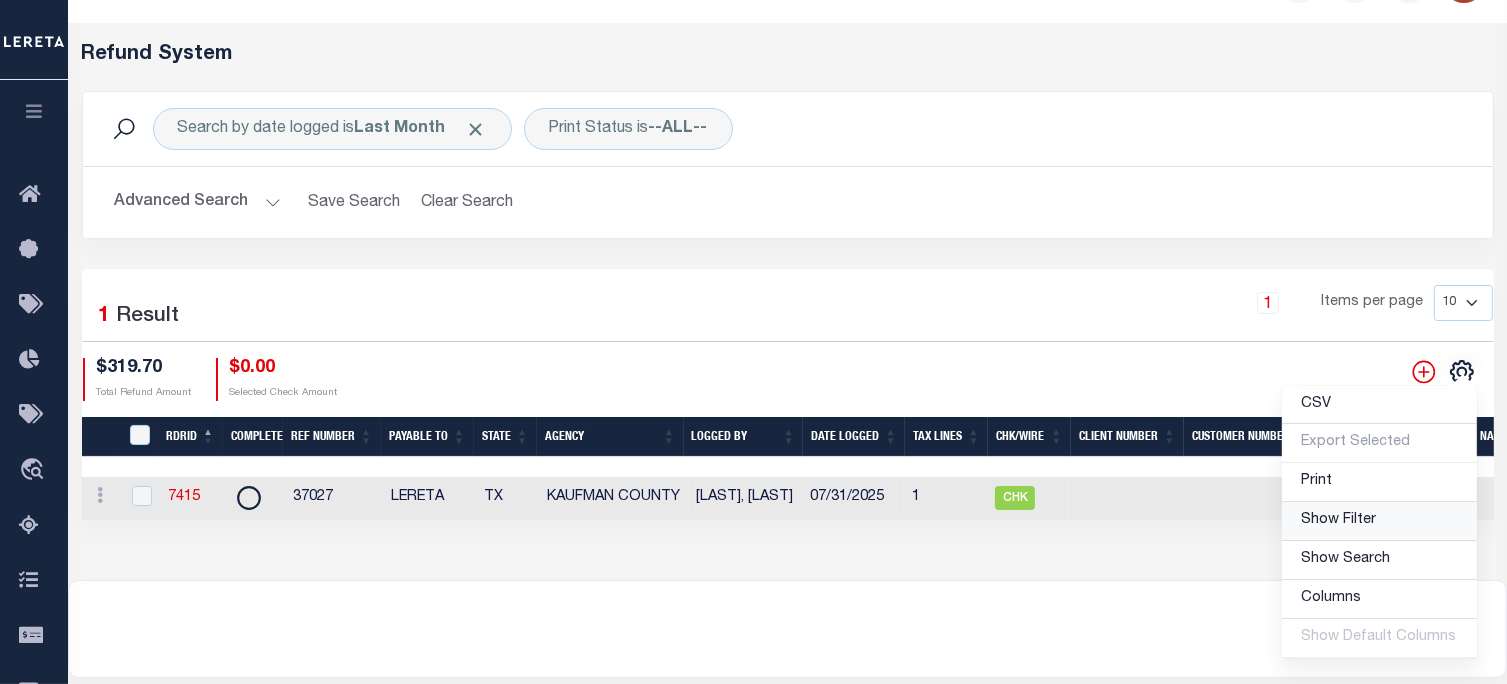 click on "Show Filter" at bounding box center (1339, 520) 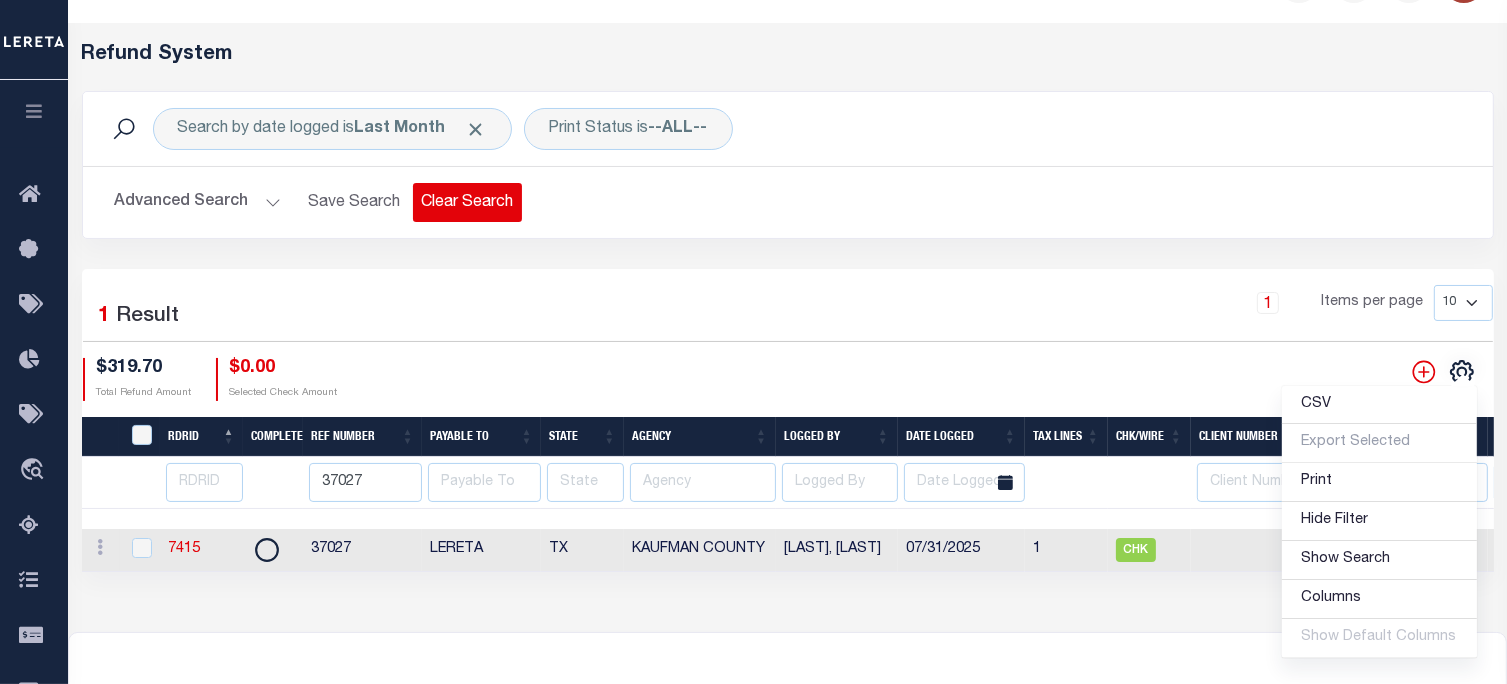 click on "Clear Search" at bounding box center [467, 202] 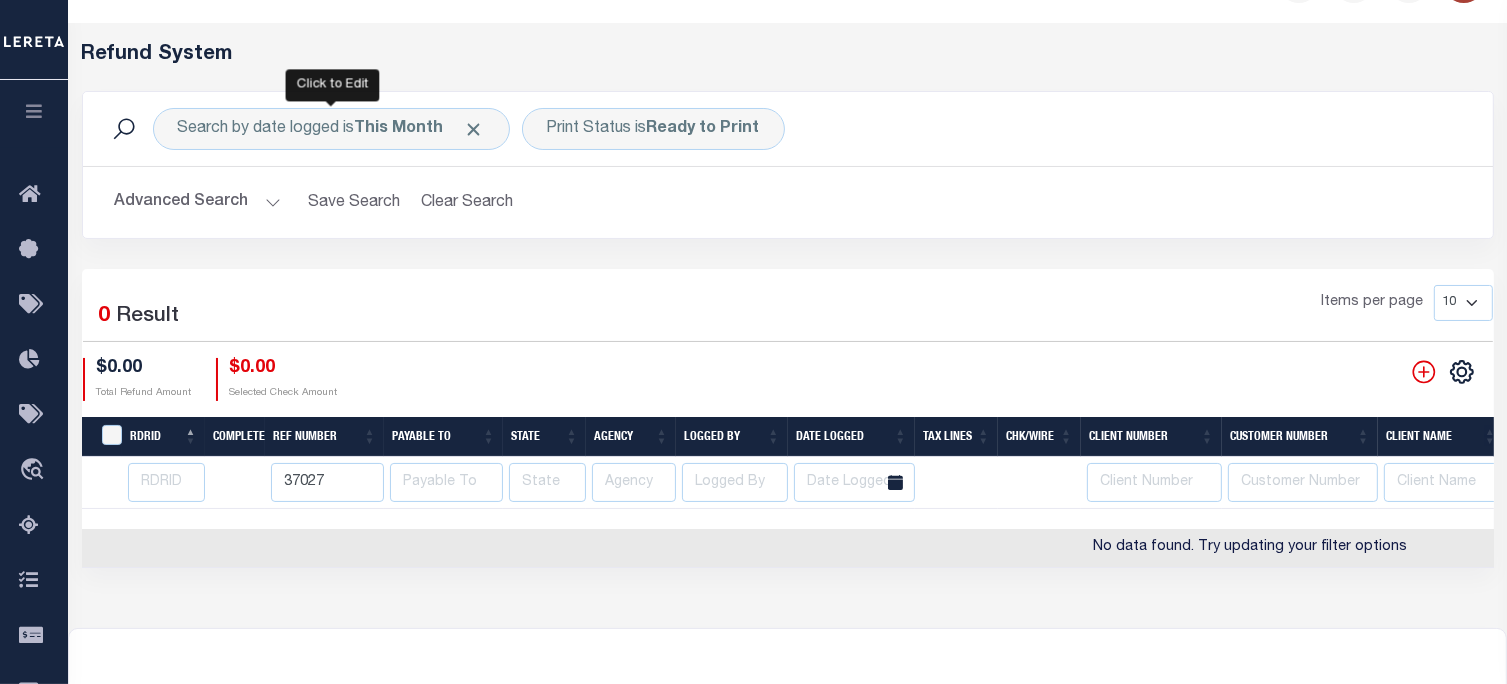 scroll, scrollTop: 75, scrollLeft: 0, axis: vertical 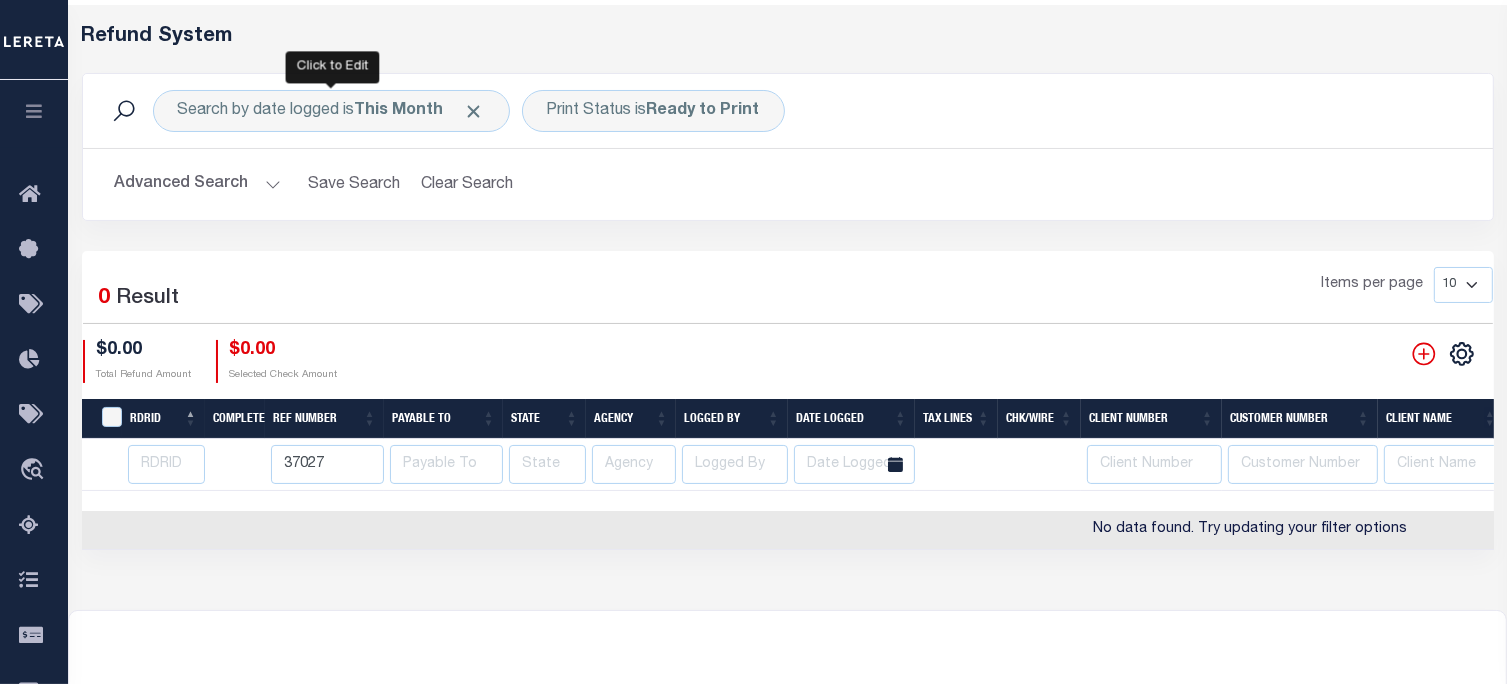click on "Advanced Search
Save Search Clear Search
RDRID
Equals Equals Is Not Equal To Is Greater Than" at bounding box center (788, 184) 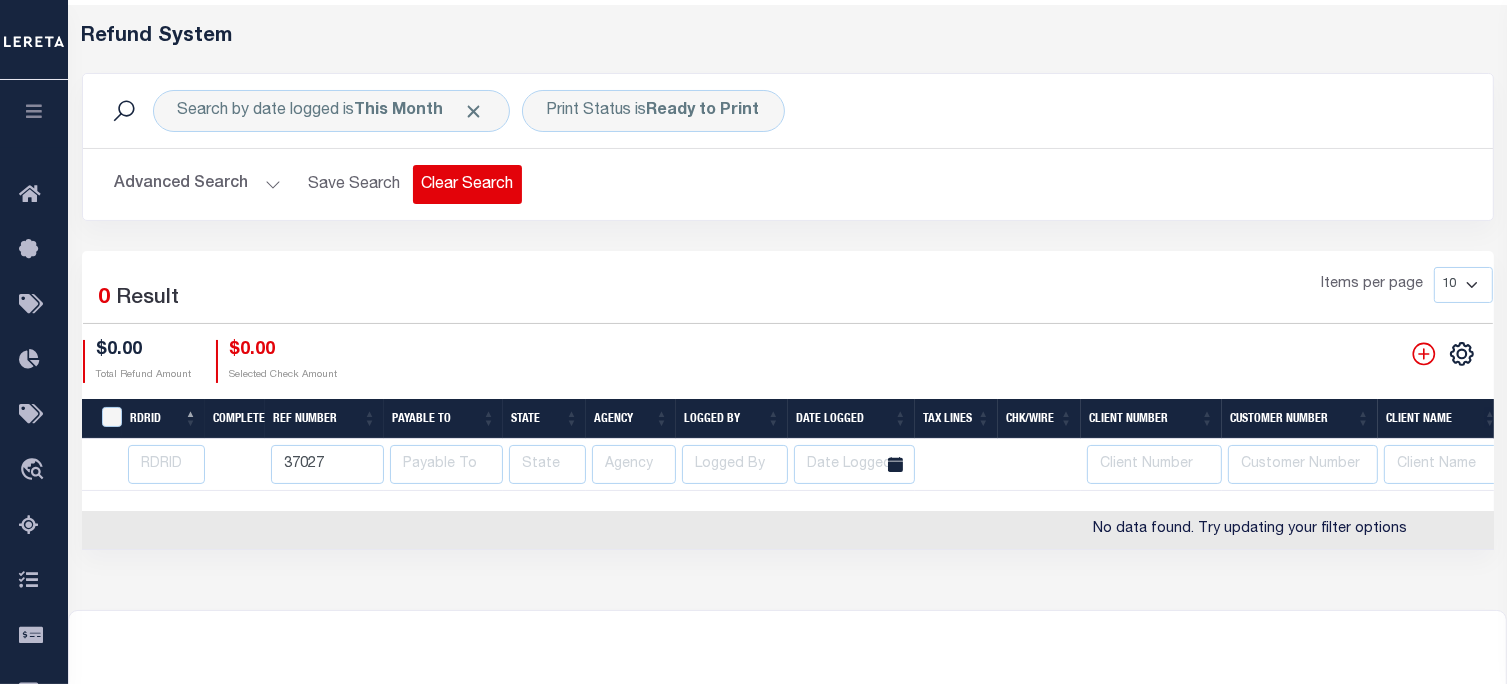 click on "Clear Search" at bounding box center (467, 184) 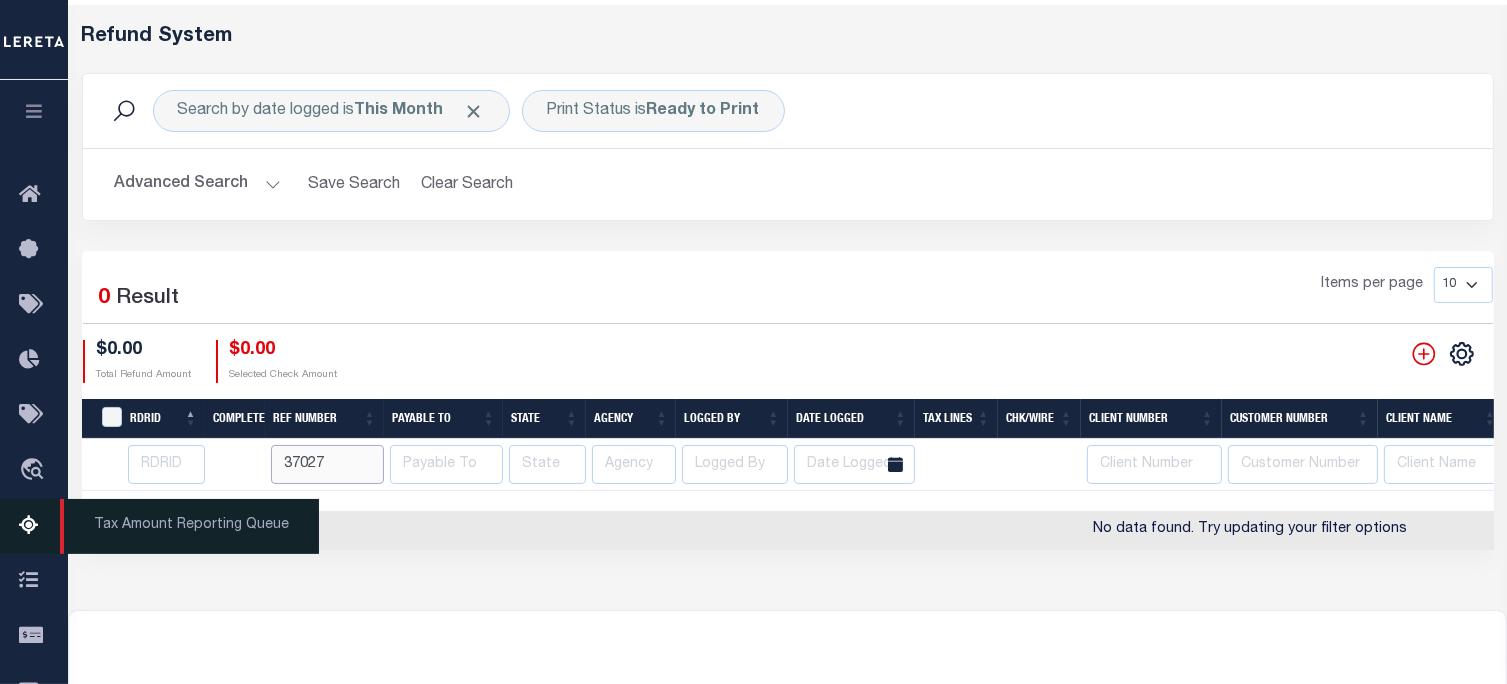 drag, startPoint x: 344, startPoint y: 453, endPoint x: 23, endPoint y: 506, distance: 325.34598 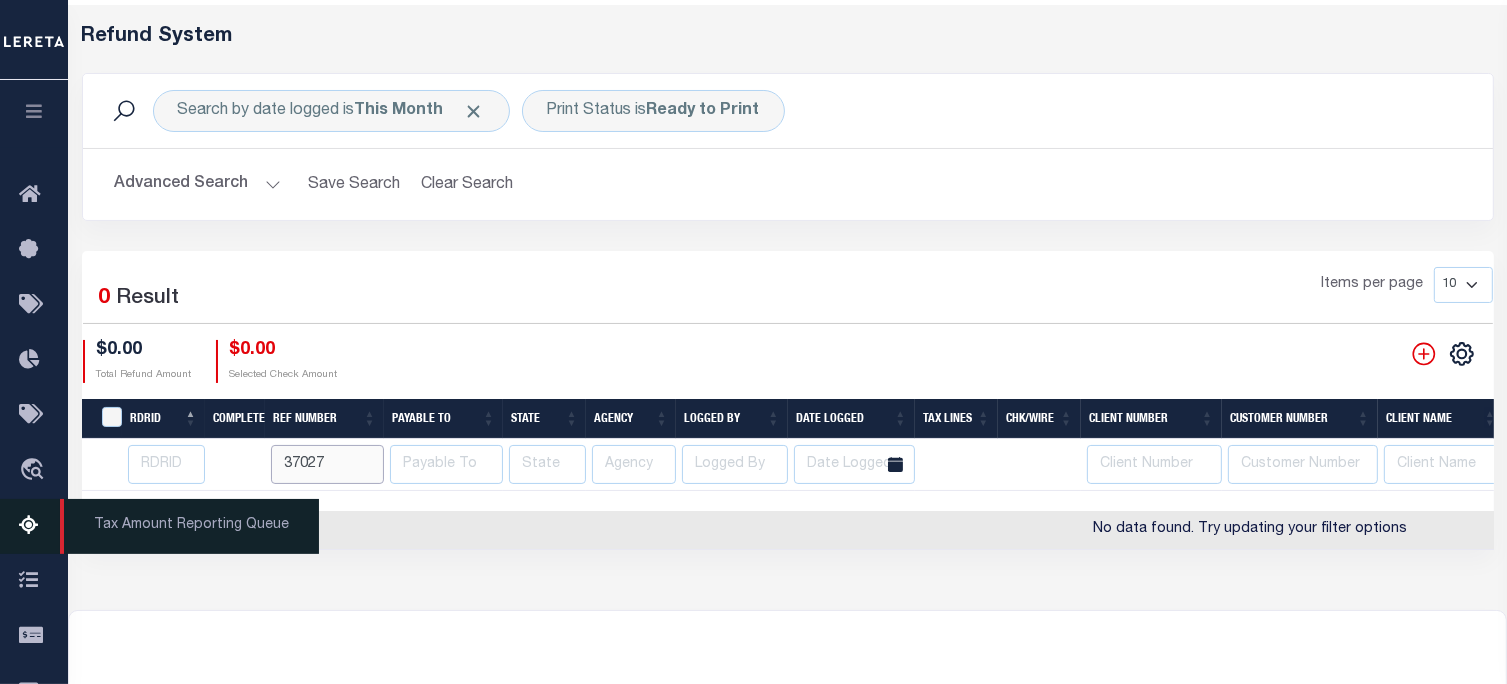 click on "37027" at bounding box center [1250, 465] 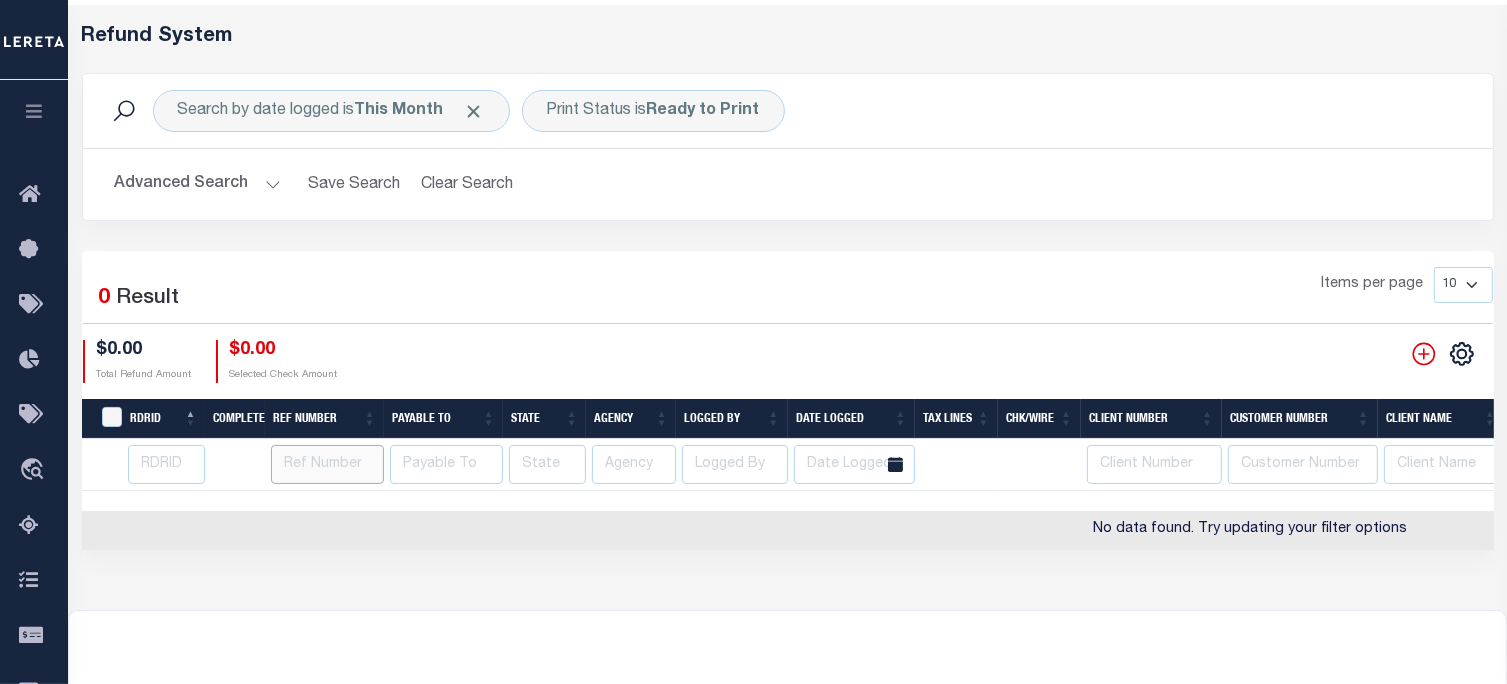 type 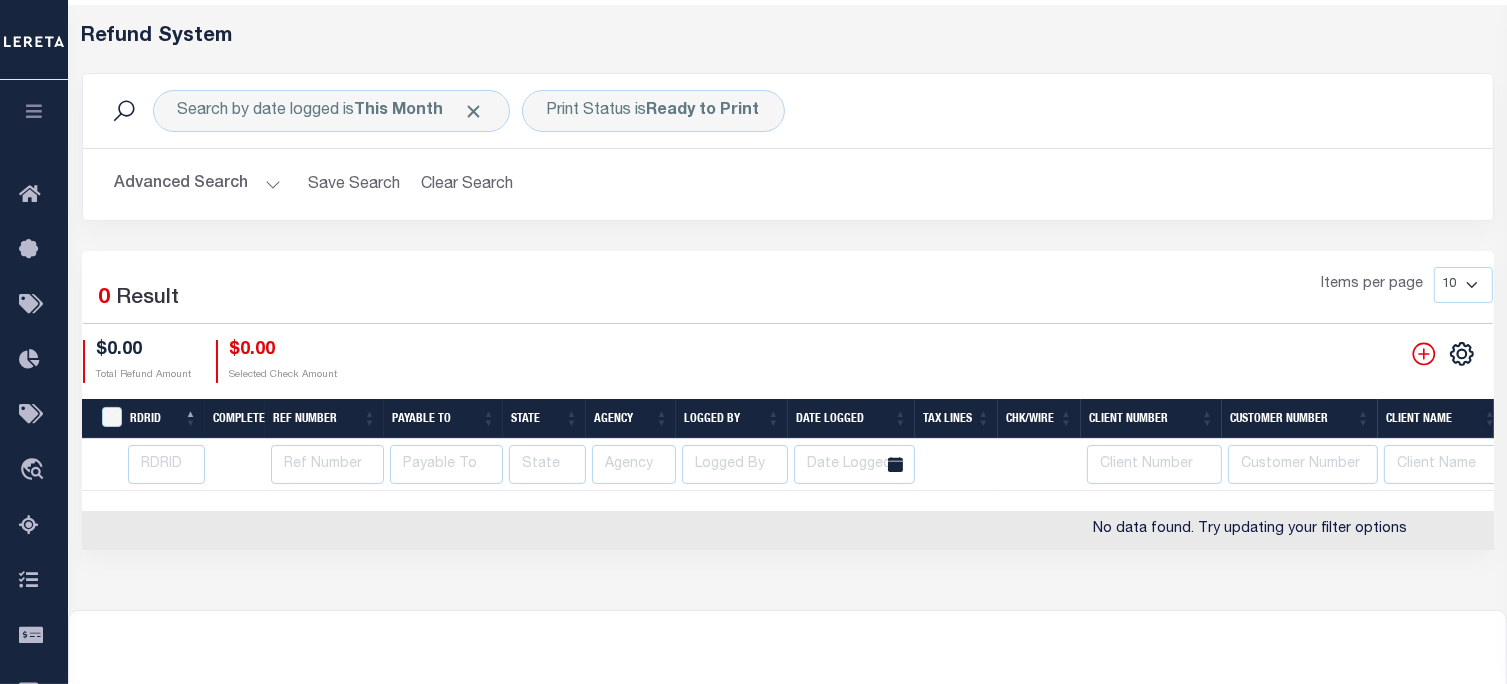 click on "Advanced Search
Save Search Clear Search" at bounding box center [788, 184] 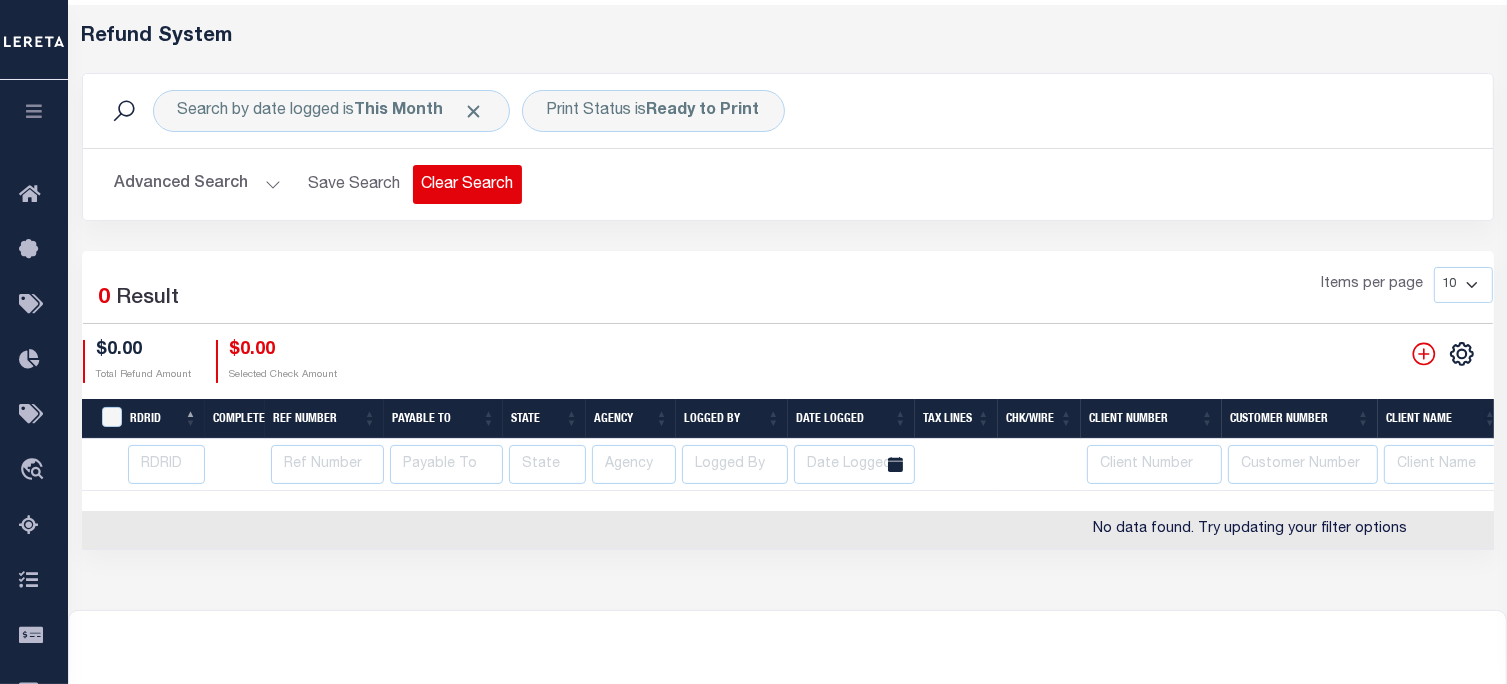 click on "Clear Search" at bounding box center [467, 184] 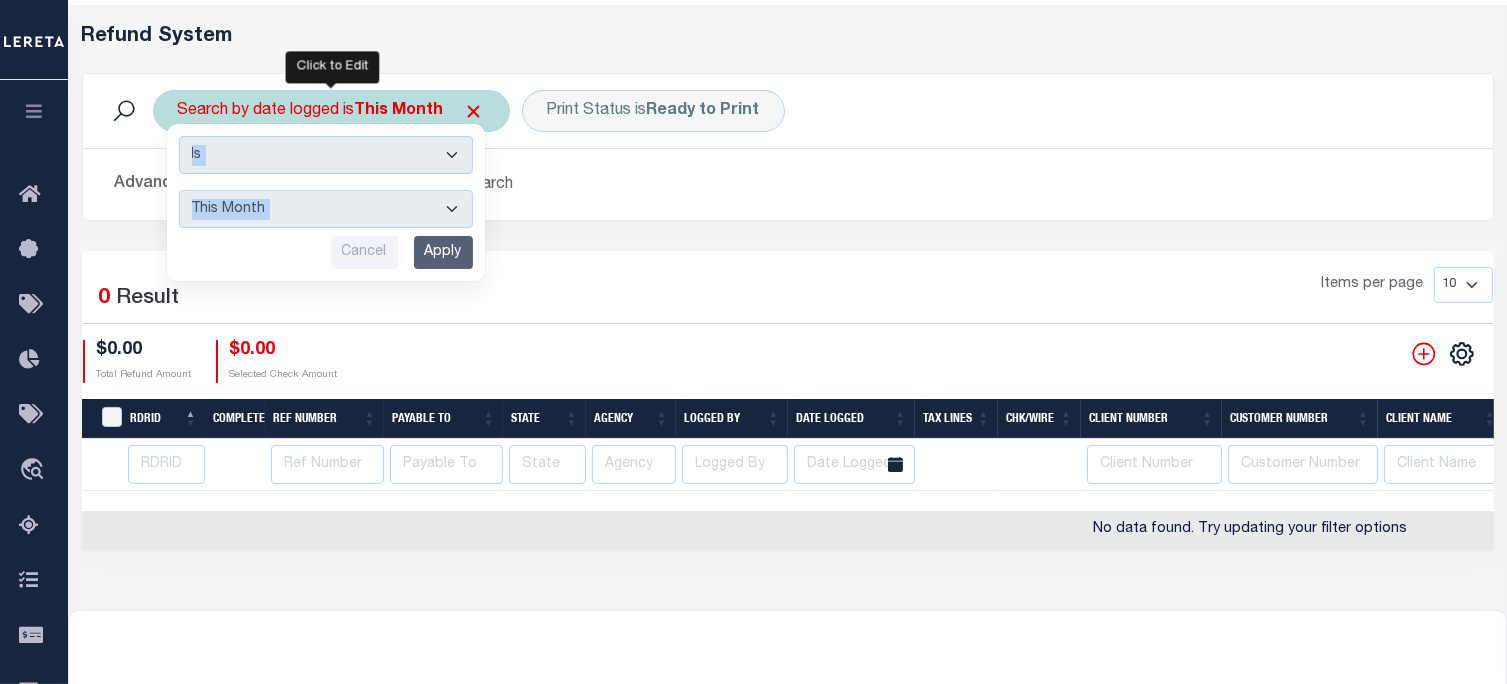 click on "This Month Last Month Last Three Months This Year Last Year" at bounding box center (326, 209) 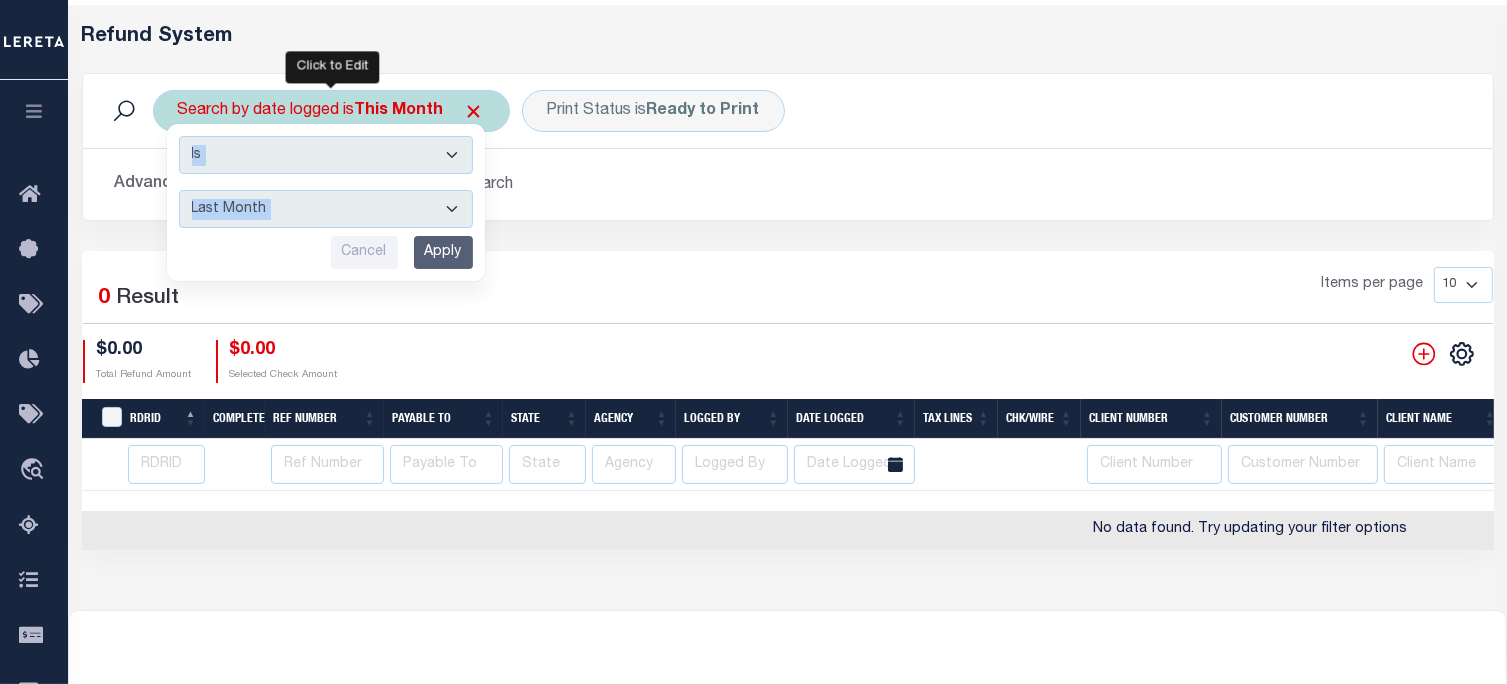 click on "This Month Last Month Last Three Months This Year Last Year" at bounding box center (326, 209) 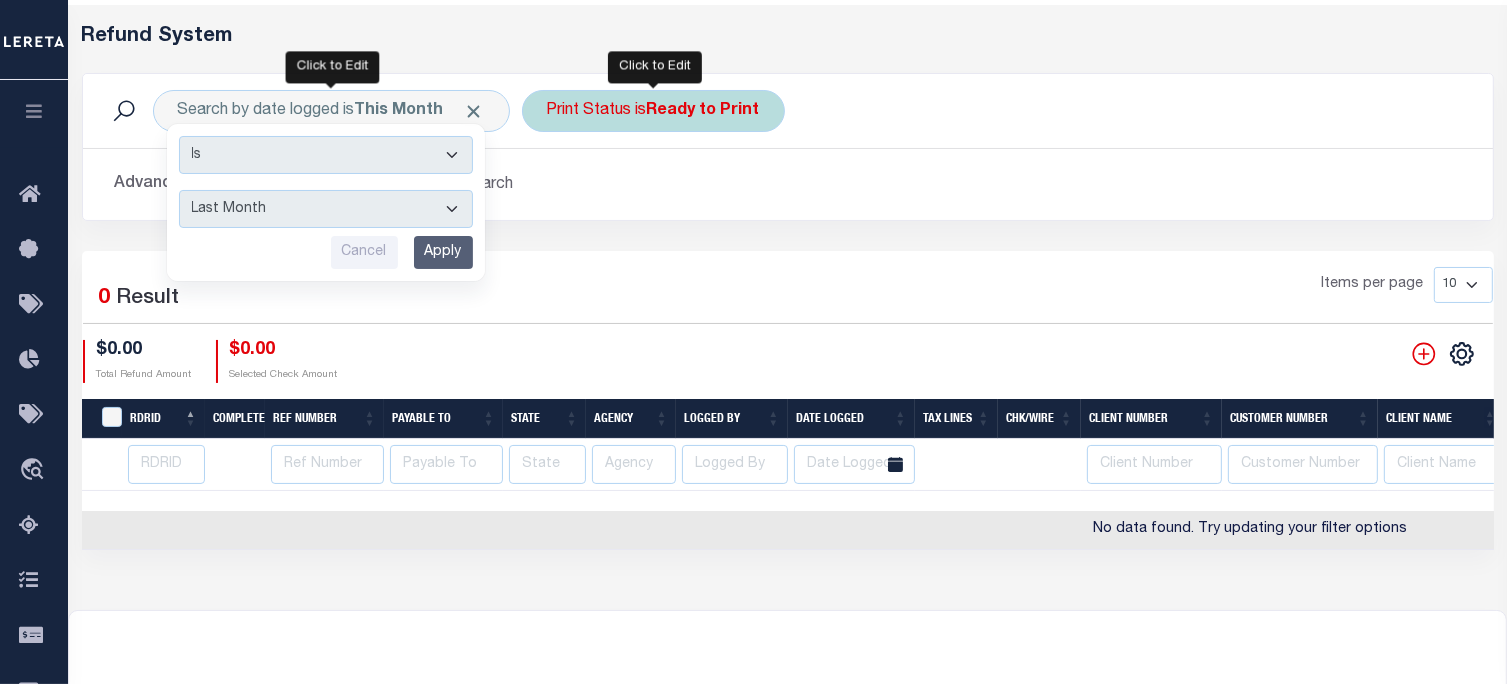 click on "Print Status is  Ready to Print" at bounding box center (653, 111) 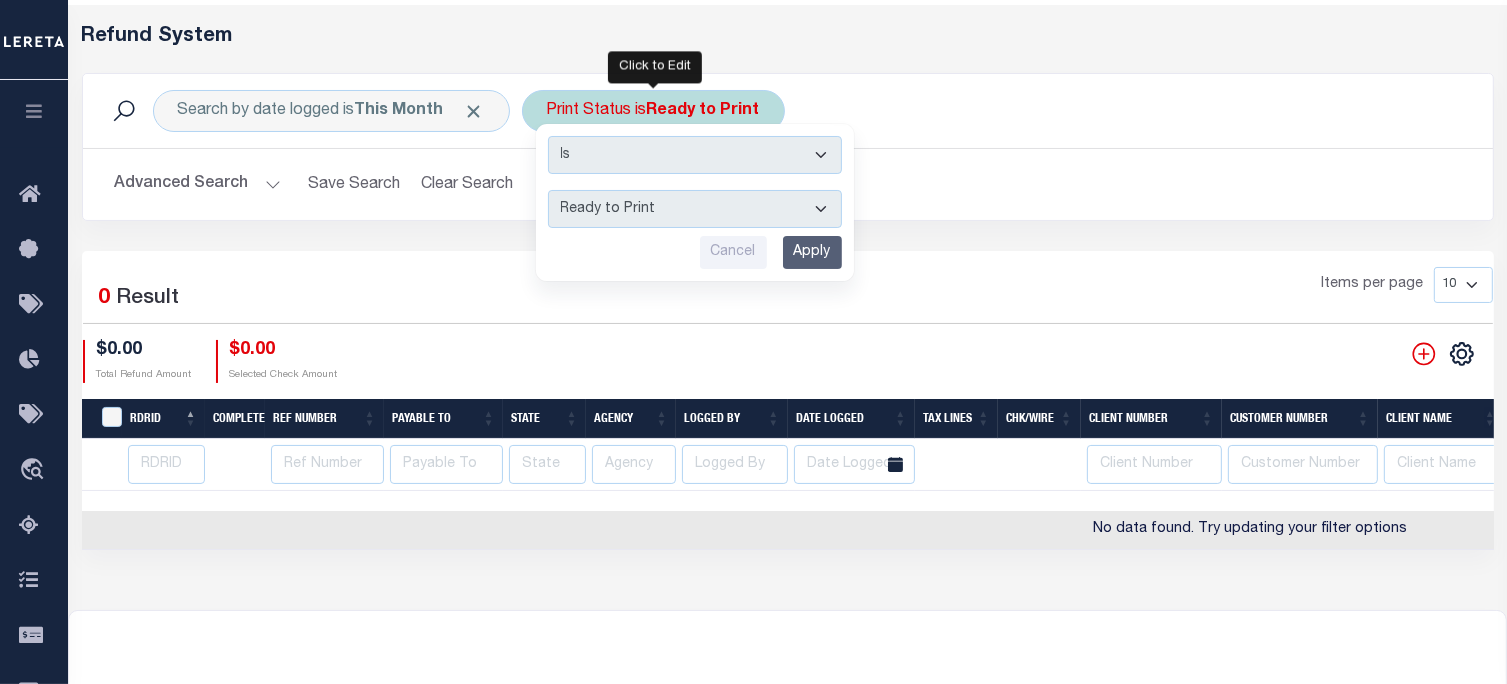 click on "--ALL-- Ready to Write Ready to Print Printed" at bounding box center (695, 209) 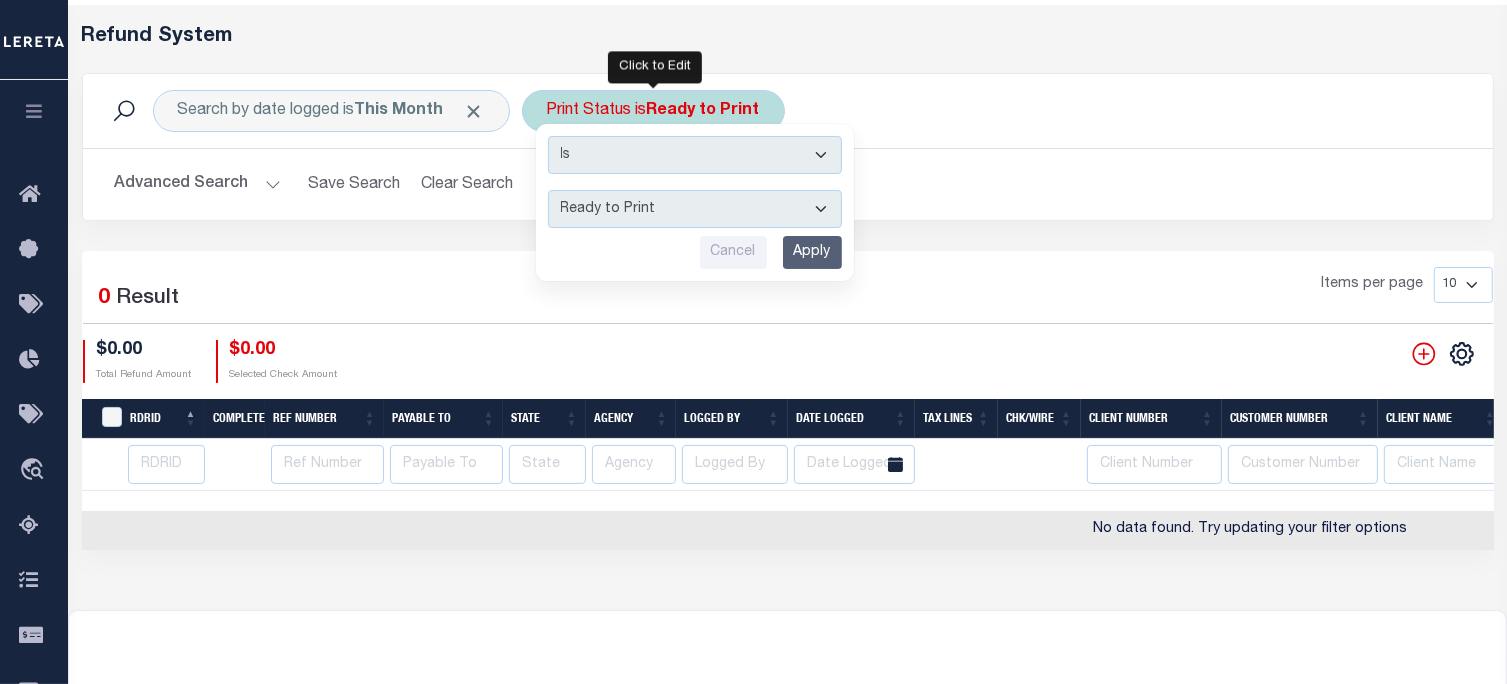 select on "All" 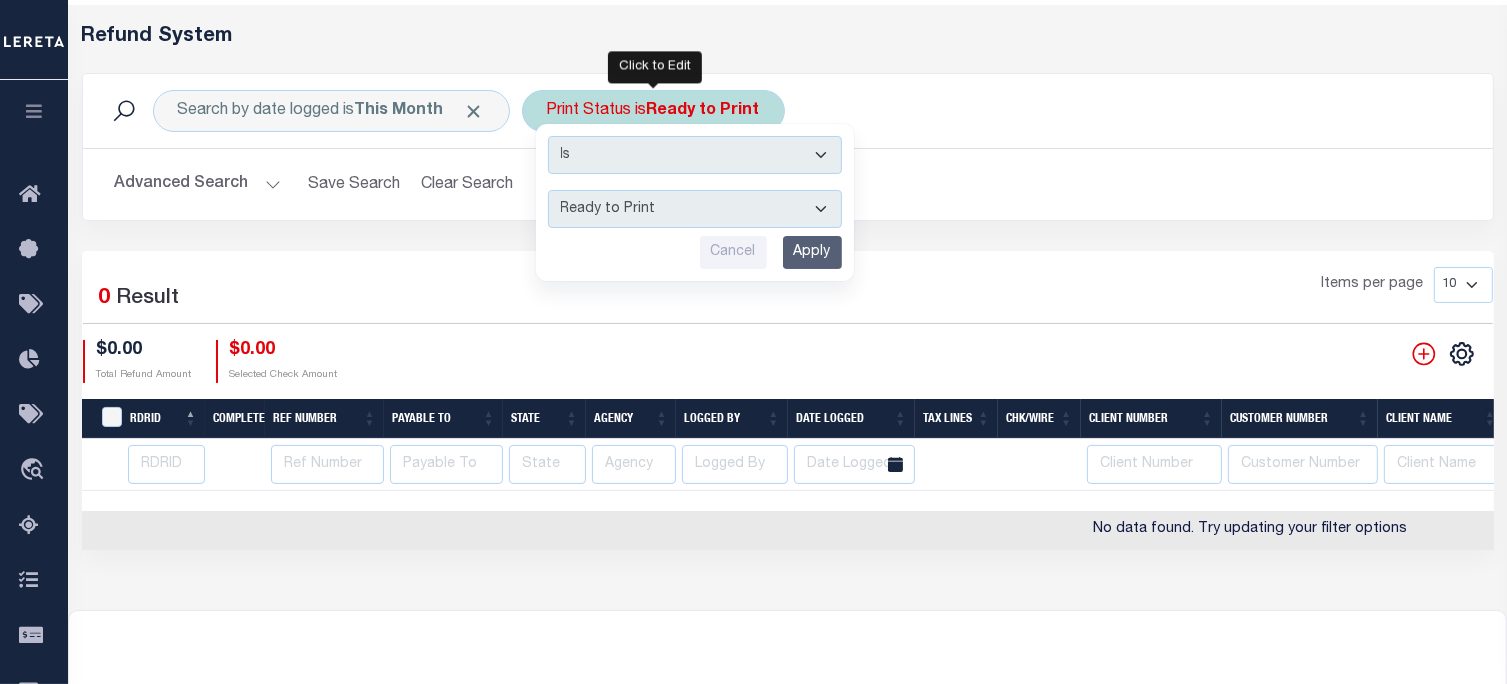 click on "--ALL-- Ready to Write Ready to Print Printed" at bounding box center [695, 209] 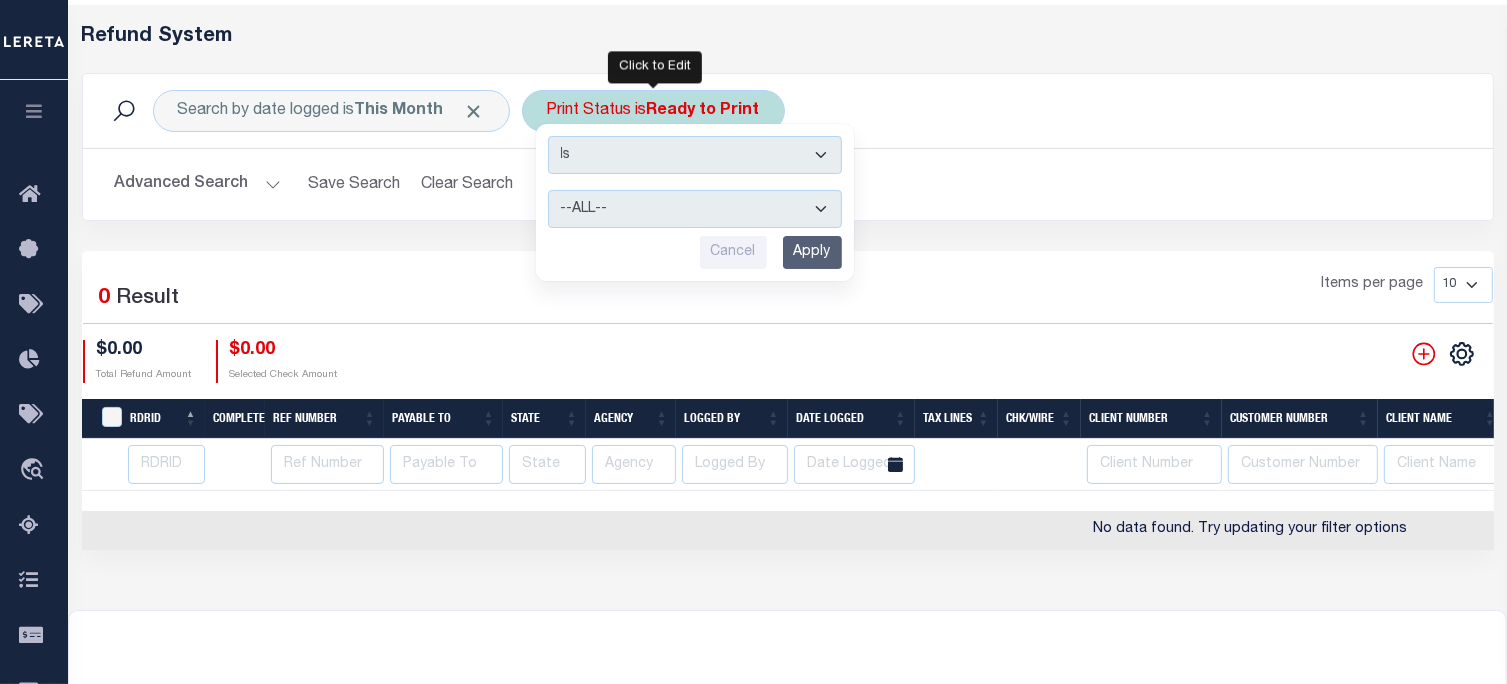 click on "Apply" at bounding box center [812, 252] 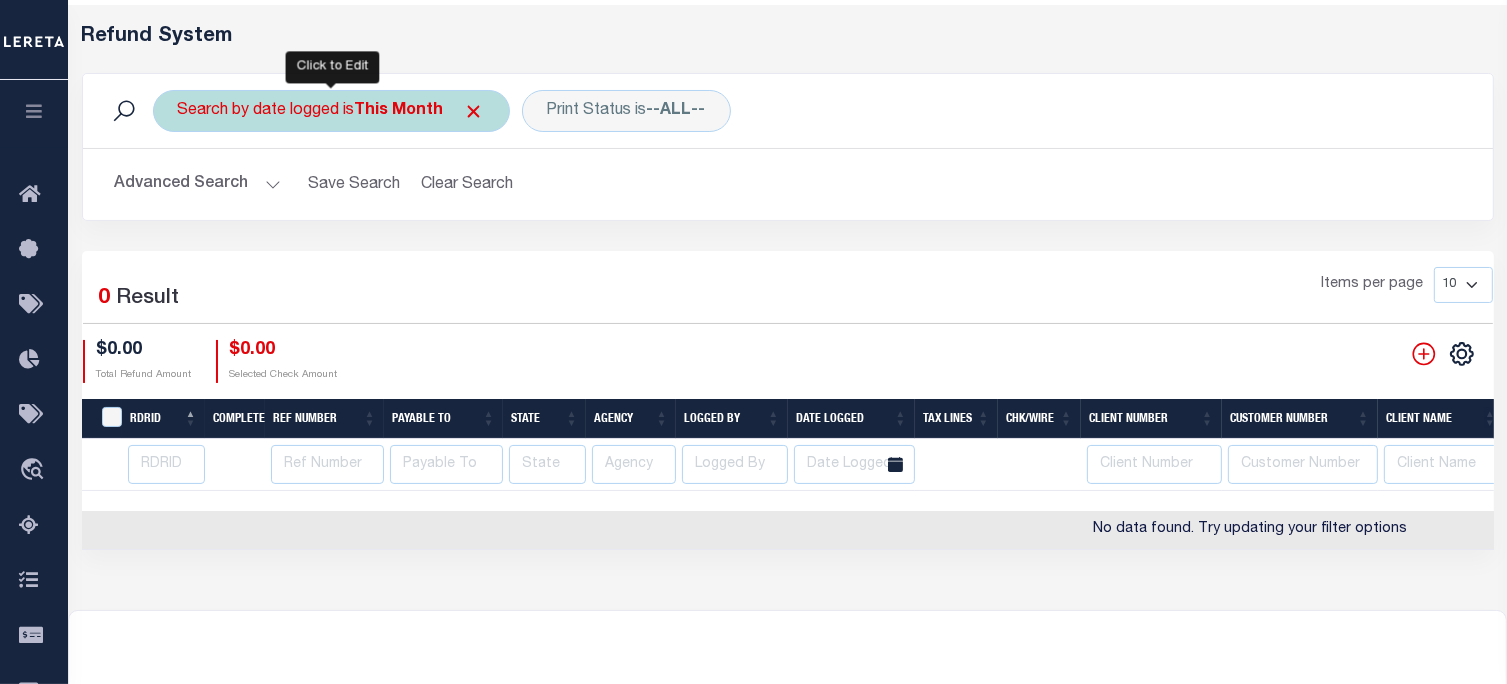 click on "Search by date logged is  This Month" at bounding box center [331, 111] 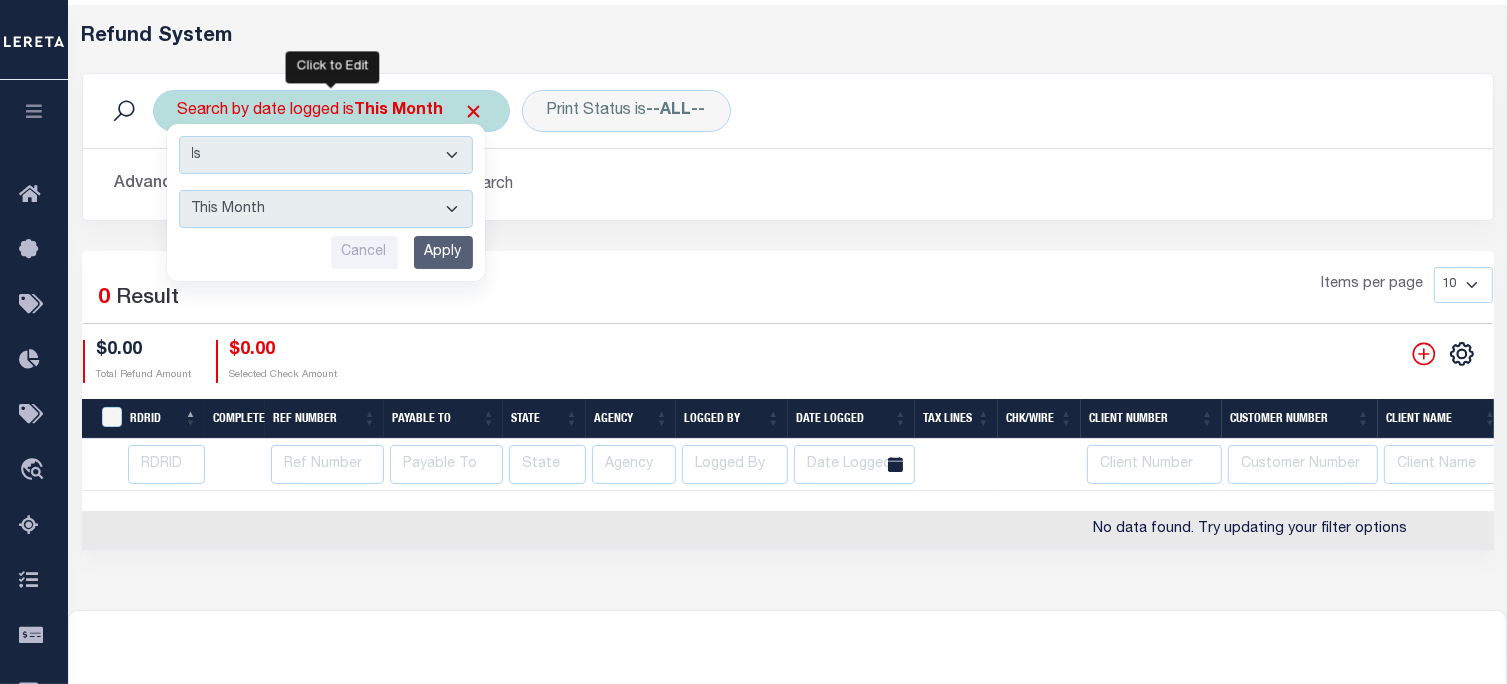click on "This Month Last Month Last Three Months This Year Last Year" at bounding box center [326, 209] 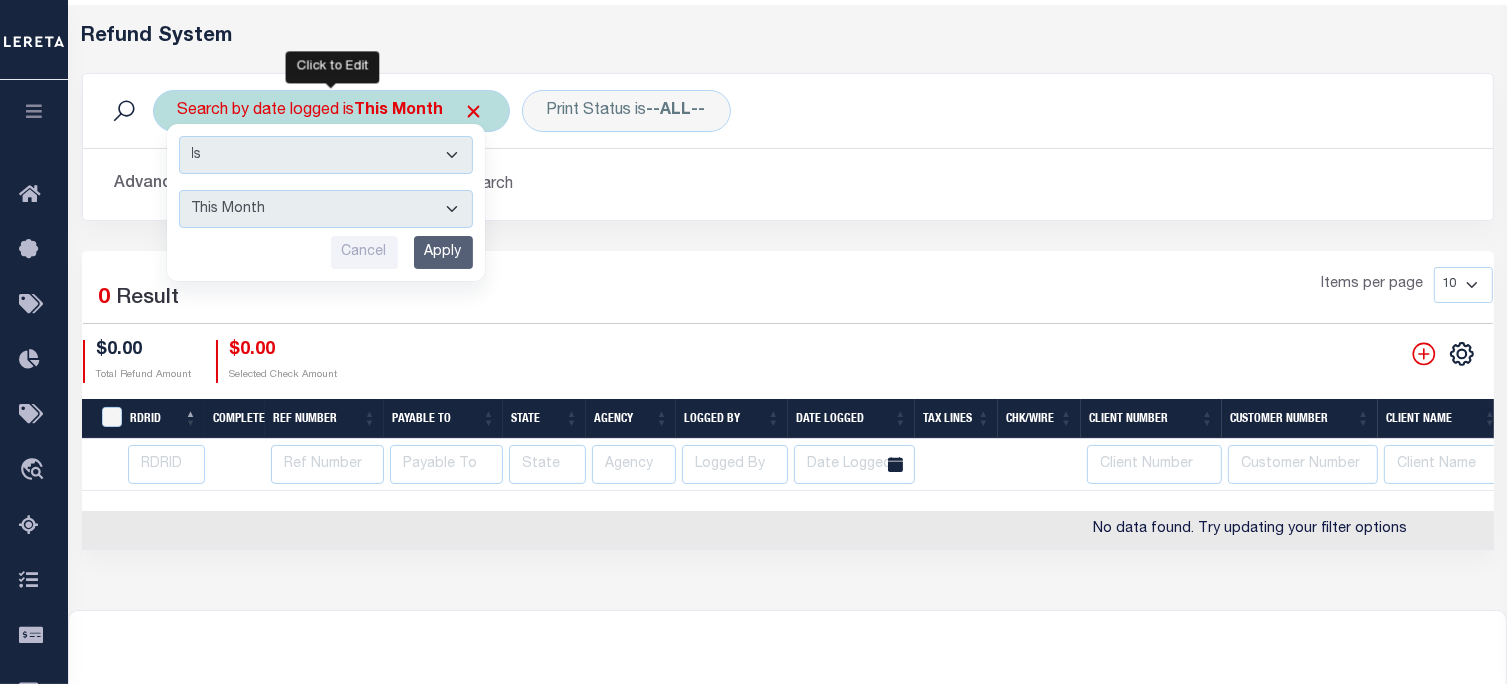 select on "Last Month" 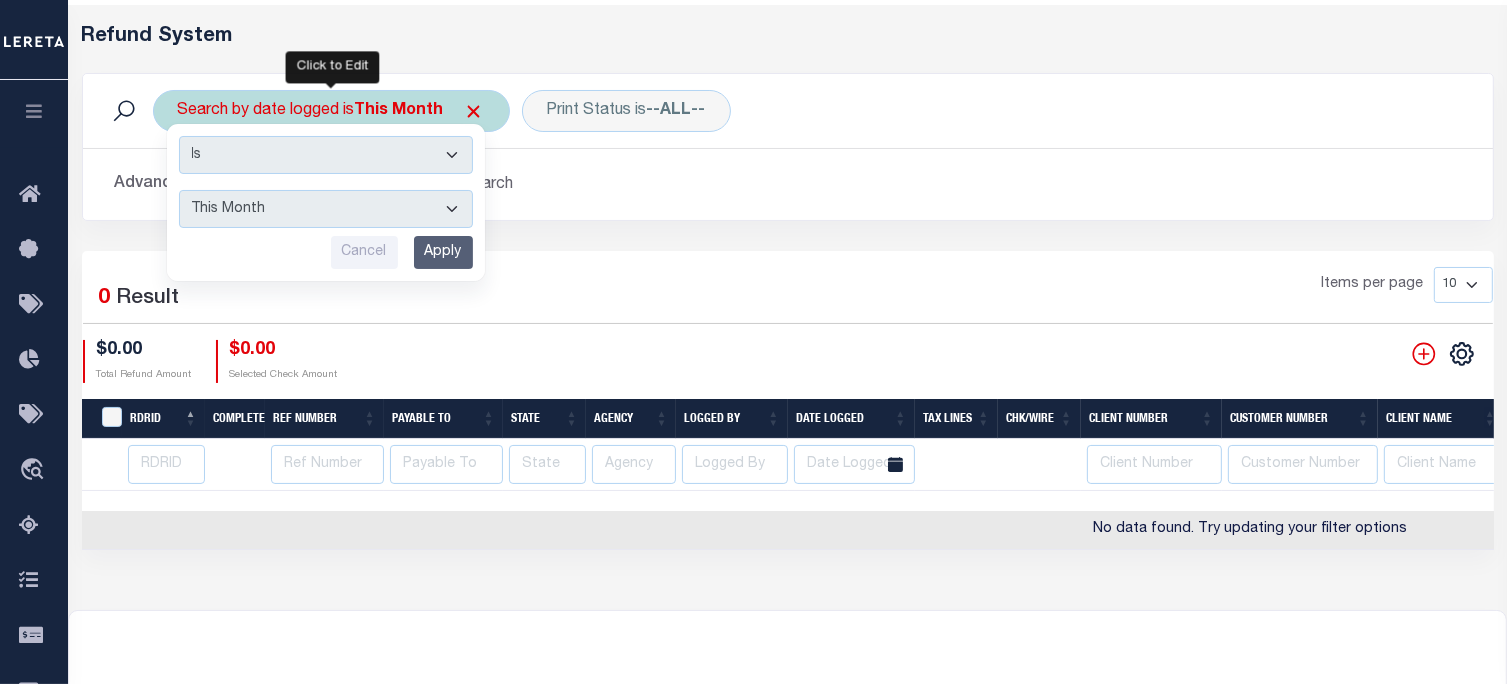 click on "This Month Last Month Last Three Months This Year Last Year" at bounding box center [326, 209] 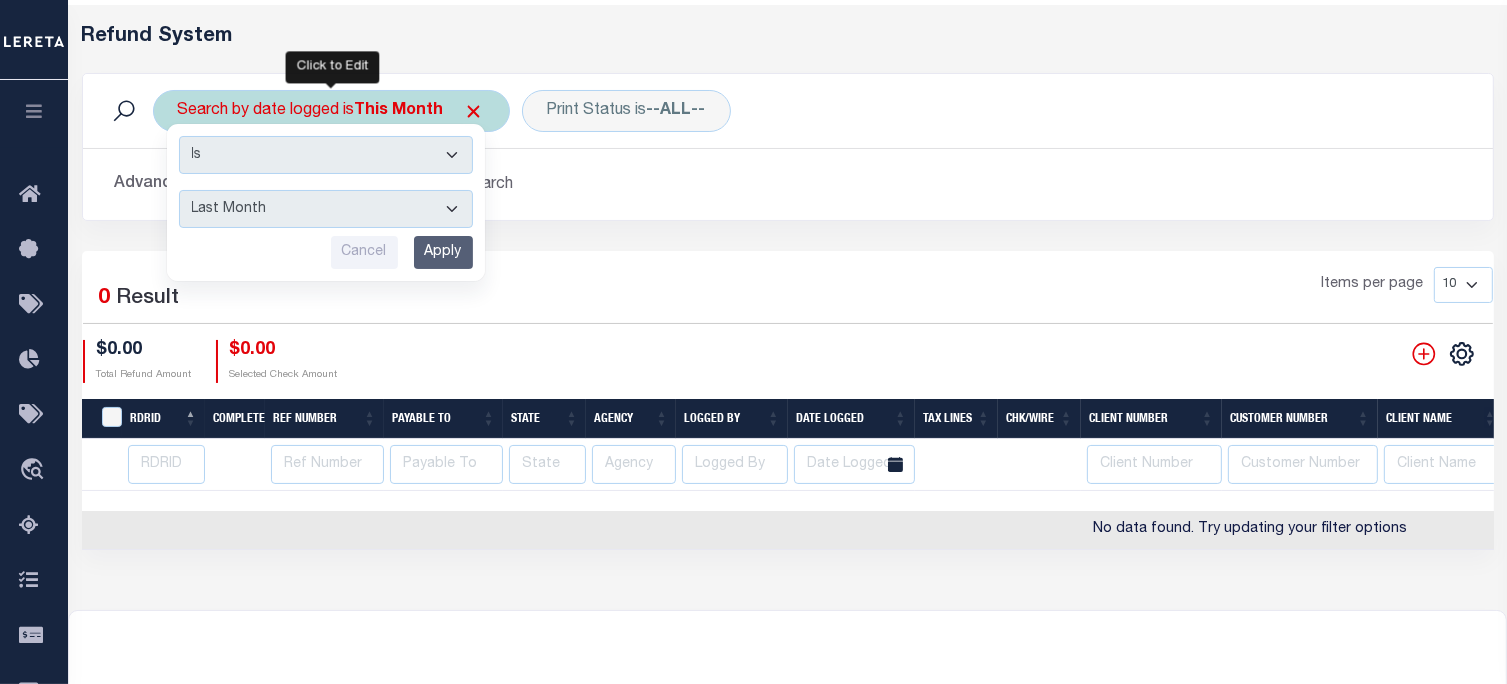 click on "Apply" at bounding box center (443, 252) 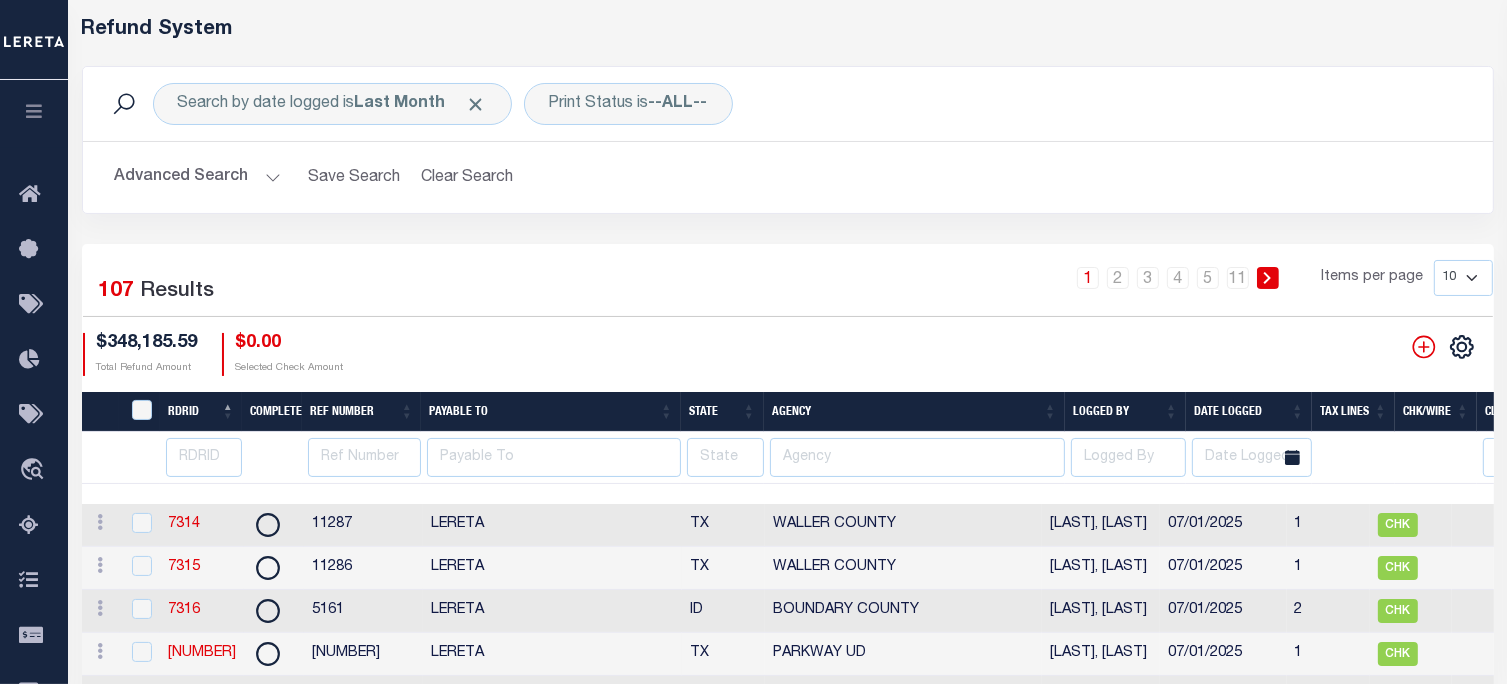 scroll, scrollTop: 375, scrollLeft: 0, axis: vertical 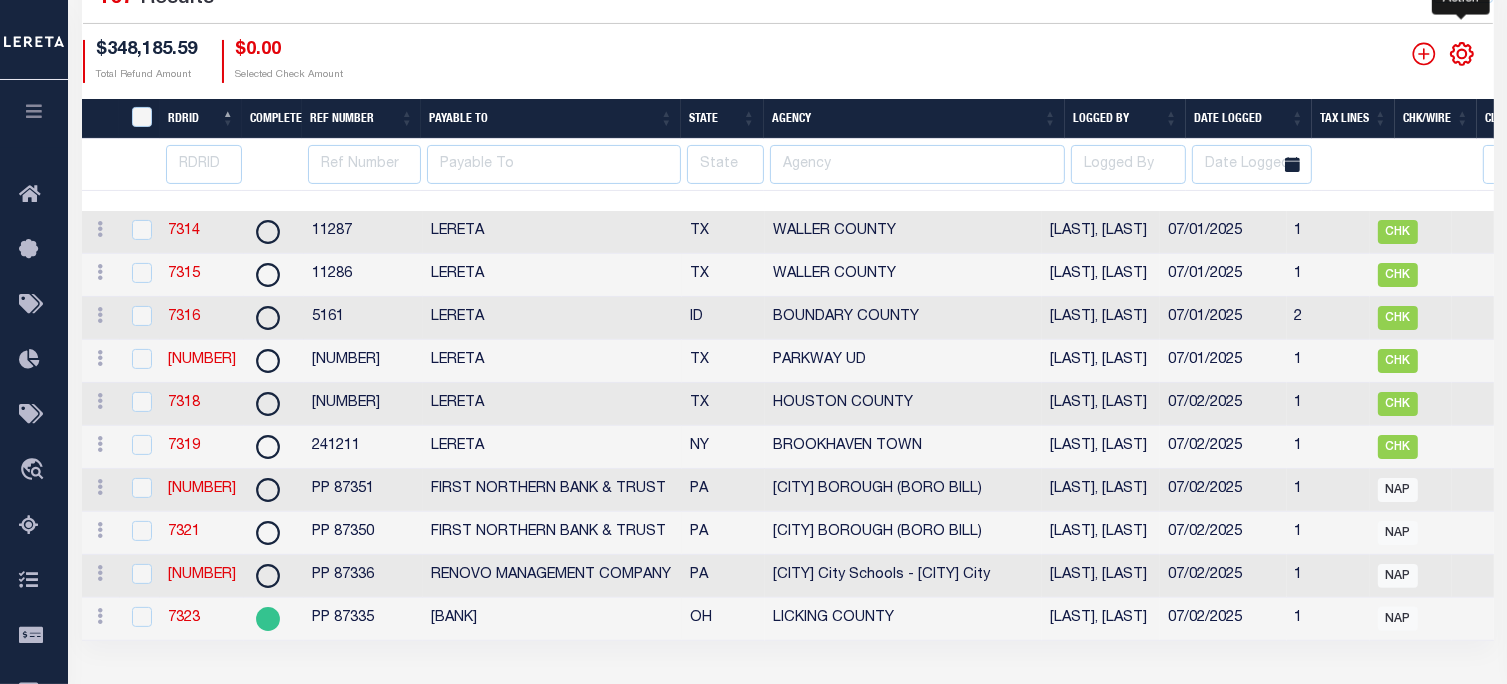 click 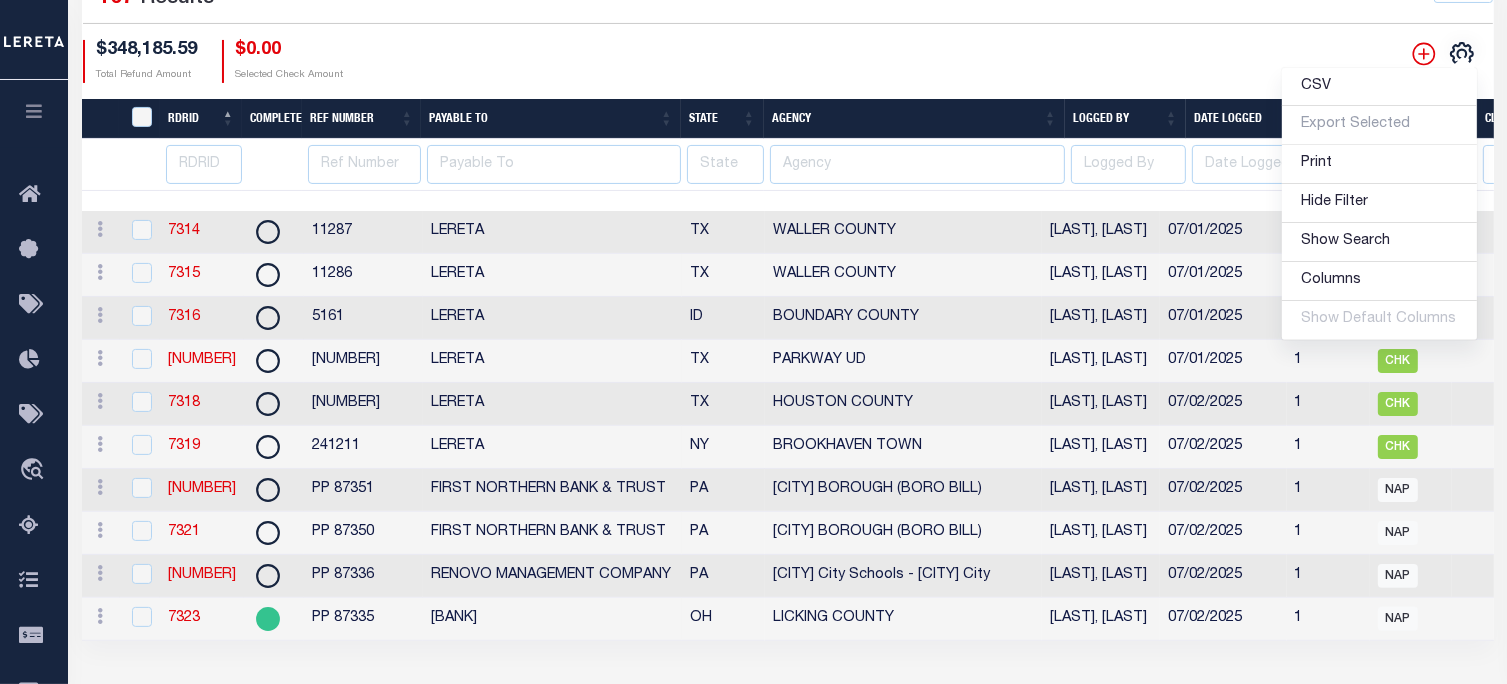 click on "1 2 3 4 5 … 11
Items per page   10 25 50 100" at bounding box center (968, -7) 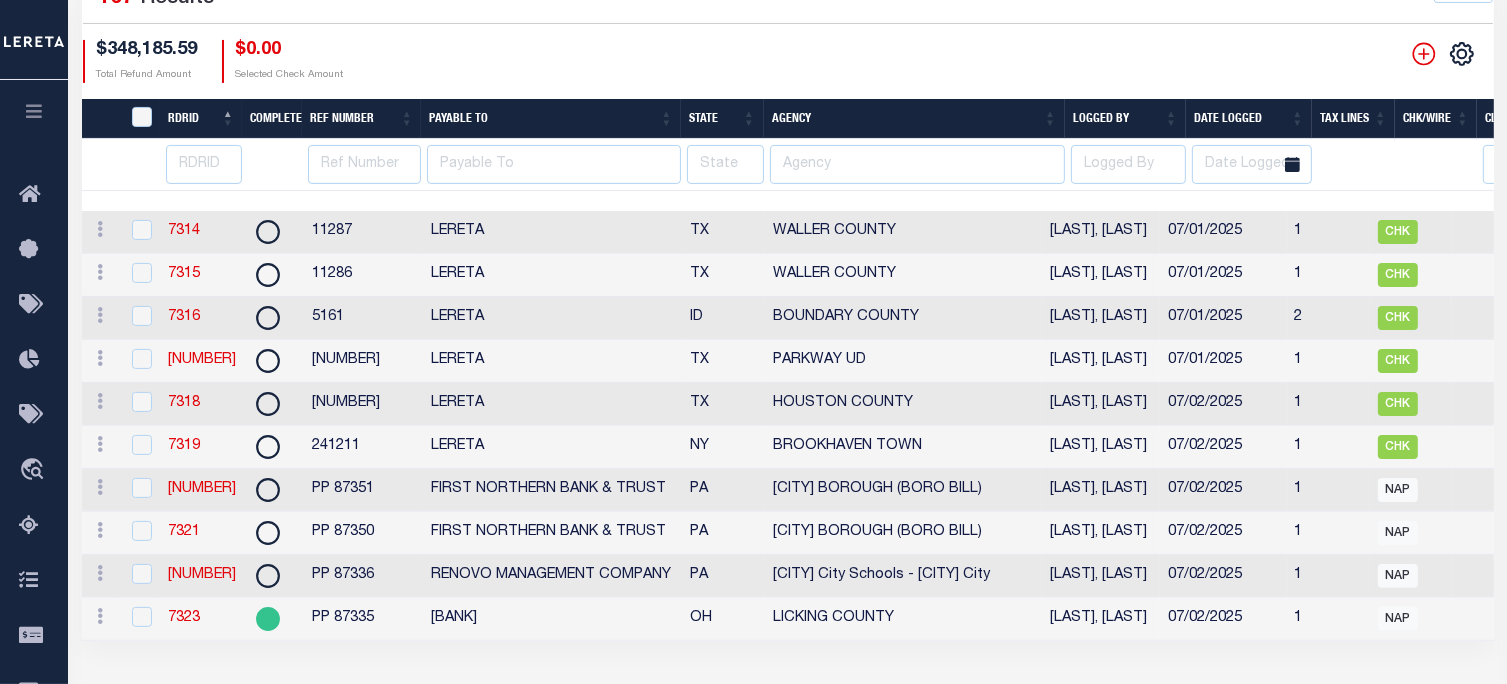 scroll, scrollTop: 0, scrollLeft: 309, axis: horizontal 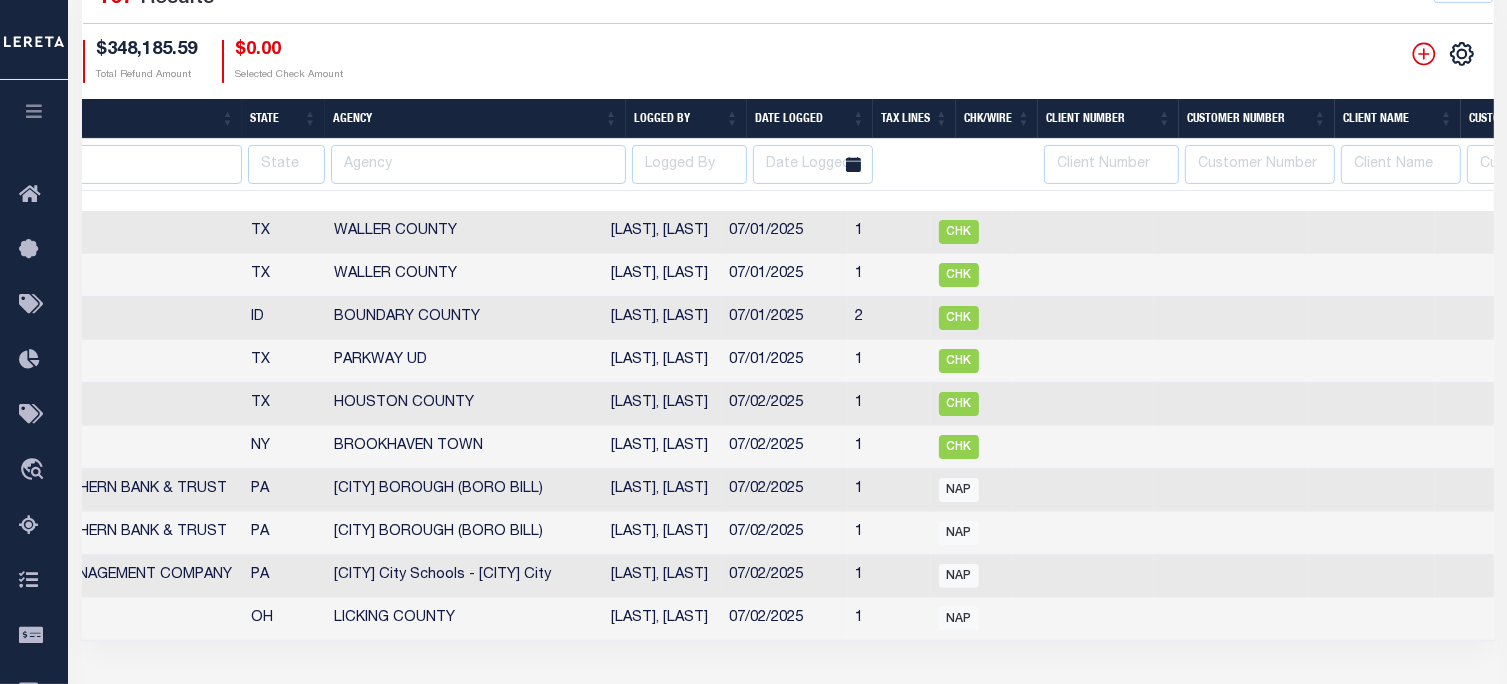 click on "Date Logged" at bounding box center [810, 119] 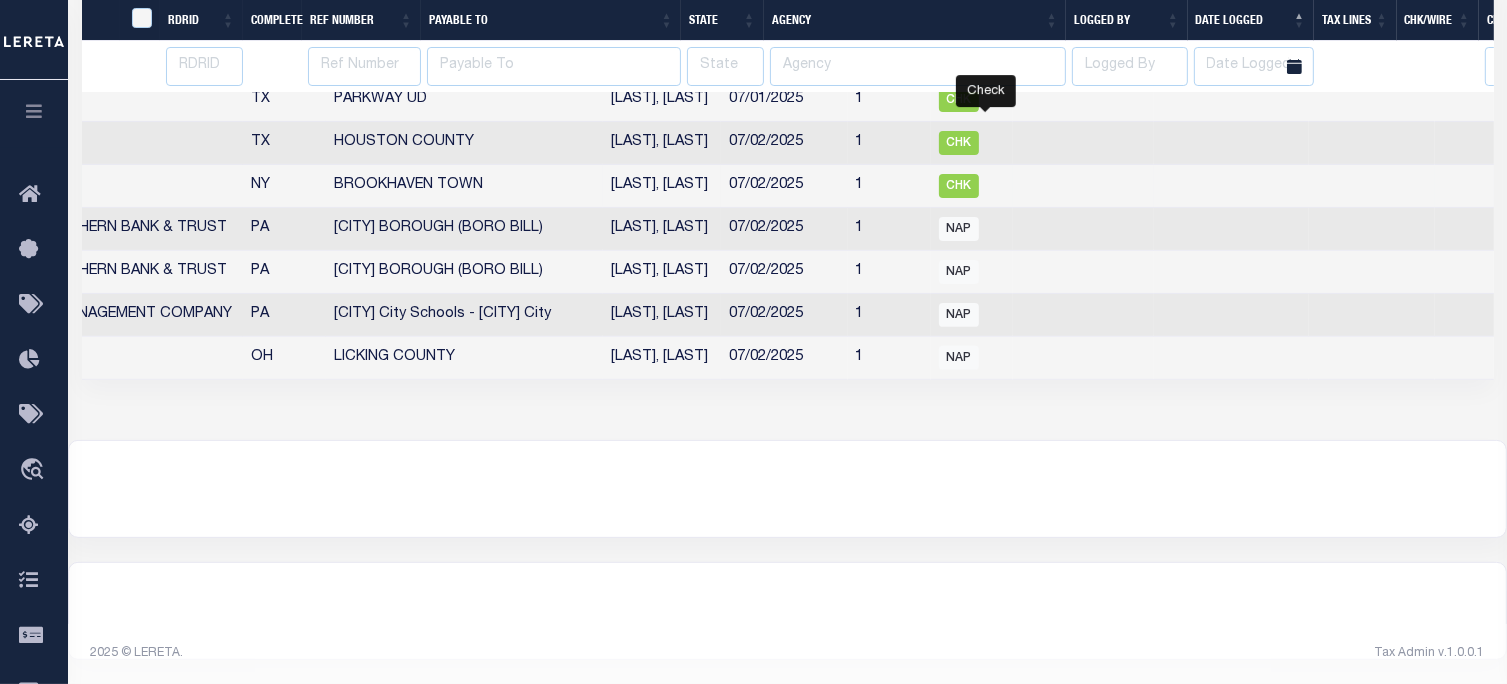 scroll, scrollTop: 626, scrollLeft: 0, axis: vertical 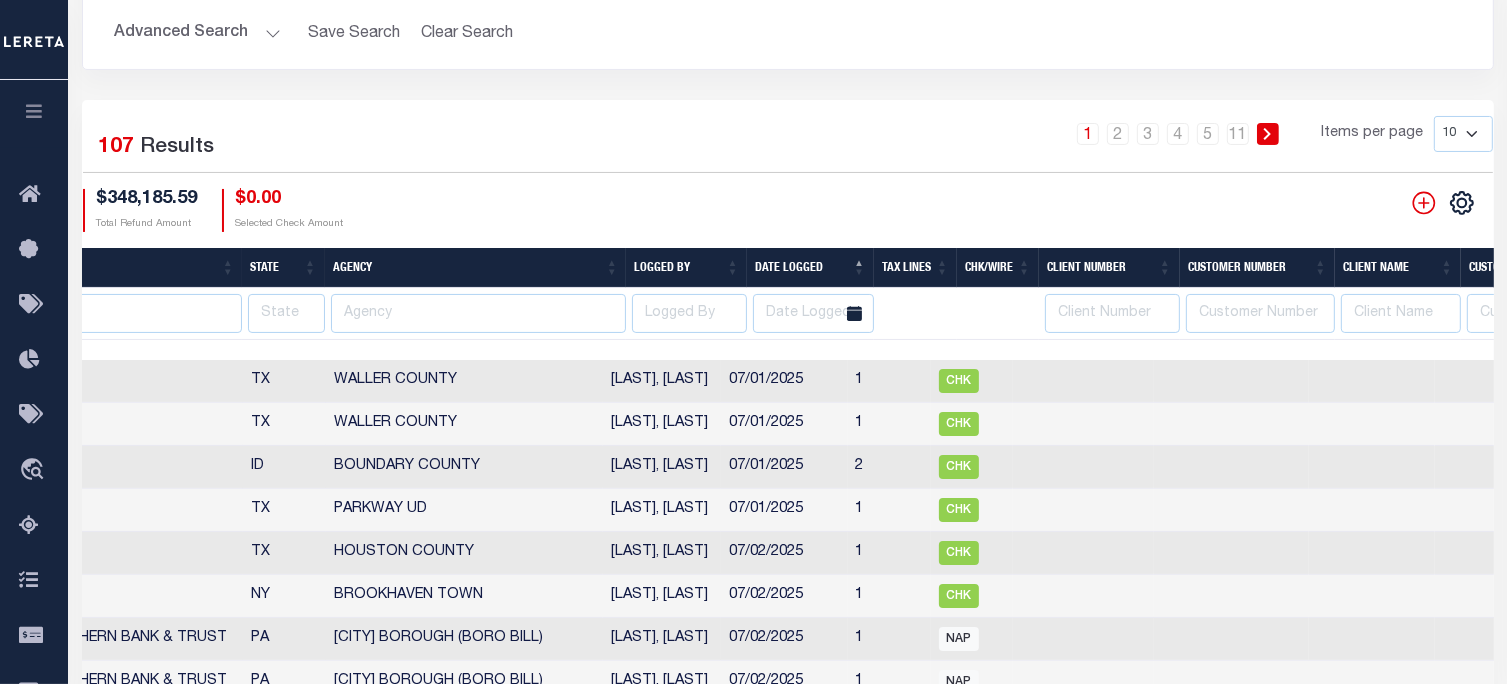 click on "10 25 50 100" at bounding box center [1463, 134] 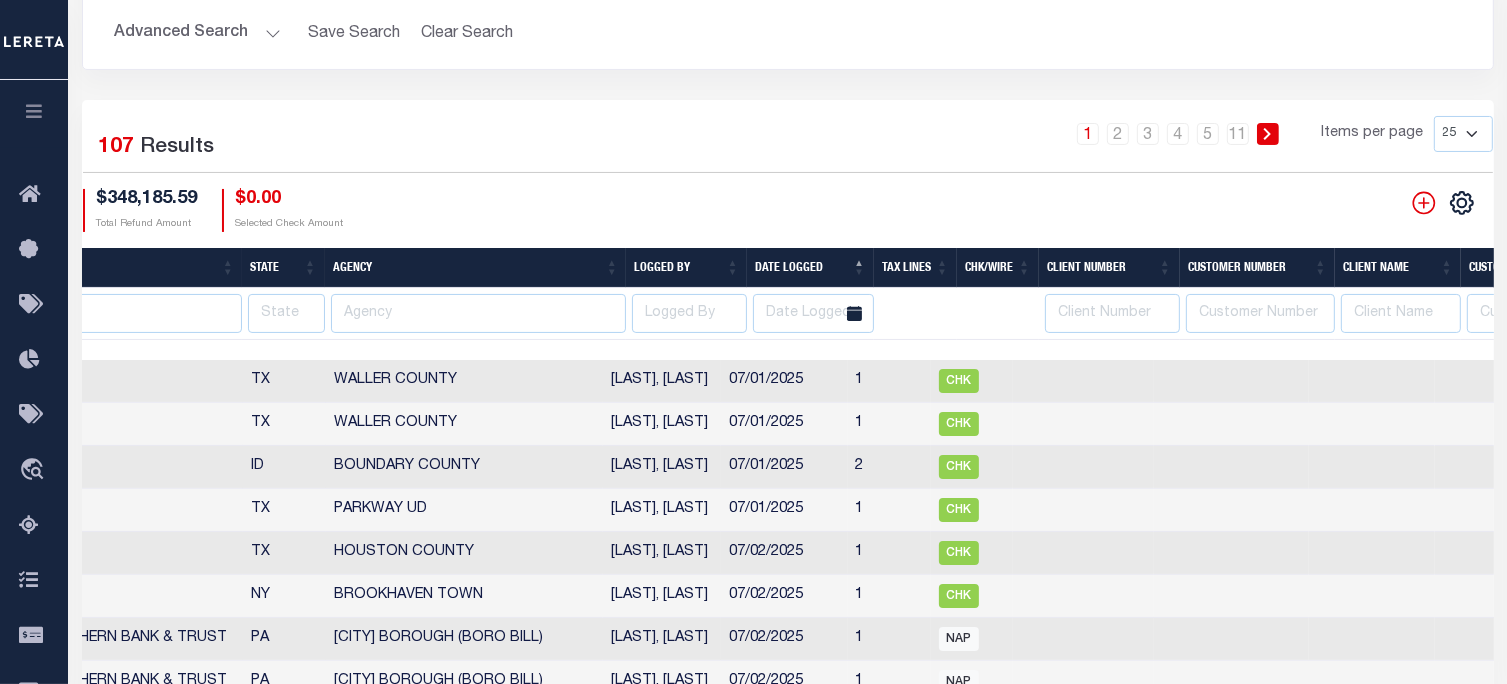click on "10 25 50 100" at bounding box center [1463, 134] 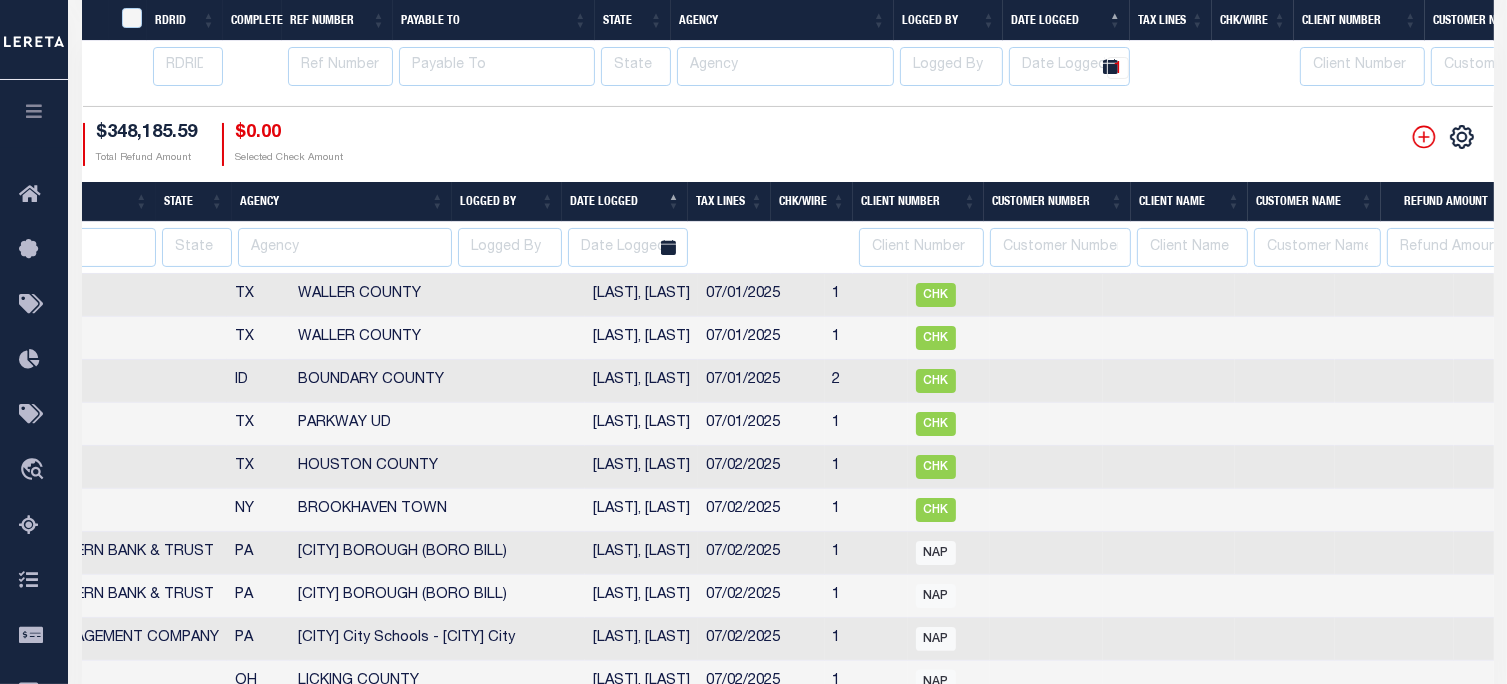 scroll, scrollTop: 718, scrollLeft: 0, axis: vertical 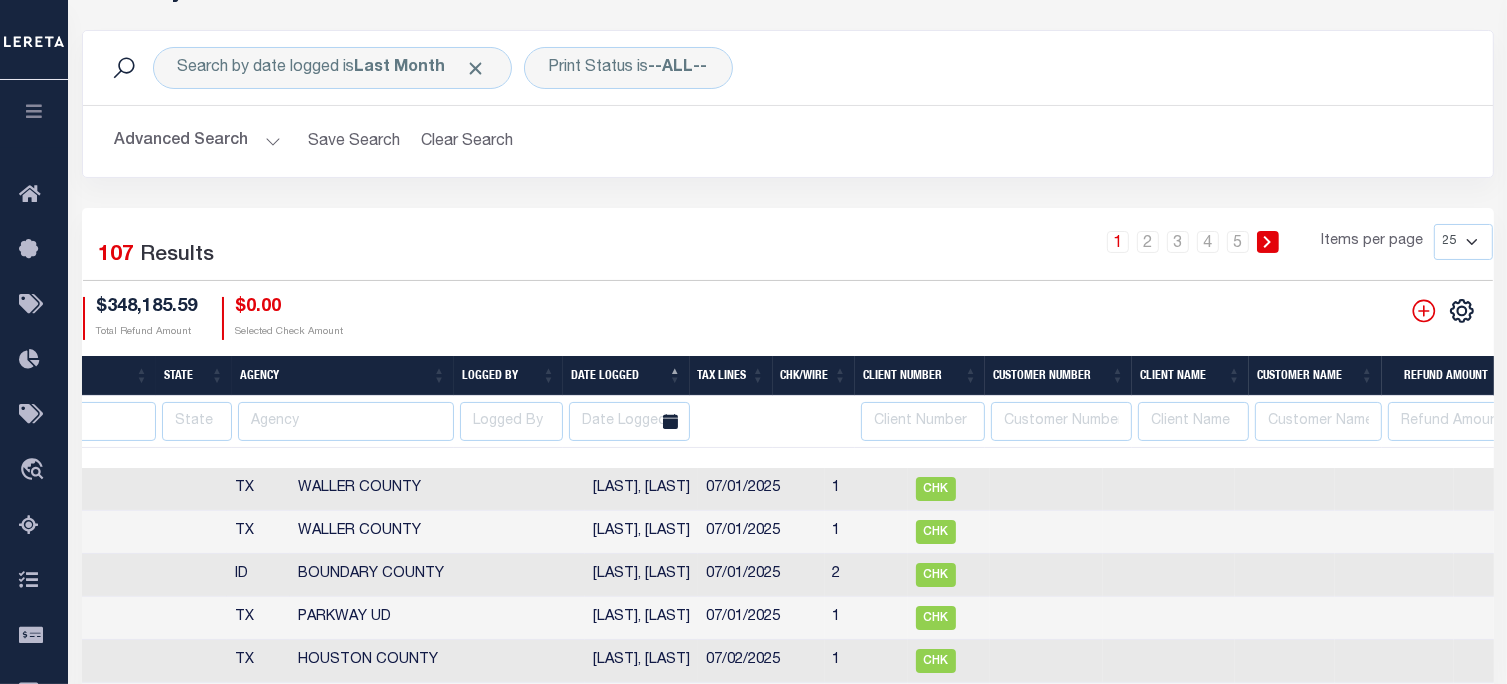 click on "10 25 50 100" at bounding box center [1463, 242] 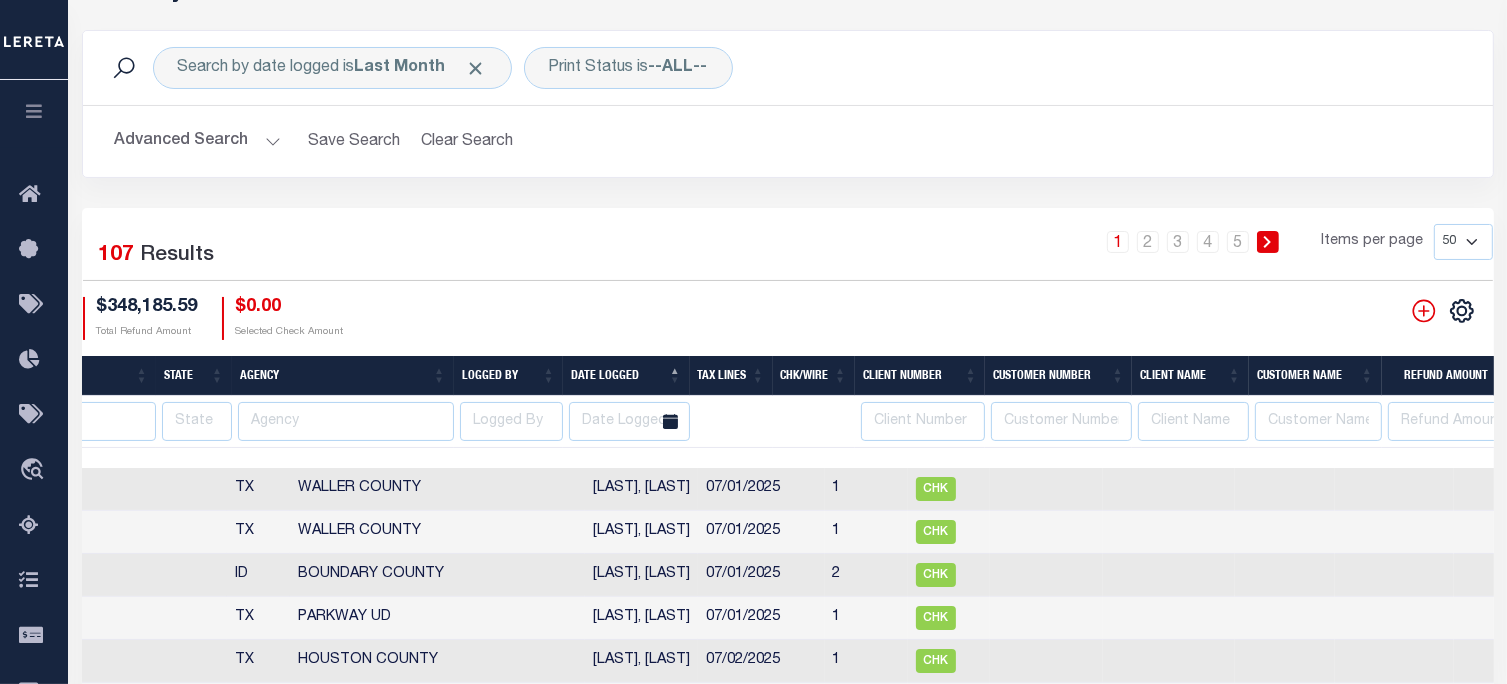 click on "10 25 50 100" at bounding box center [1463, 242] 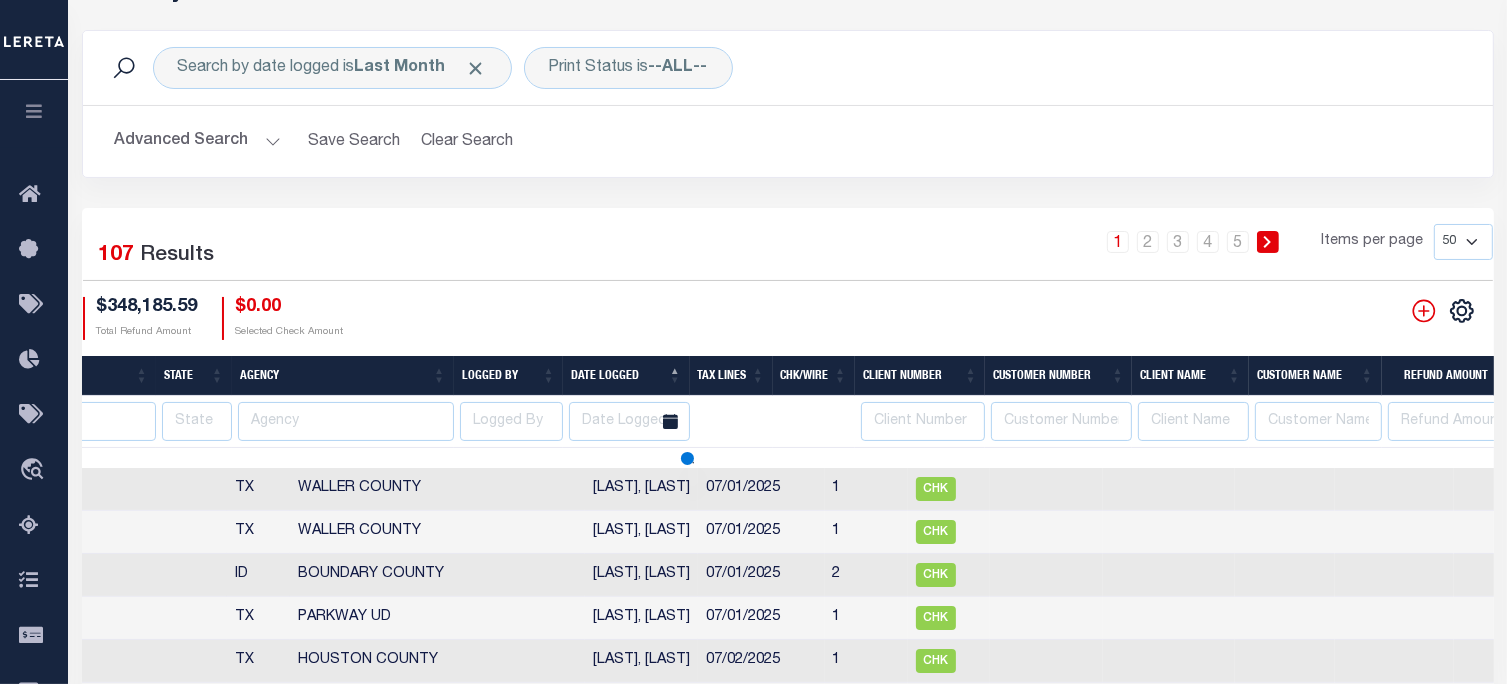 click on "Date Logged" at bounding box center (626, 376) 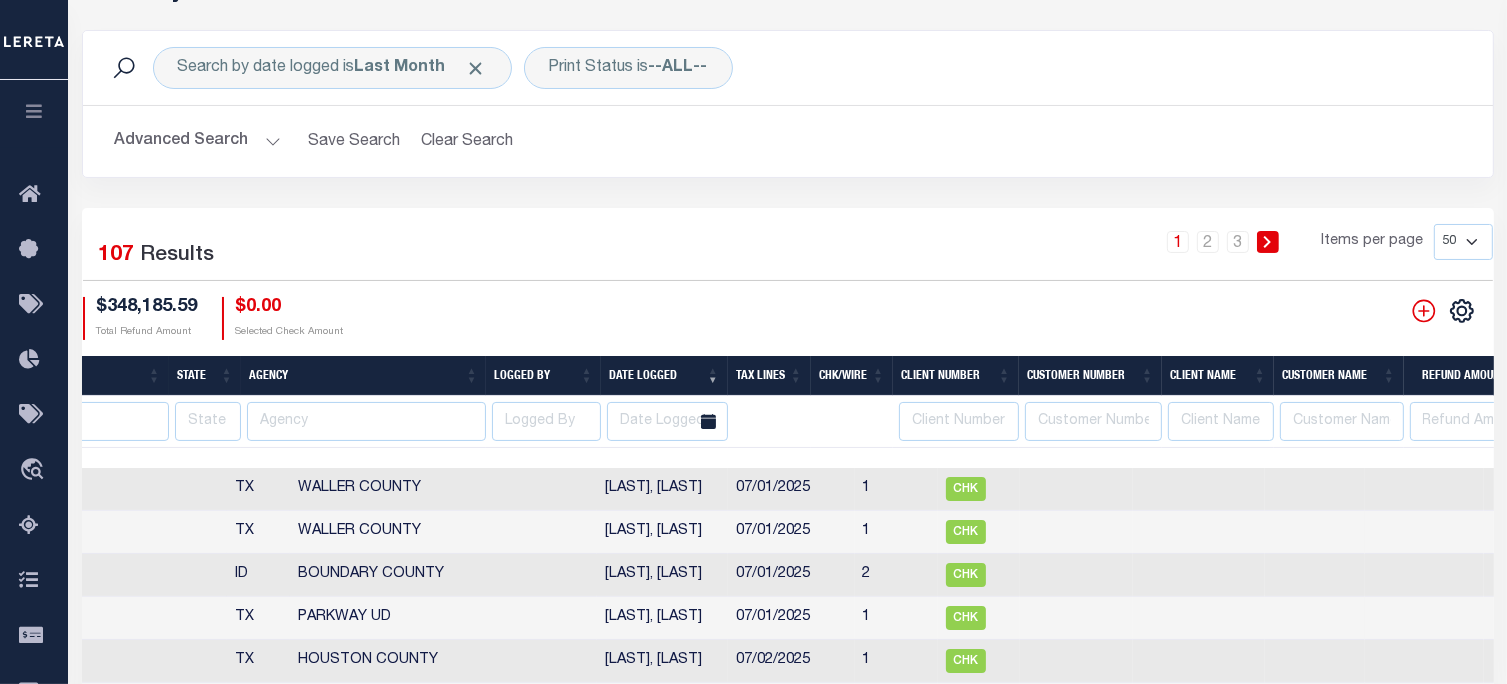 click on "Date Logged" at bounding box center [664, 376] 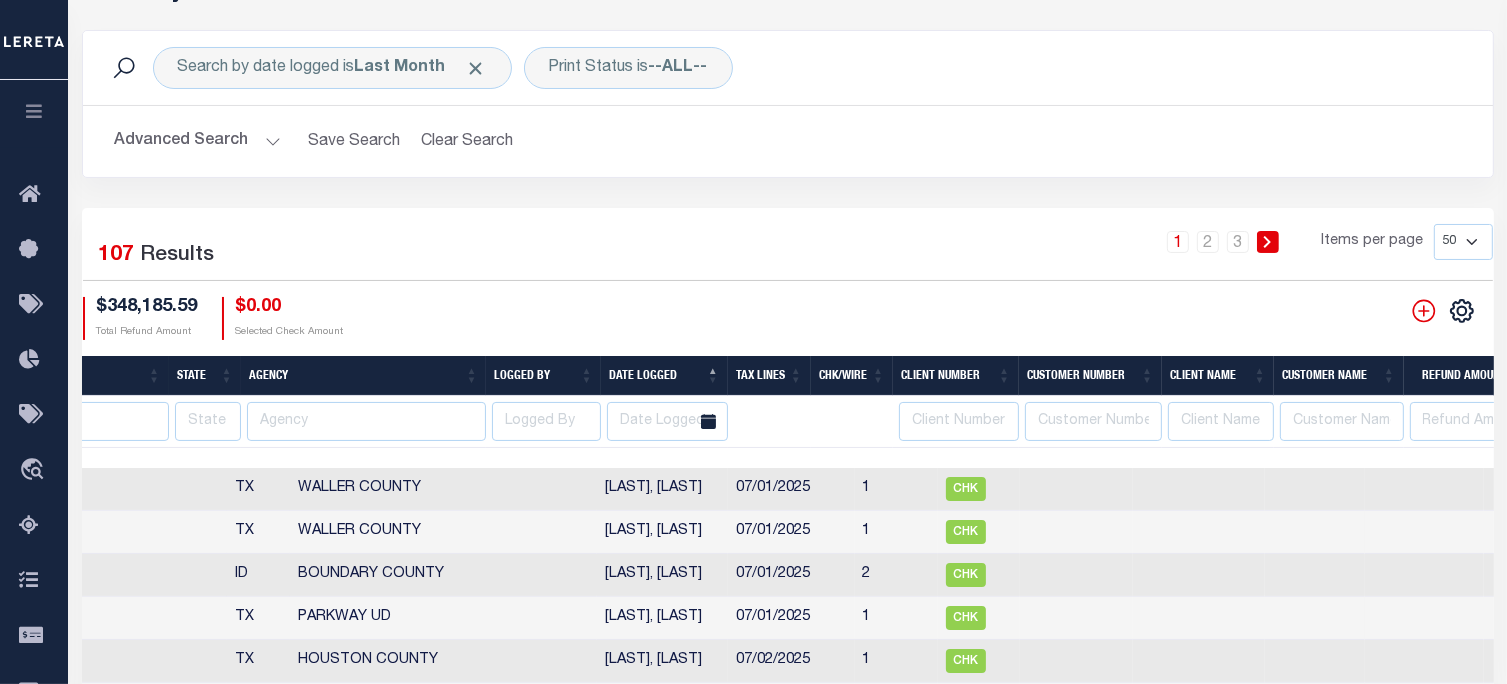 click on "Tax Lines" at bounding box center (769, 376) 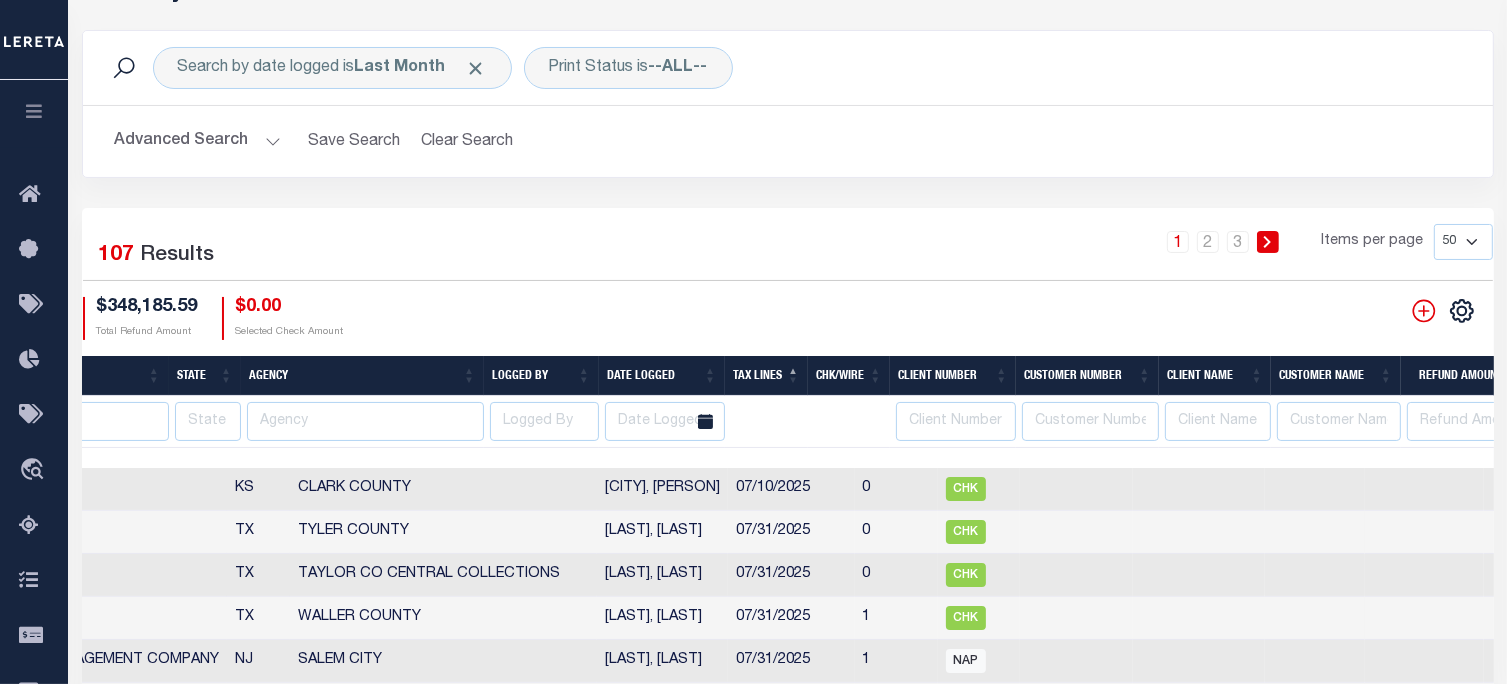 click on "Date Logged" at bounding box center (662, 376) 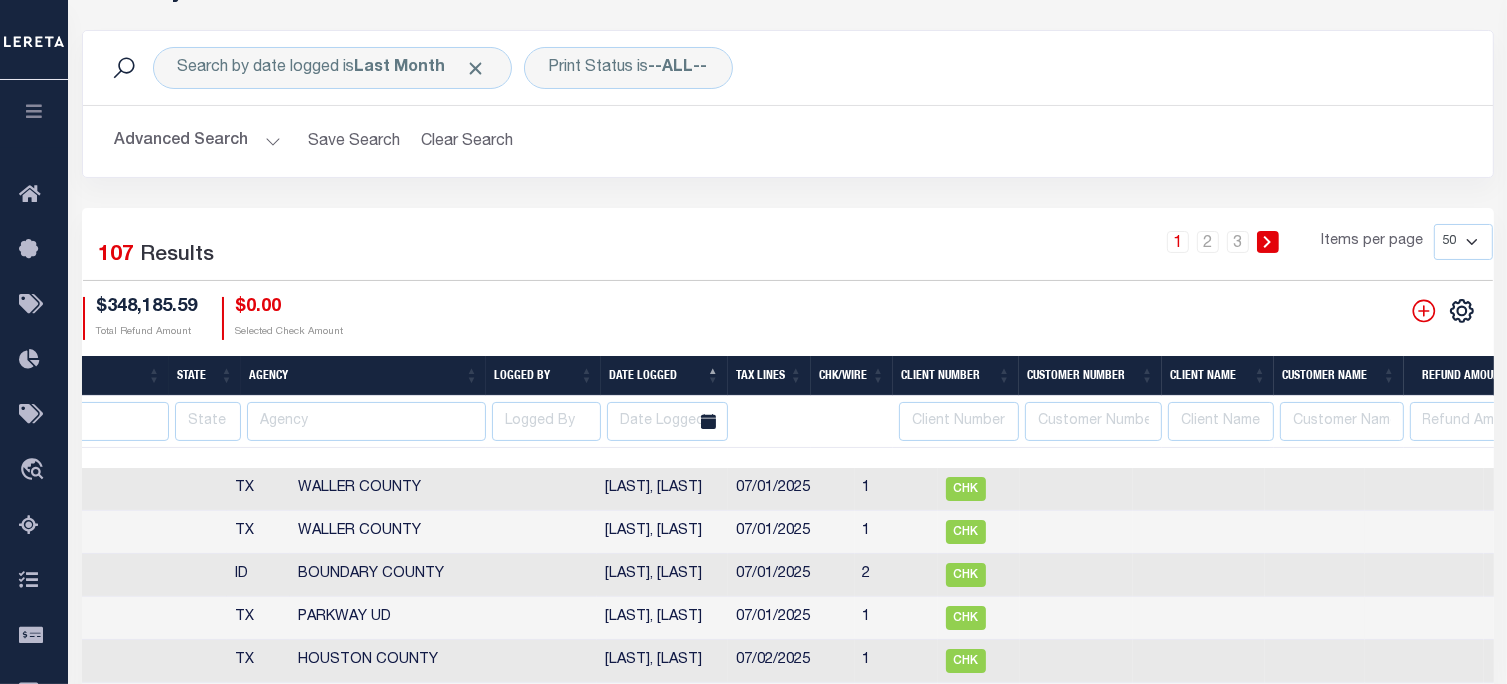 click on "Date Logged" at bounding box center (664, 376) 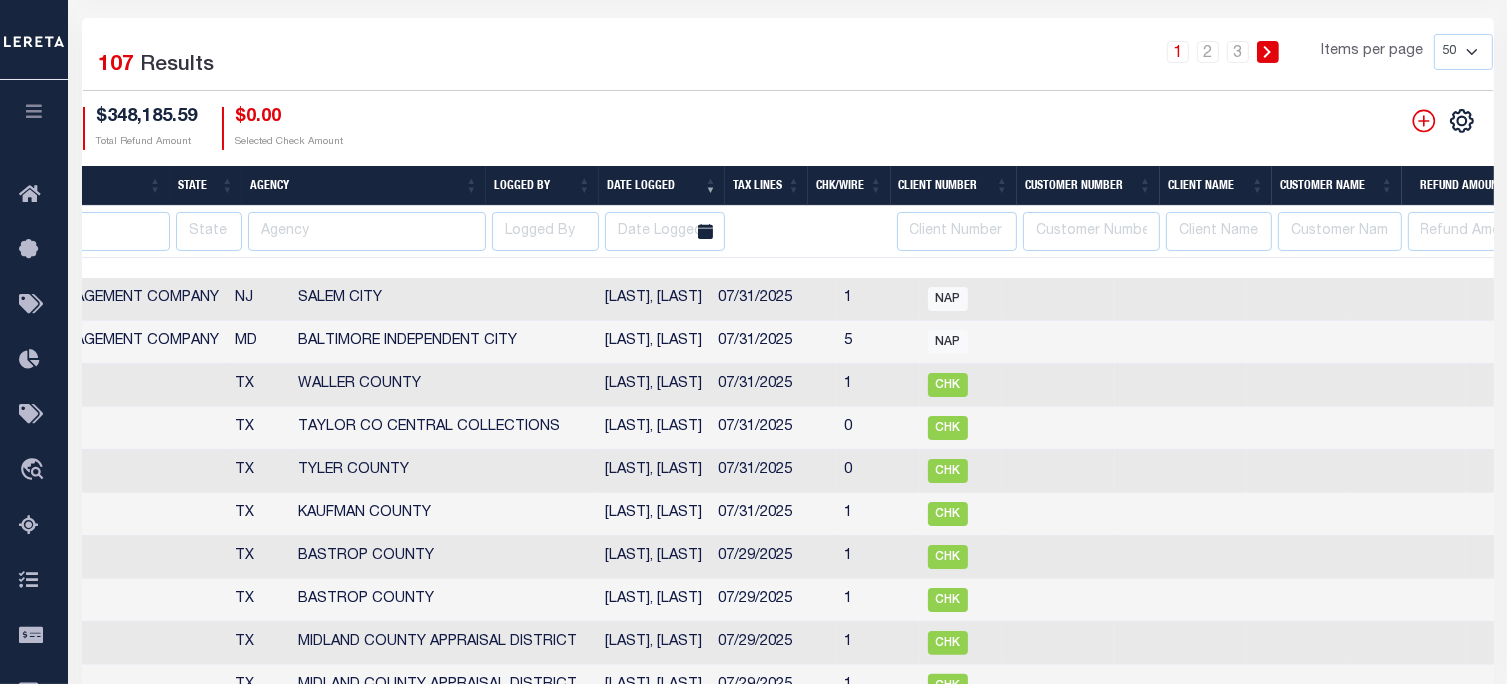 scroll, scrollTop: 318, scrollLeft: 0, axis: vertical 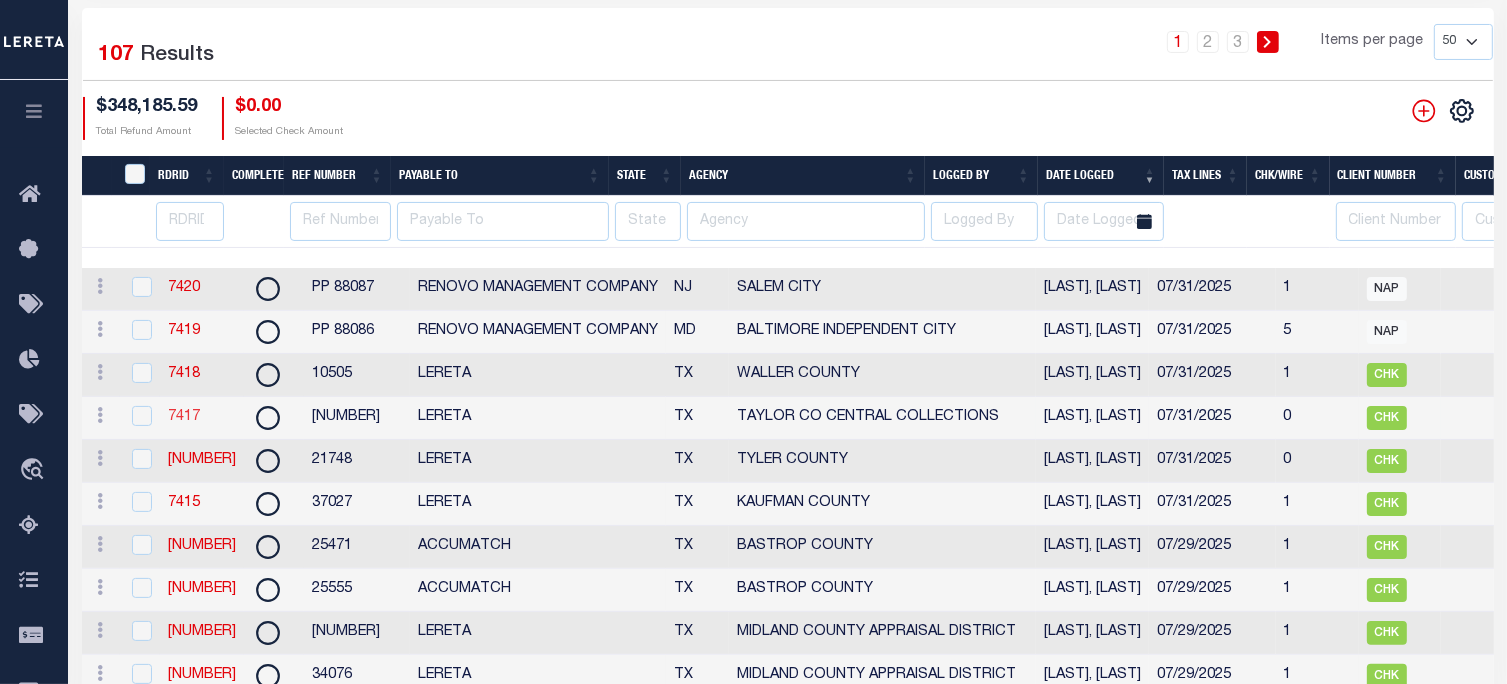 click on "7417" at bounding box center [184, 417] 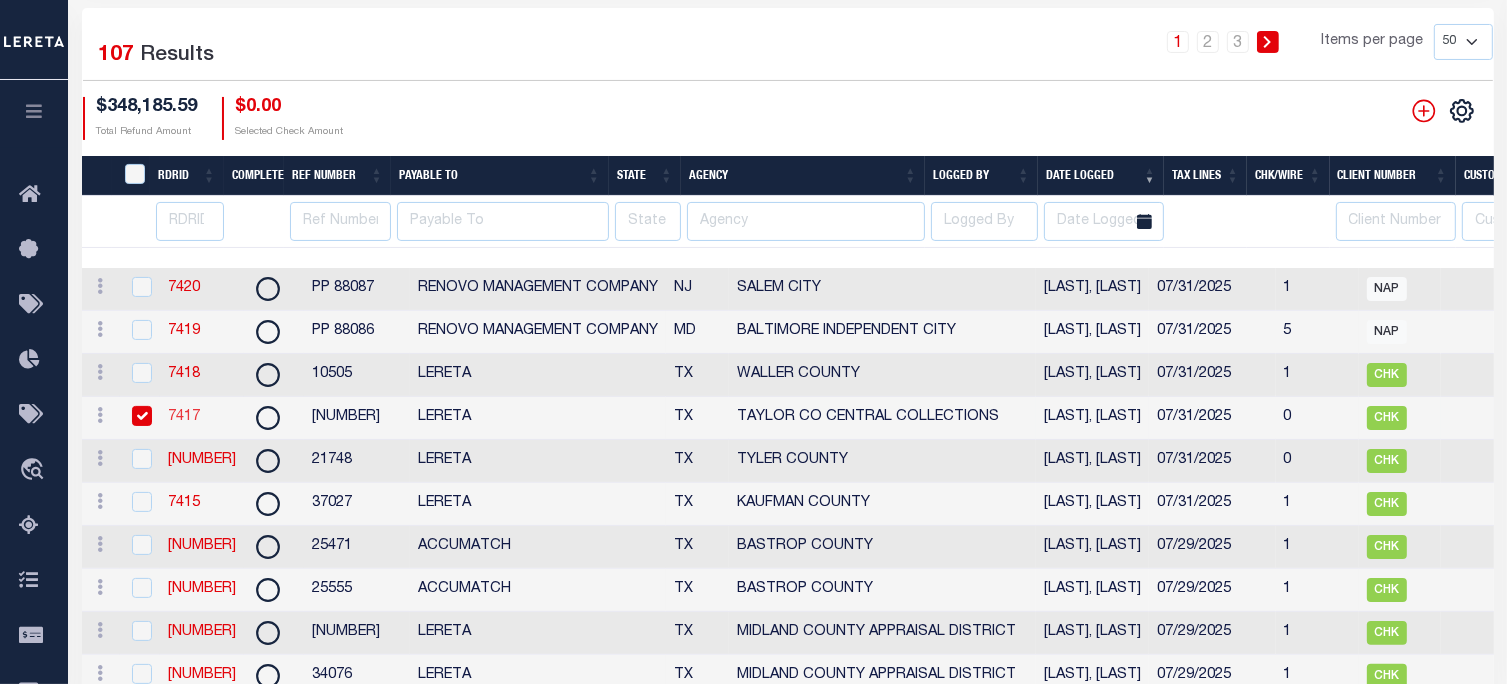 checkbox on "false" 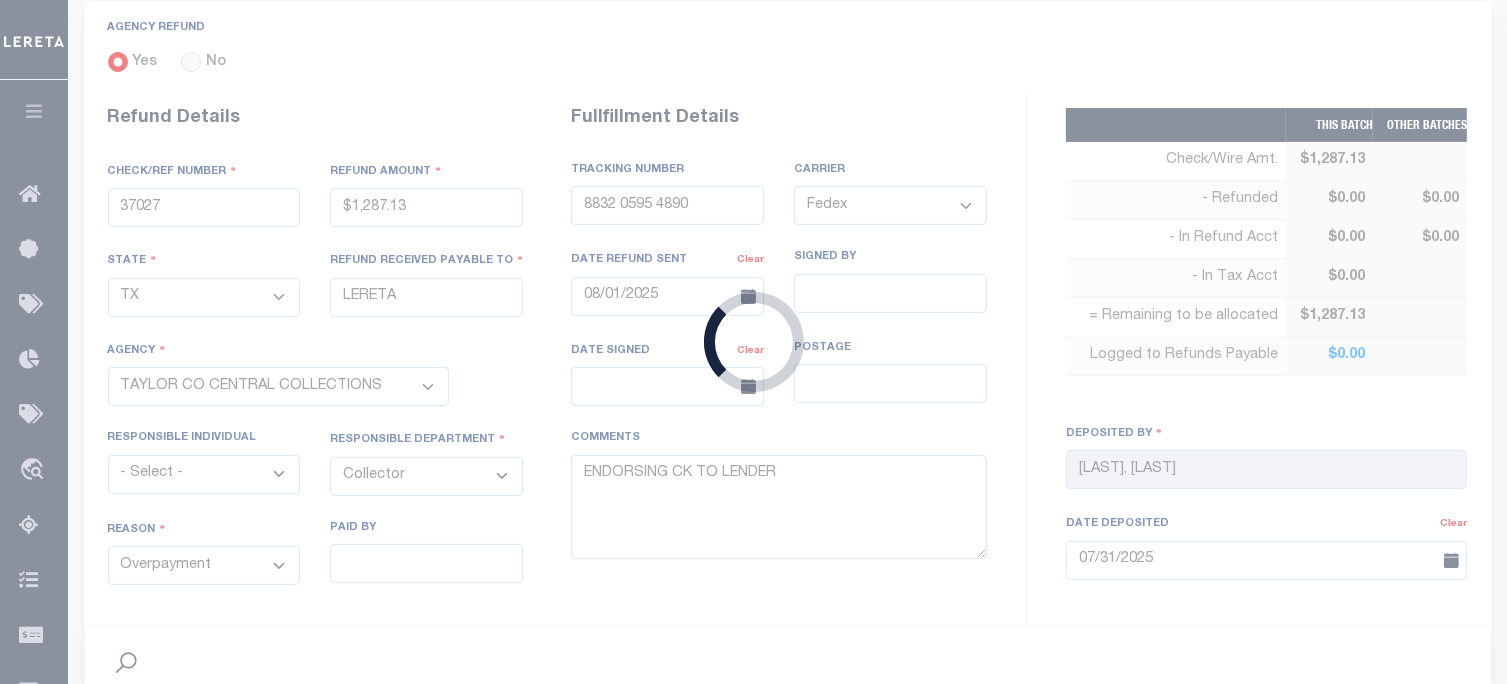 scroll, scrollTop: 212, scrollLeft: 0, axis: vertical 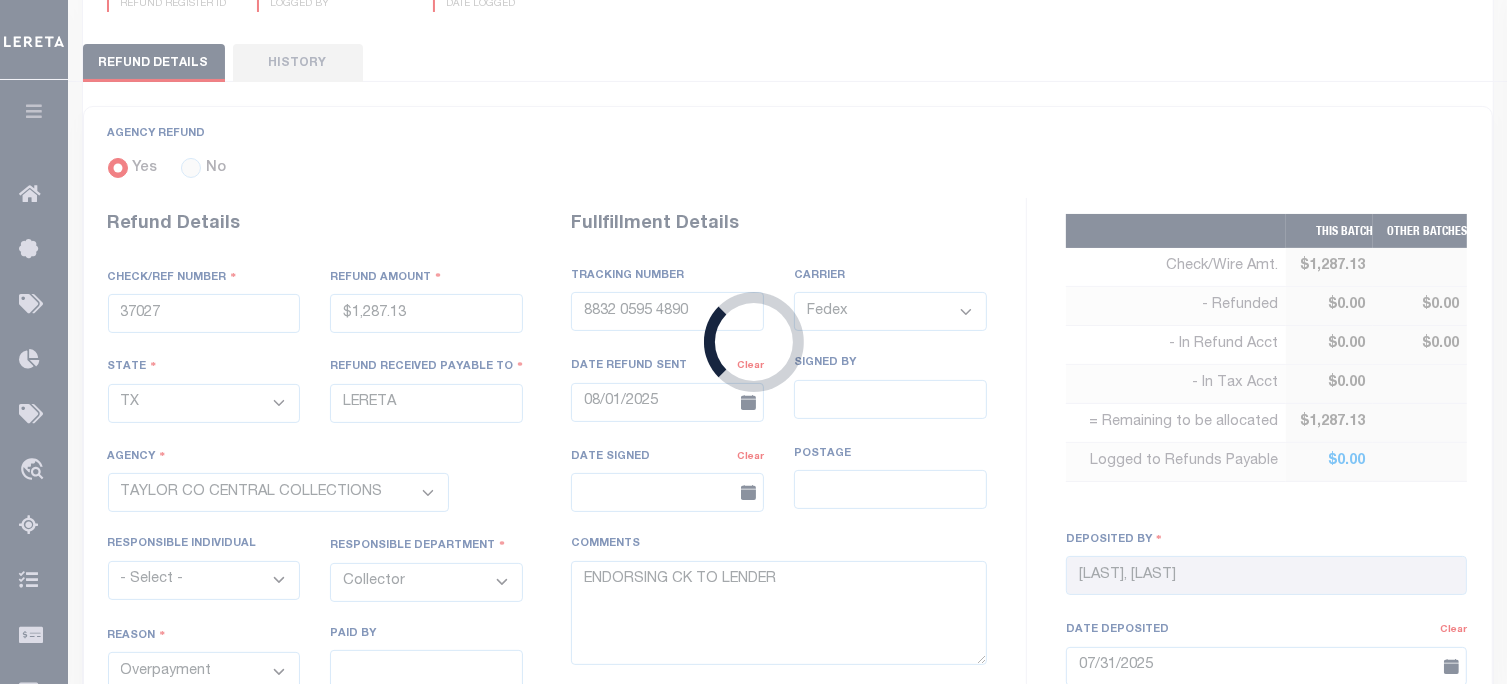 type on "[NUMBER]" 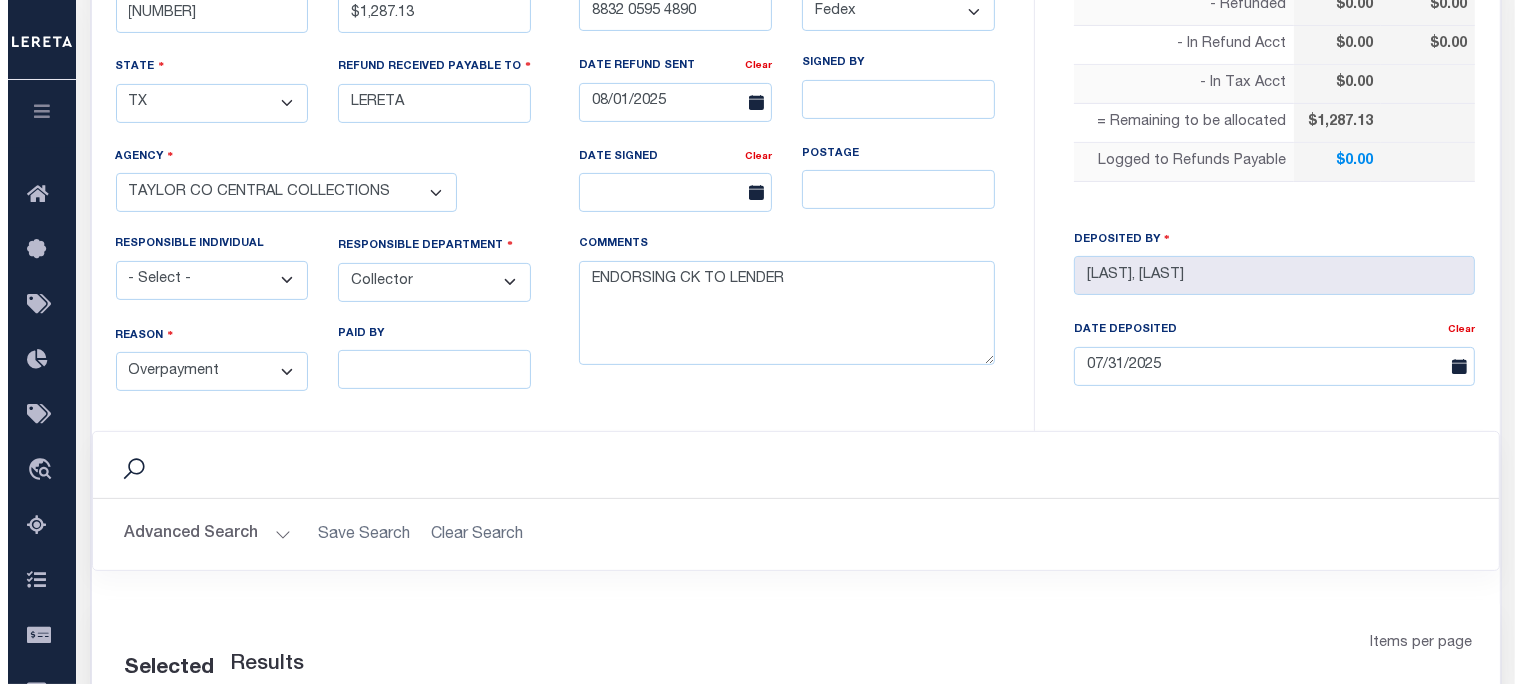 scroll, scrollTop: 980, scrollLeft: 0, axis: vertical 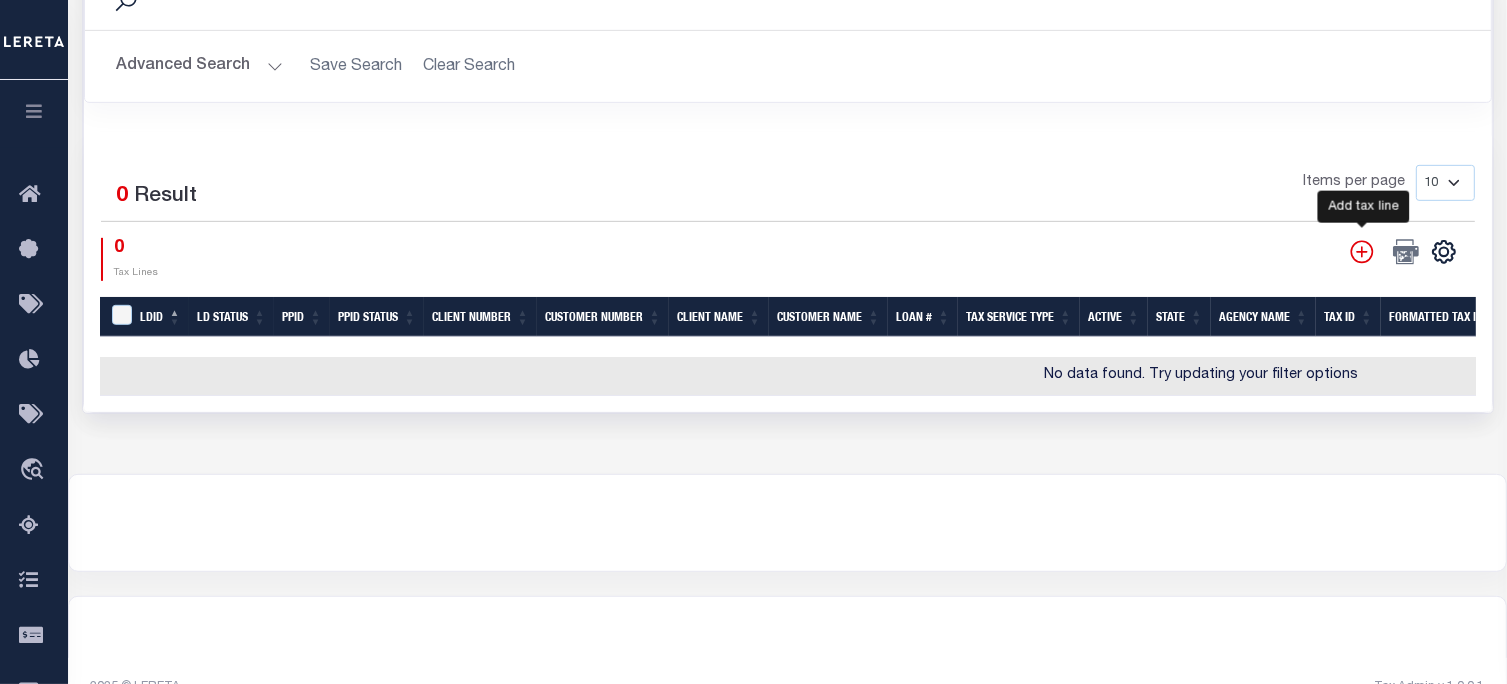 click 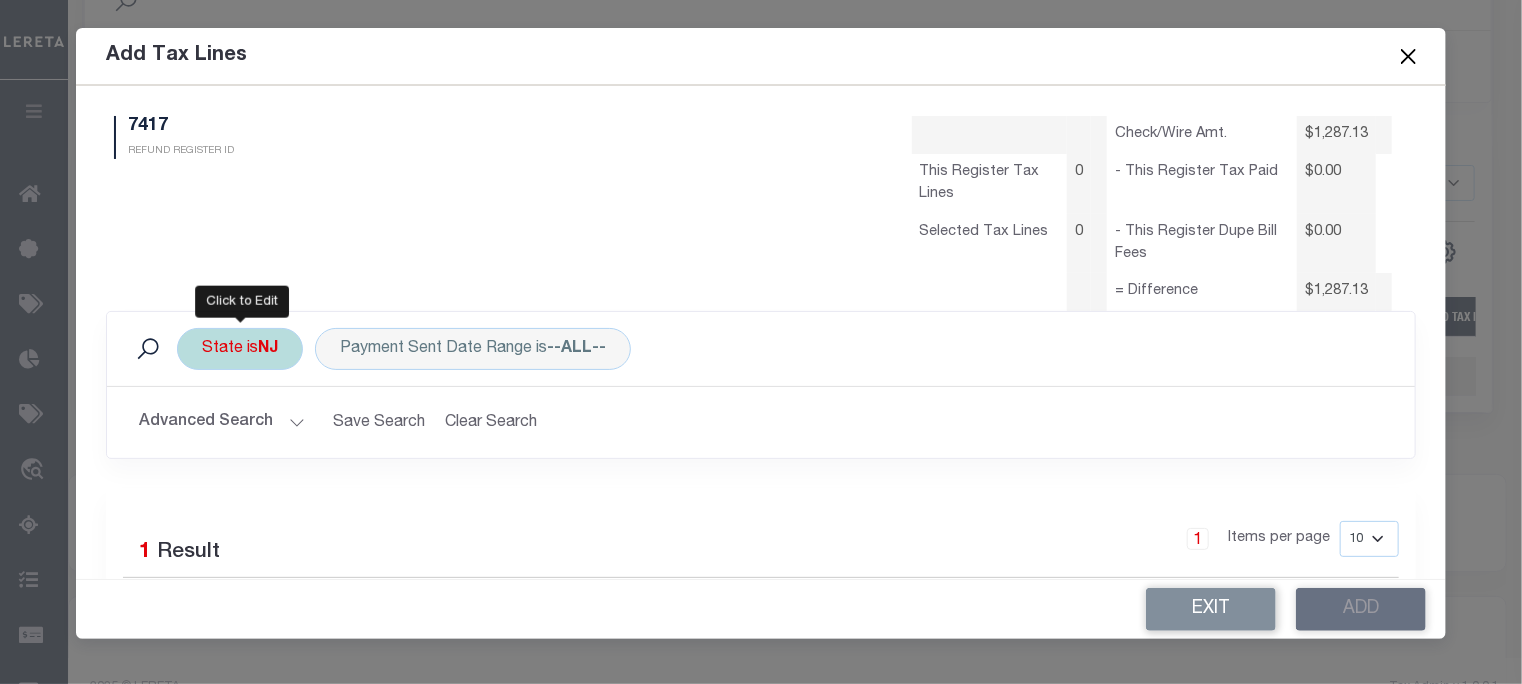 click on "State is [STATE]" at bounding box center [240, 349] 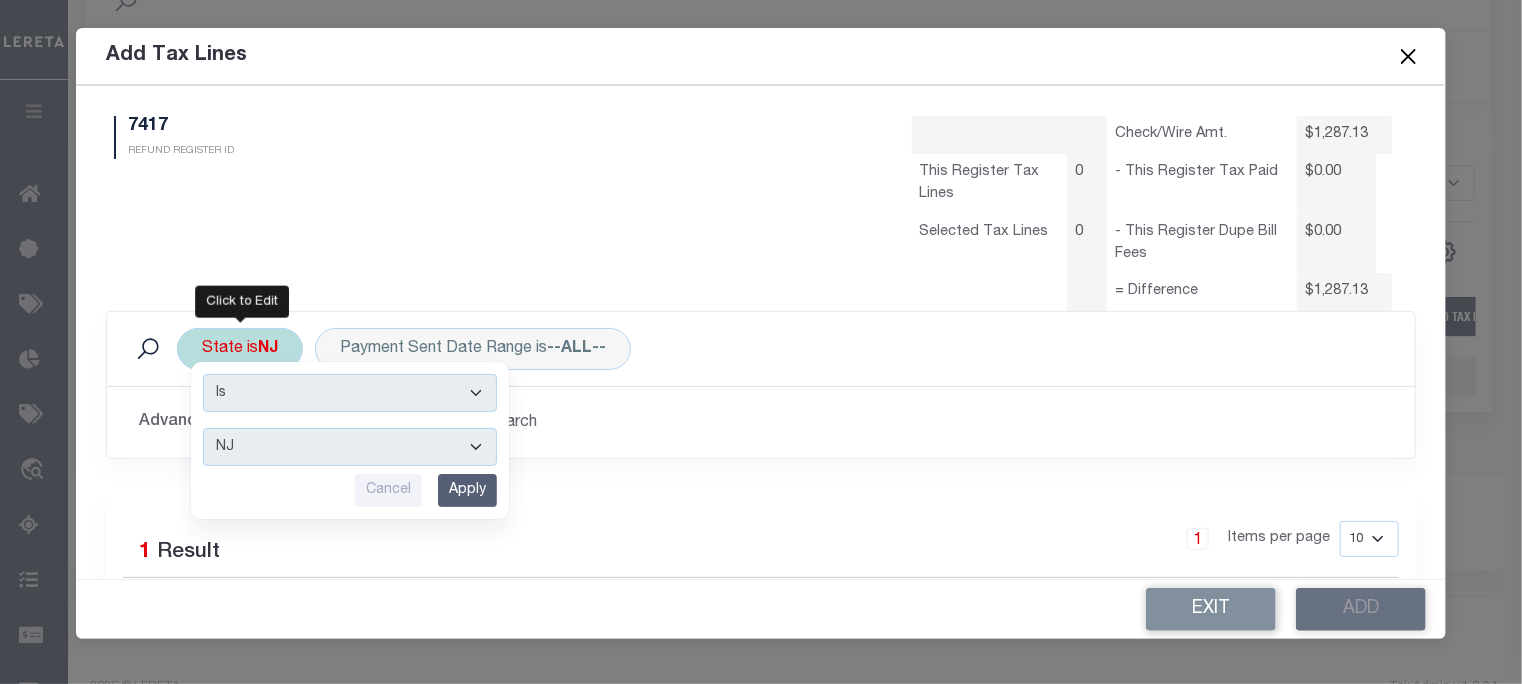 click on "AK AL AR AZ CA CO CT DC DE FL GA GU HI IA ID IL IN KS KY LA MA MD ME MI MN MO MS MT NC ND NE NH NJ NM NV NY OH OK OR PA PR RI SC SD TN TX UT VA VI VT WA WI WV WY" at bounding box center [350, 447] 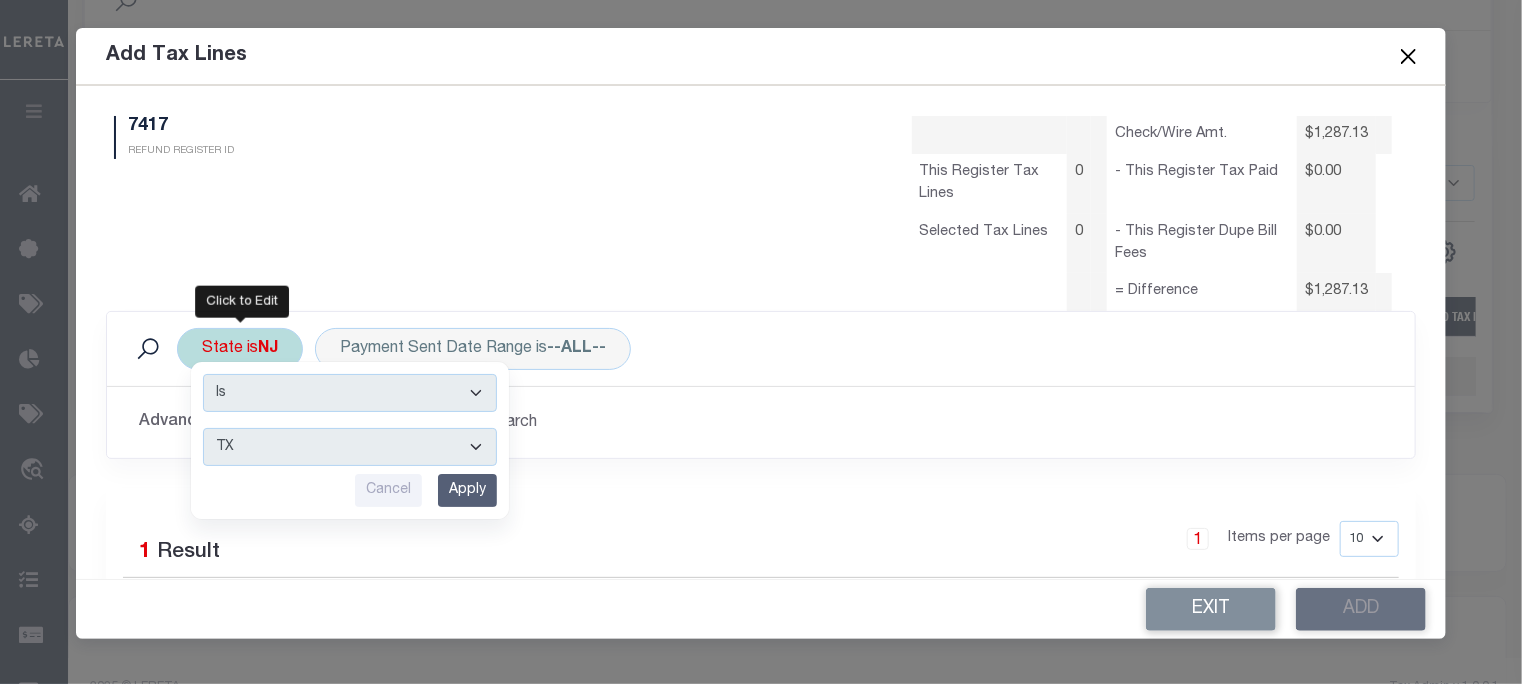 click on "Apply" at bounding box center (467, 490) 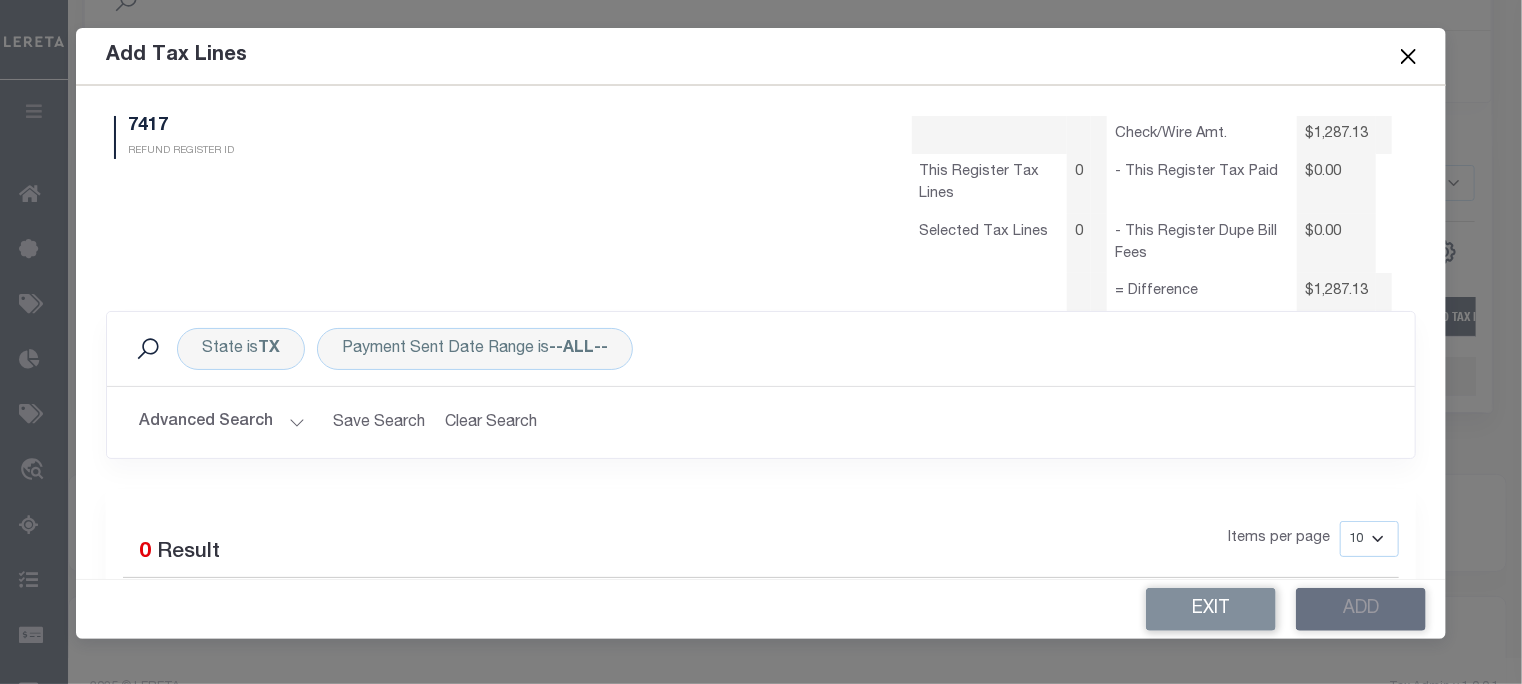 click on "Advanced Search" at bounding box center (222, 422) 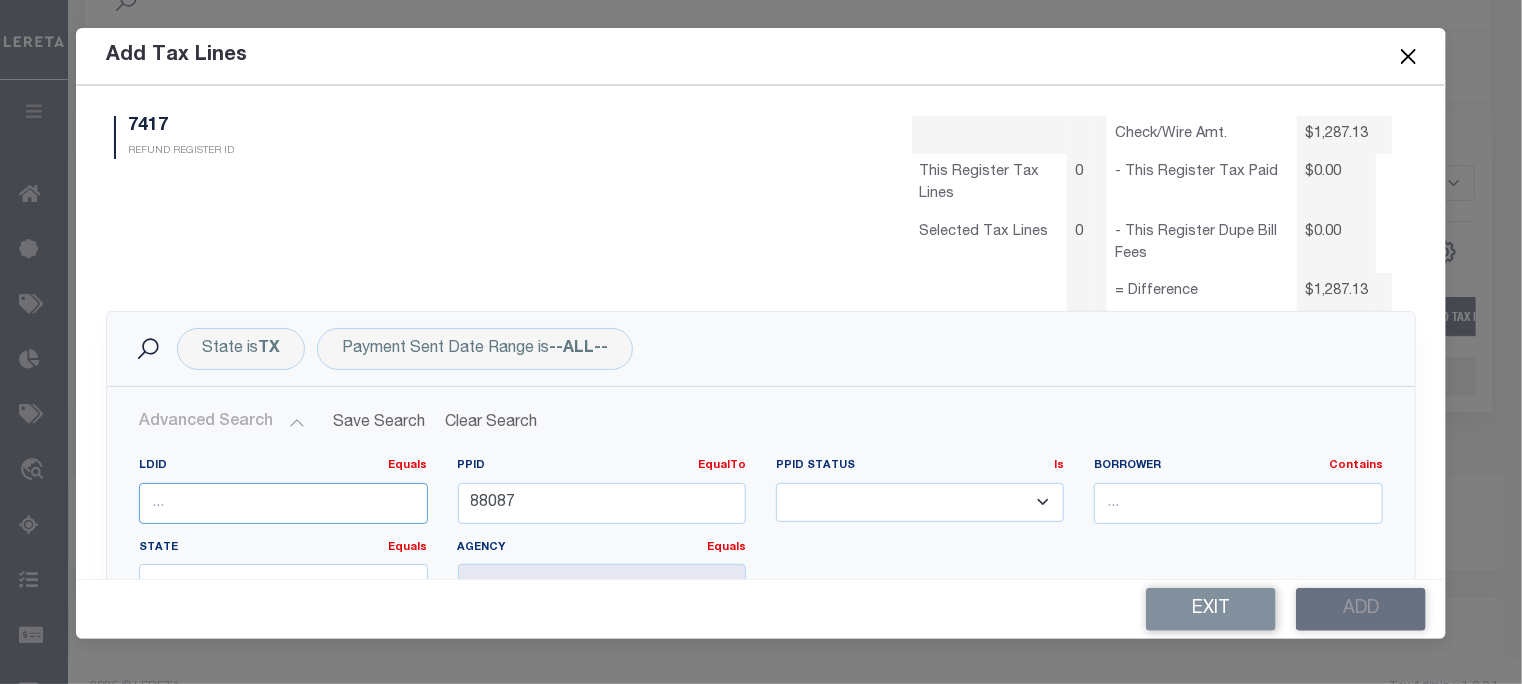 click at bounding box center (283, 503) 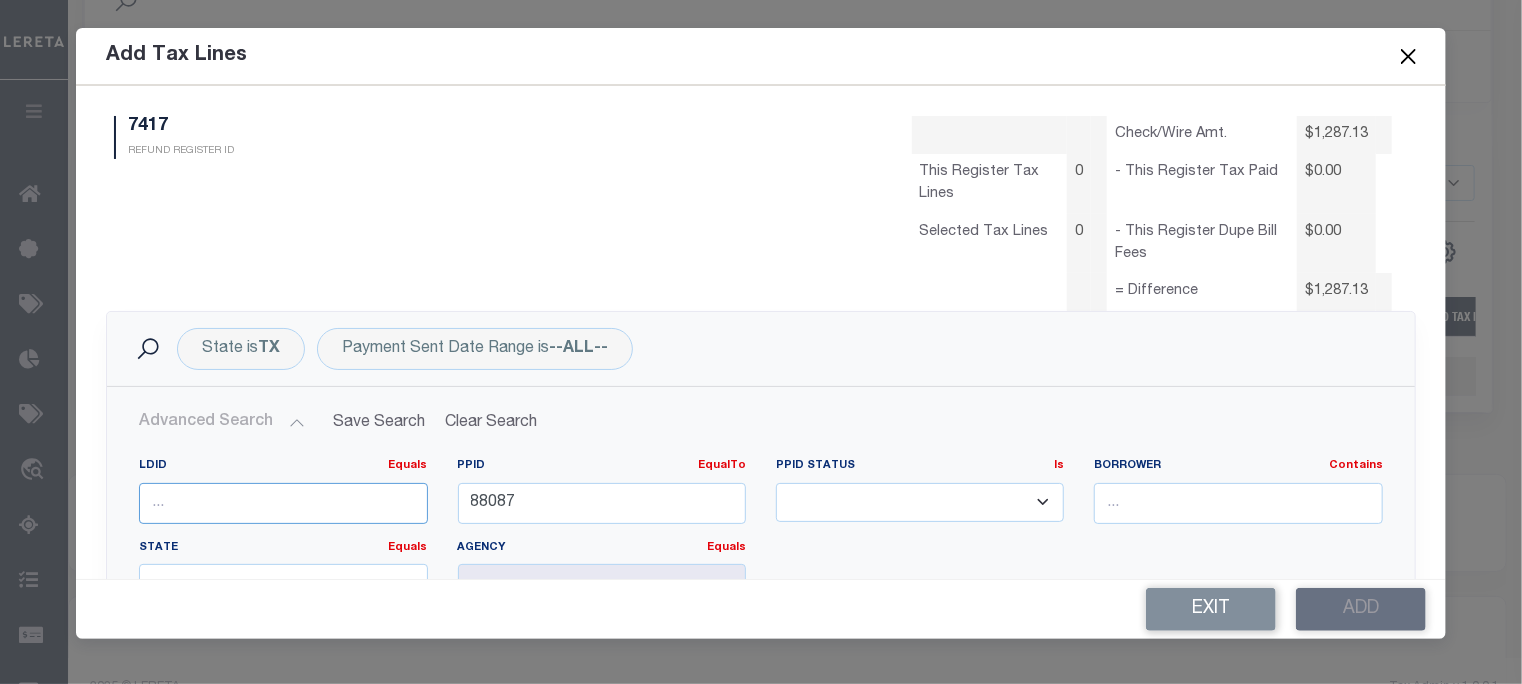 type on "[NUMBER]" 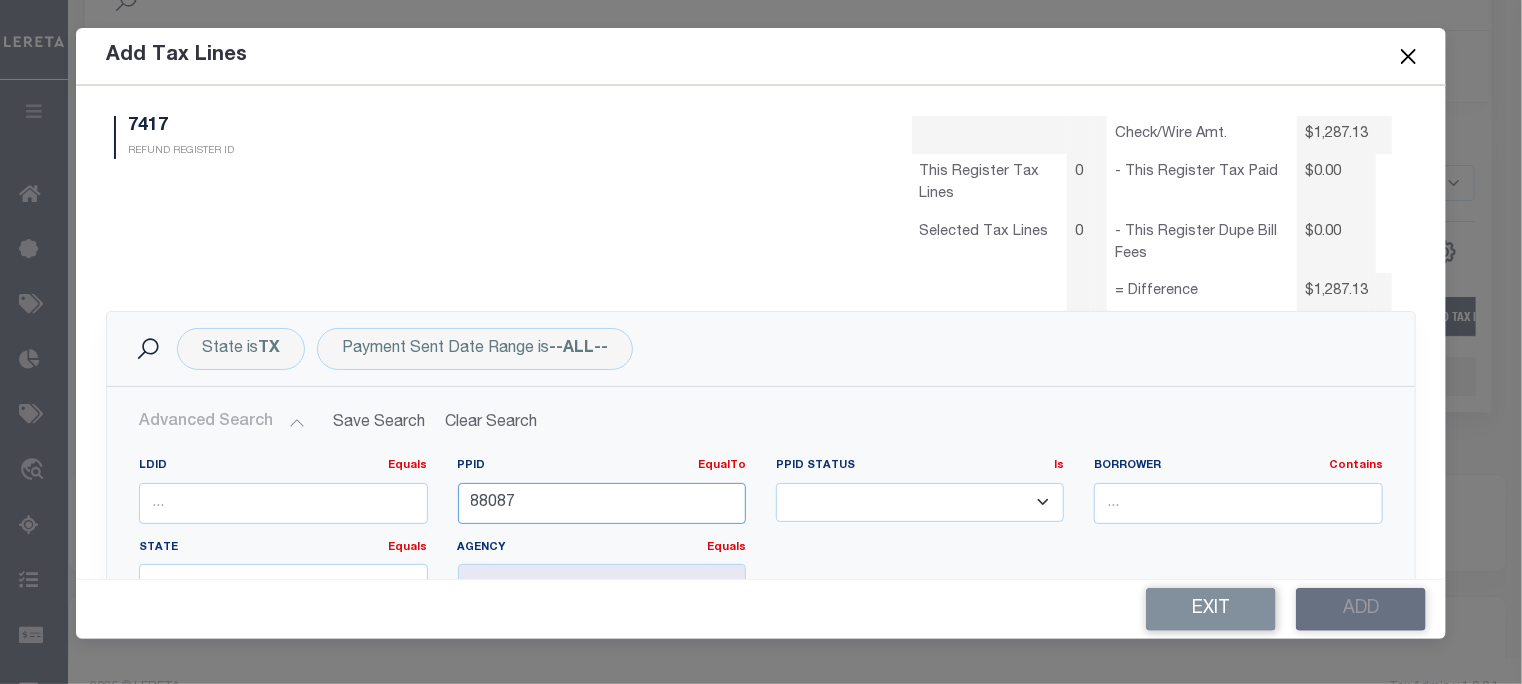 drag, startPoint x: 576, startPoint y: 510, endPoint x: 79, endPoint y: 537, distance: 497.73285 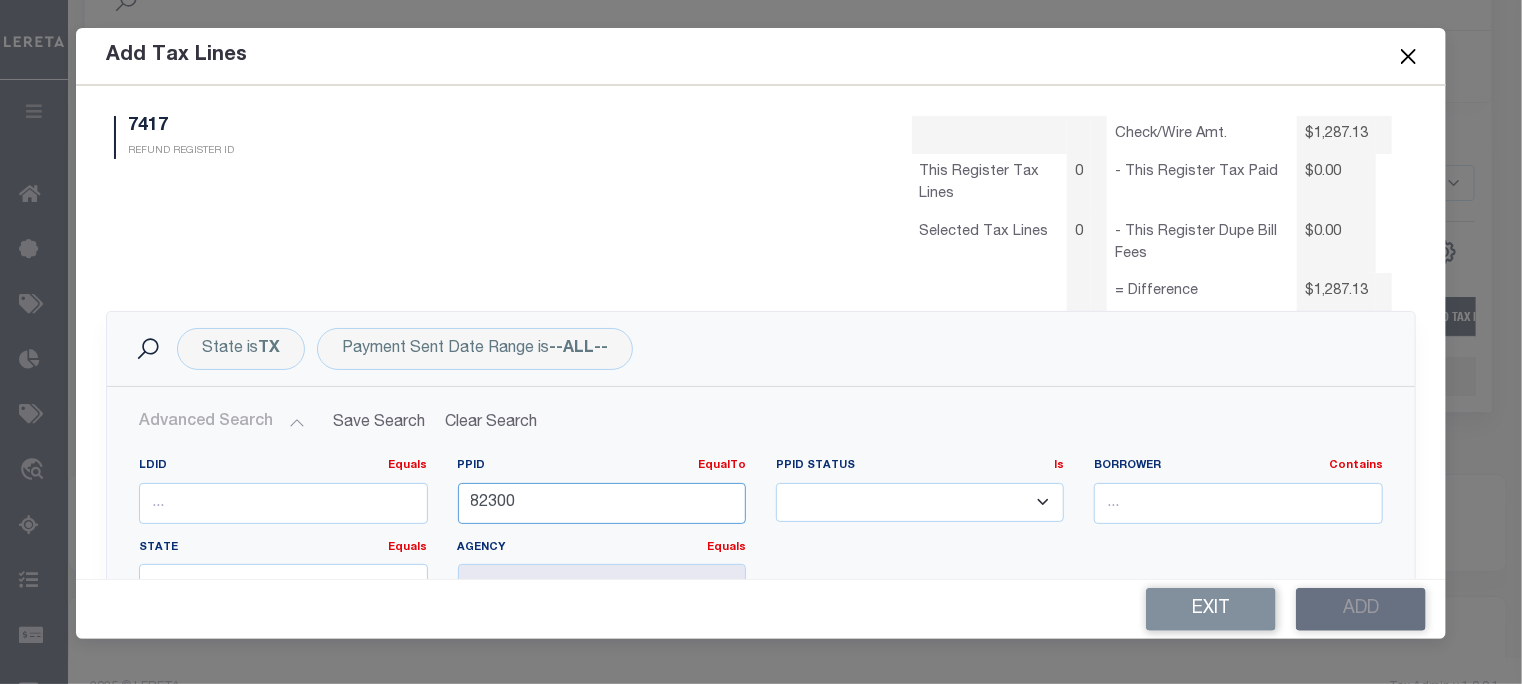 scroll, scrollTop: 300, scrollLeft: 0, axis: vertical 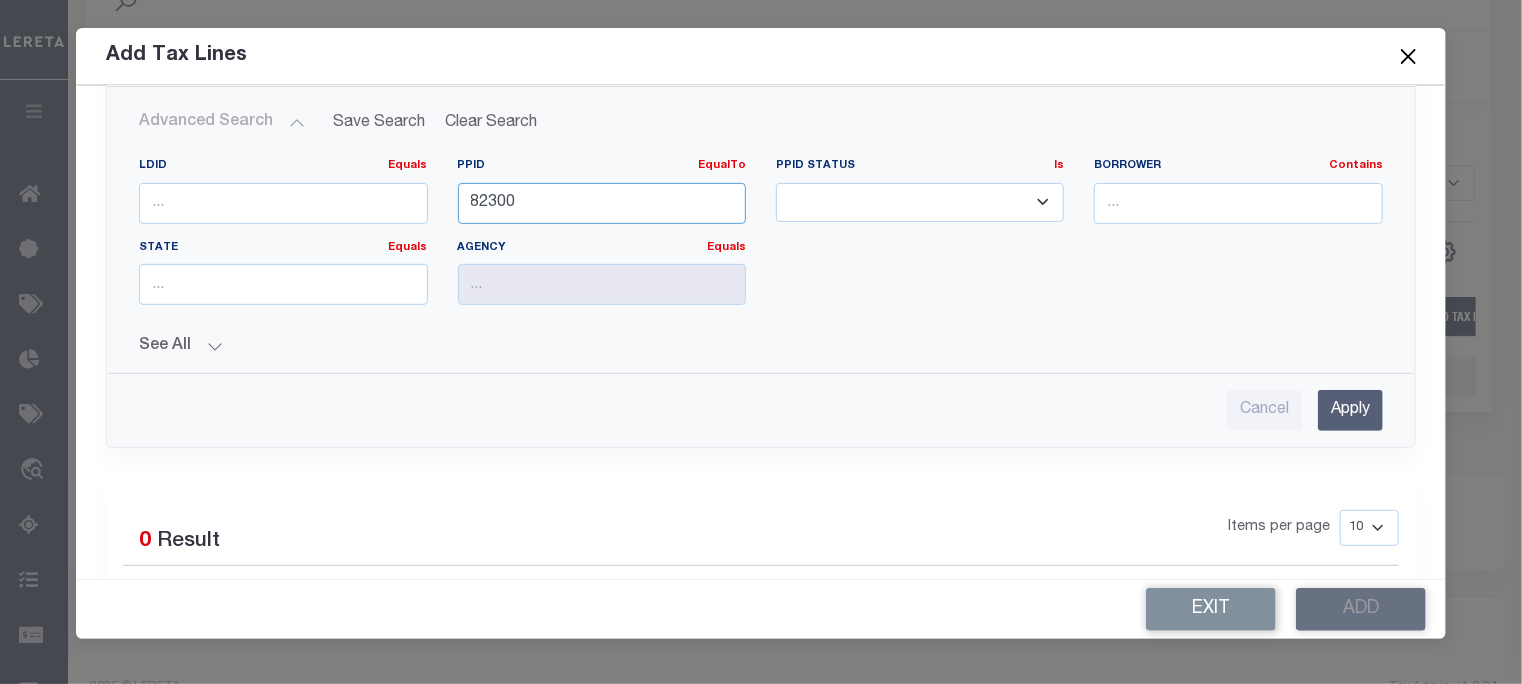 type on "82300" 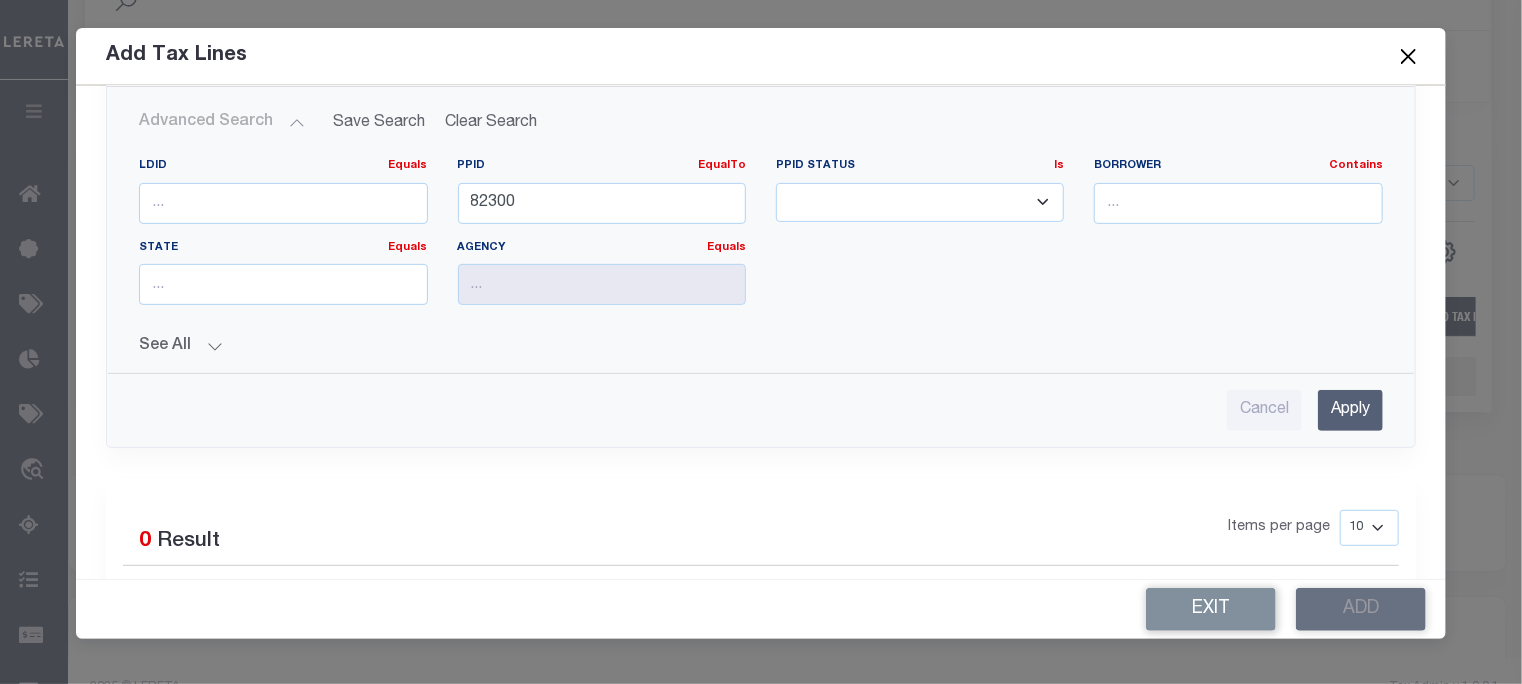 click on "Apply" at bounding box center [1350, 410] 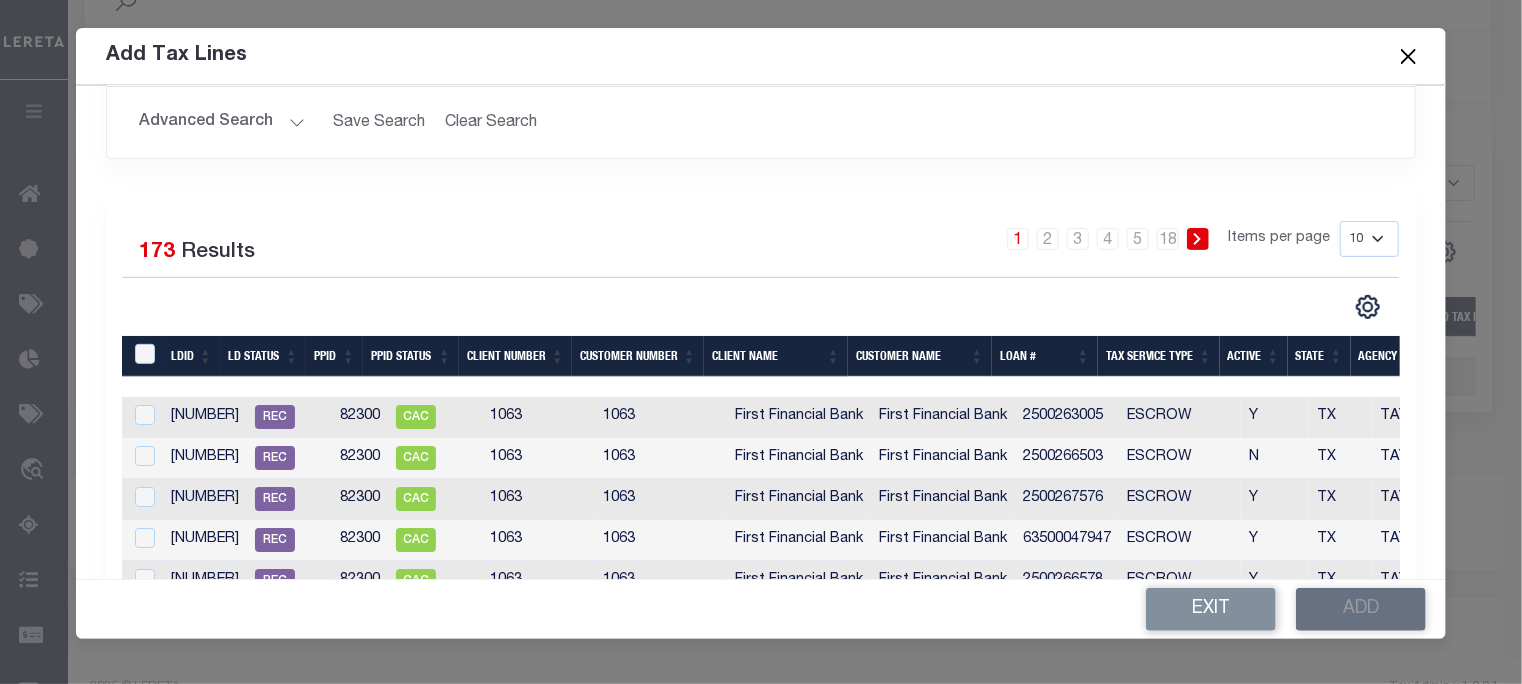 click on "10 25 50 100" at bounding box center (1369, 239) 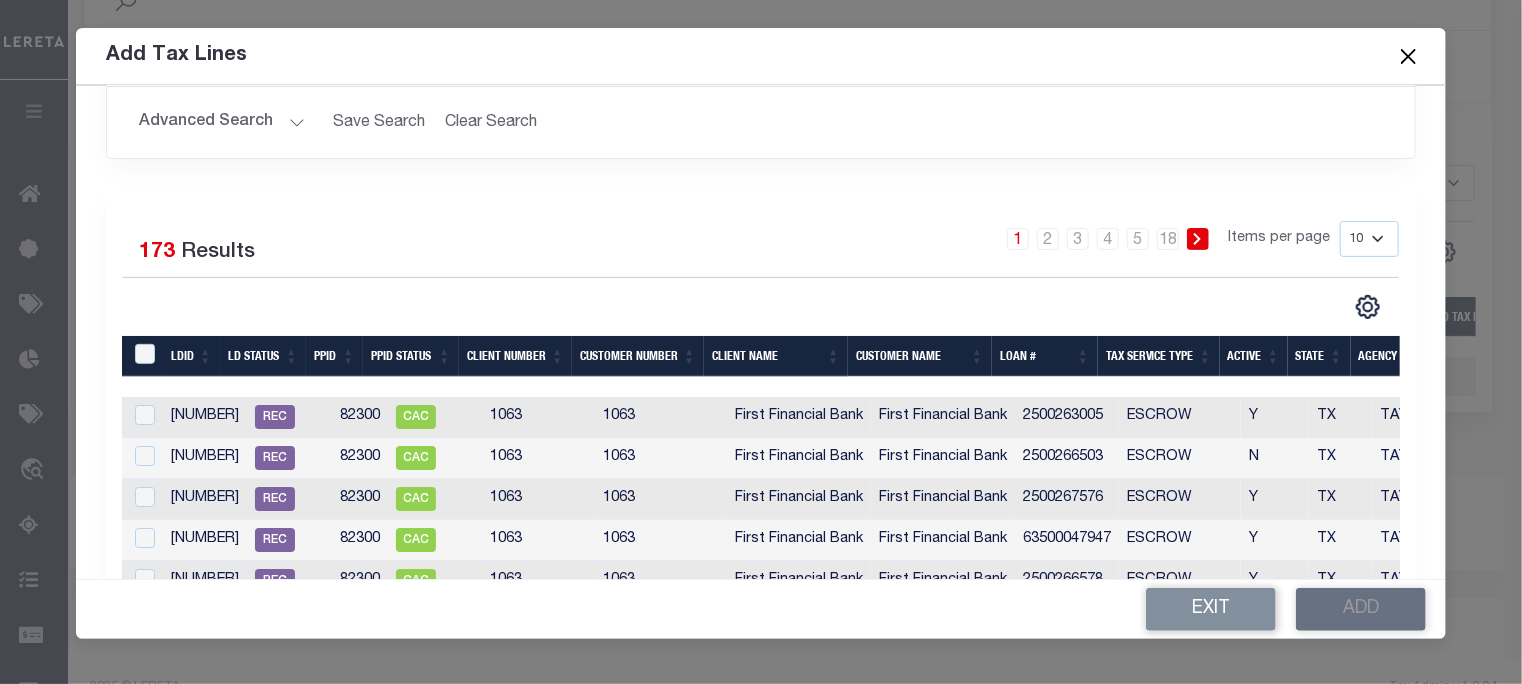 select on "100" 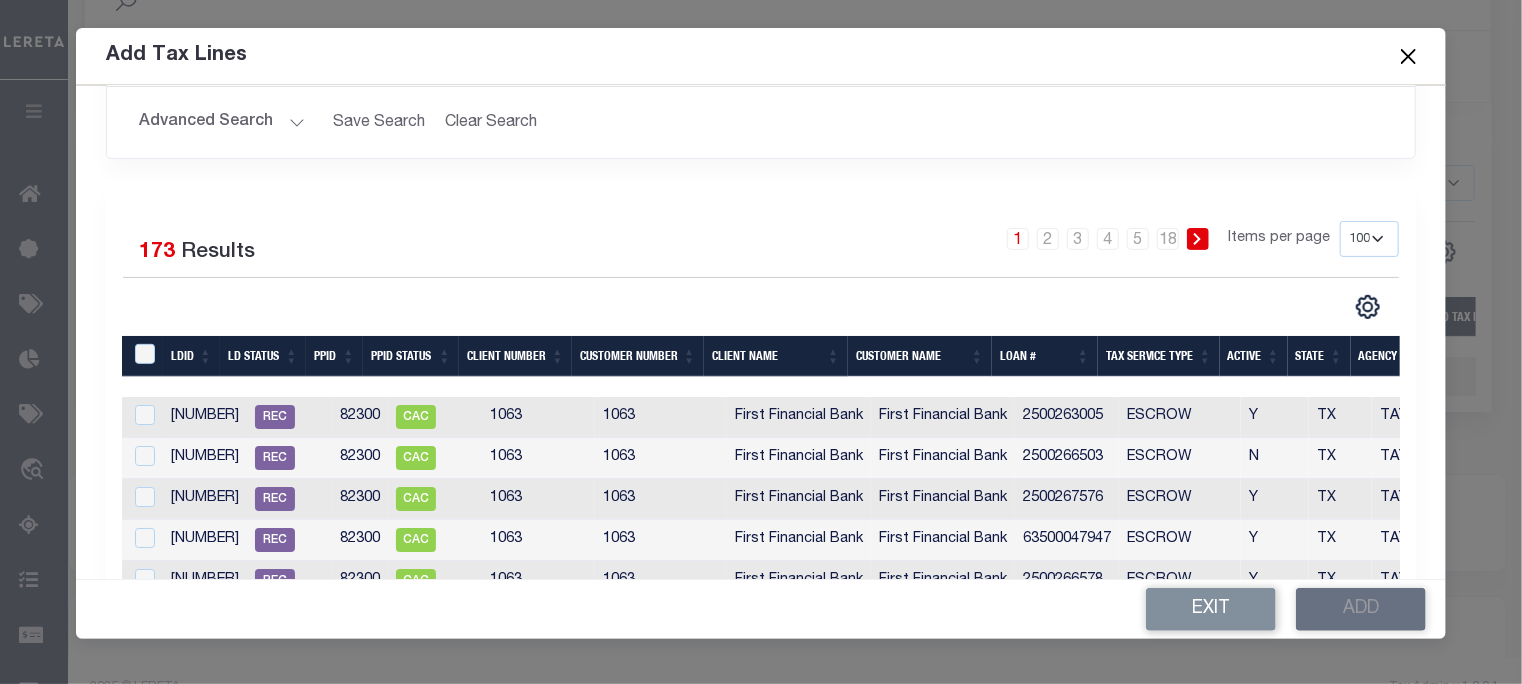 click on "10 25 50 100" at bounding box center (1369, 239) 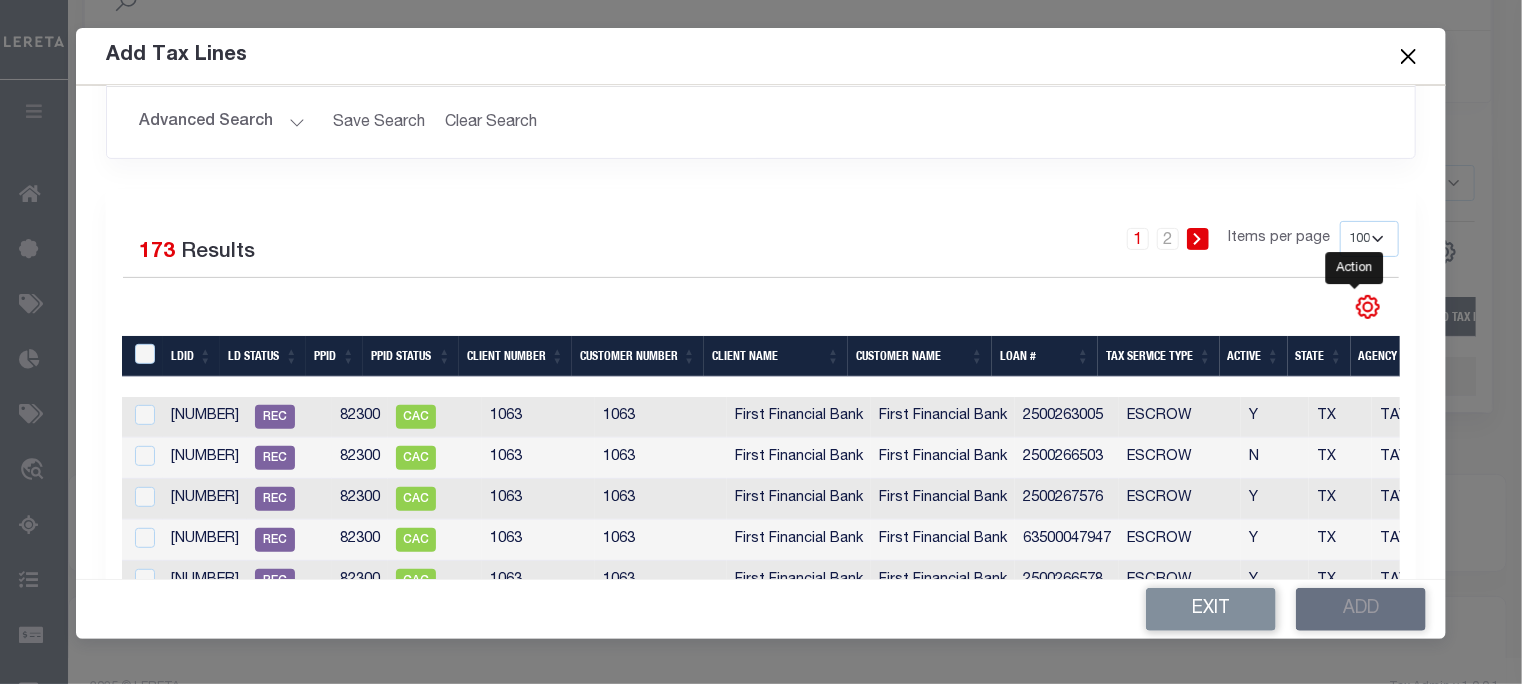 click 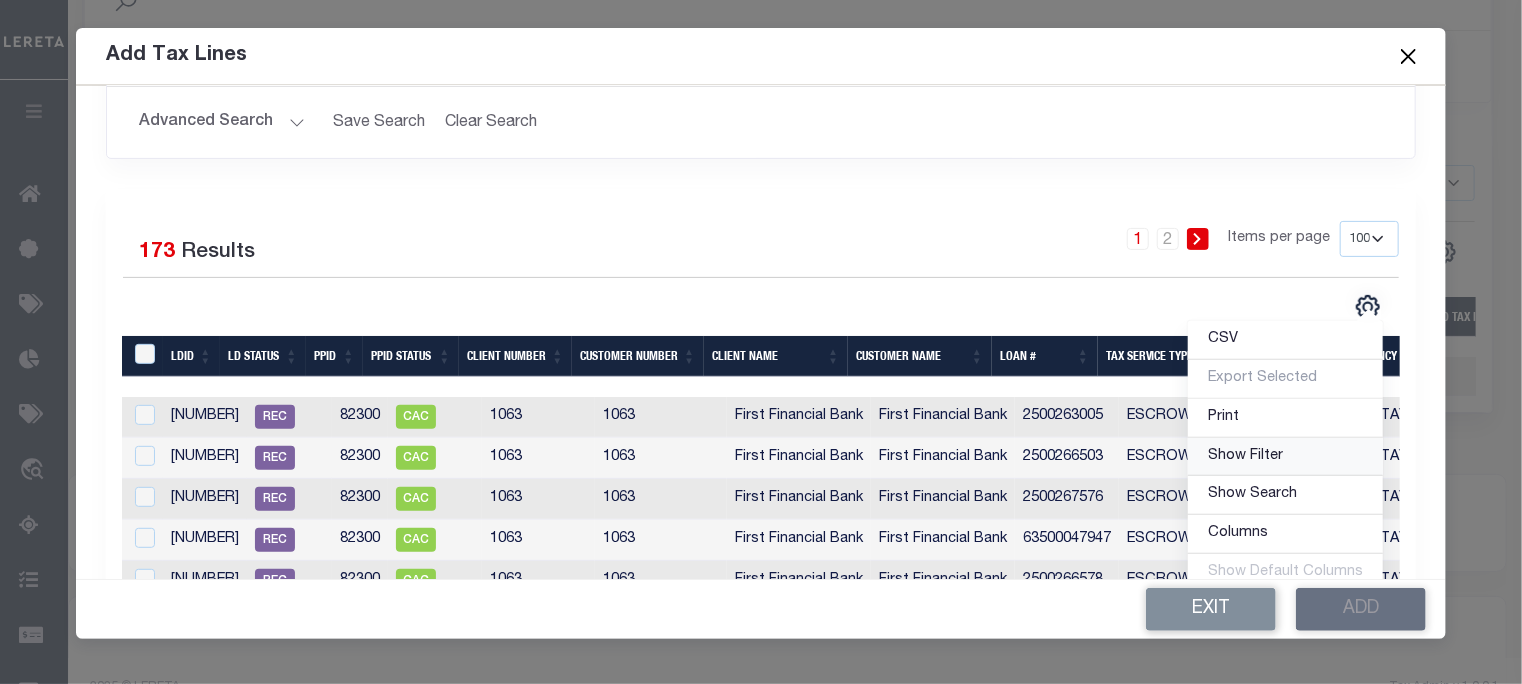 click on "Show Filter" at bounding box center [1245, 456] 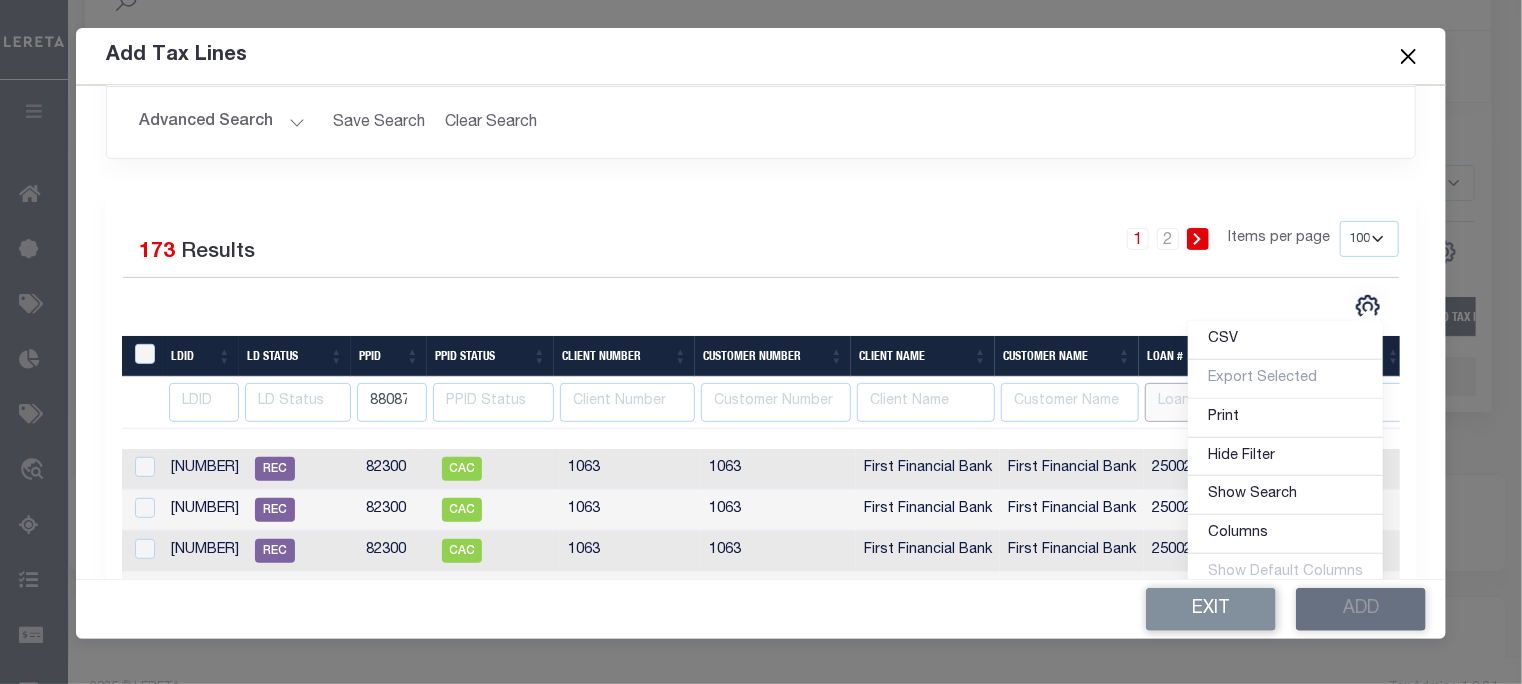 click at bounding box center [1195, 402] 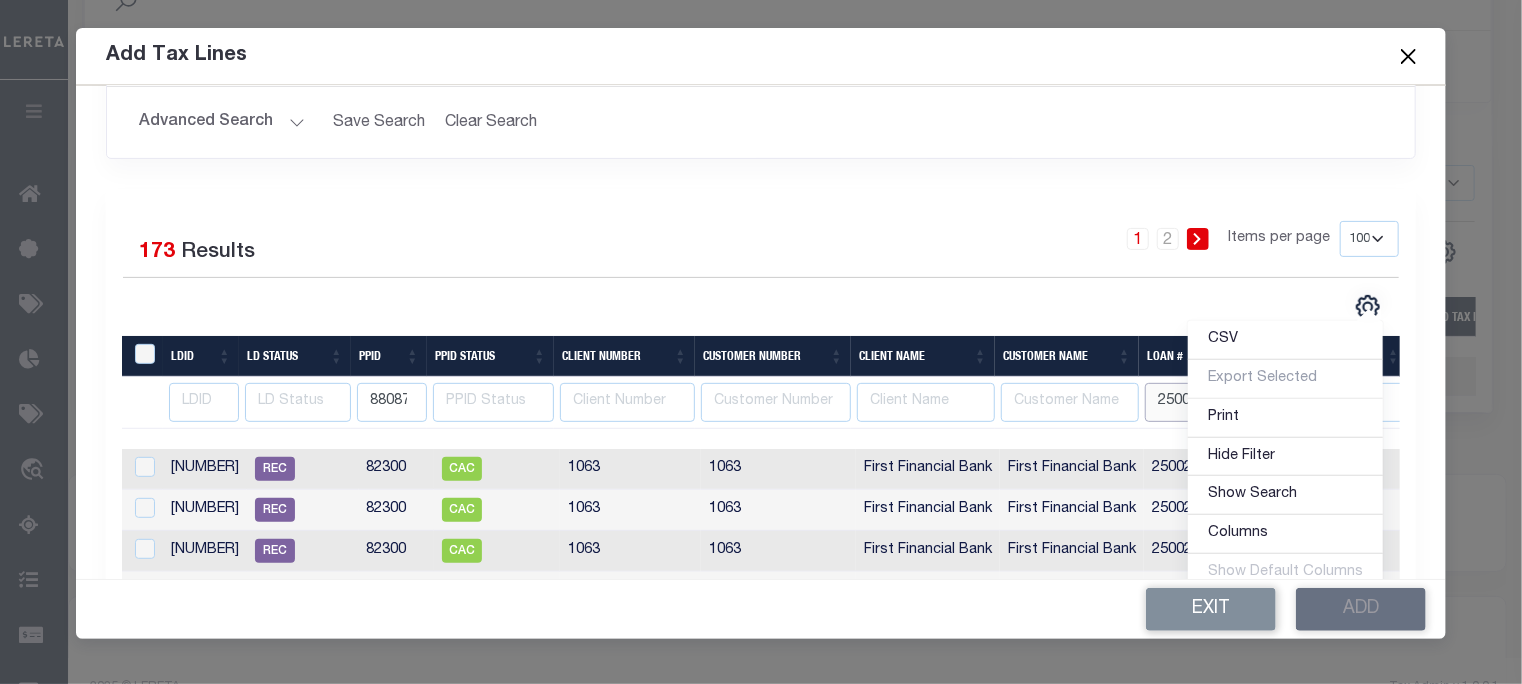 scroll, scrollTop: 0, scrollLeft: 6, axis: horizontal 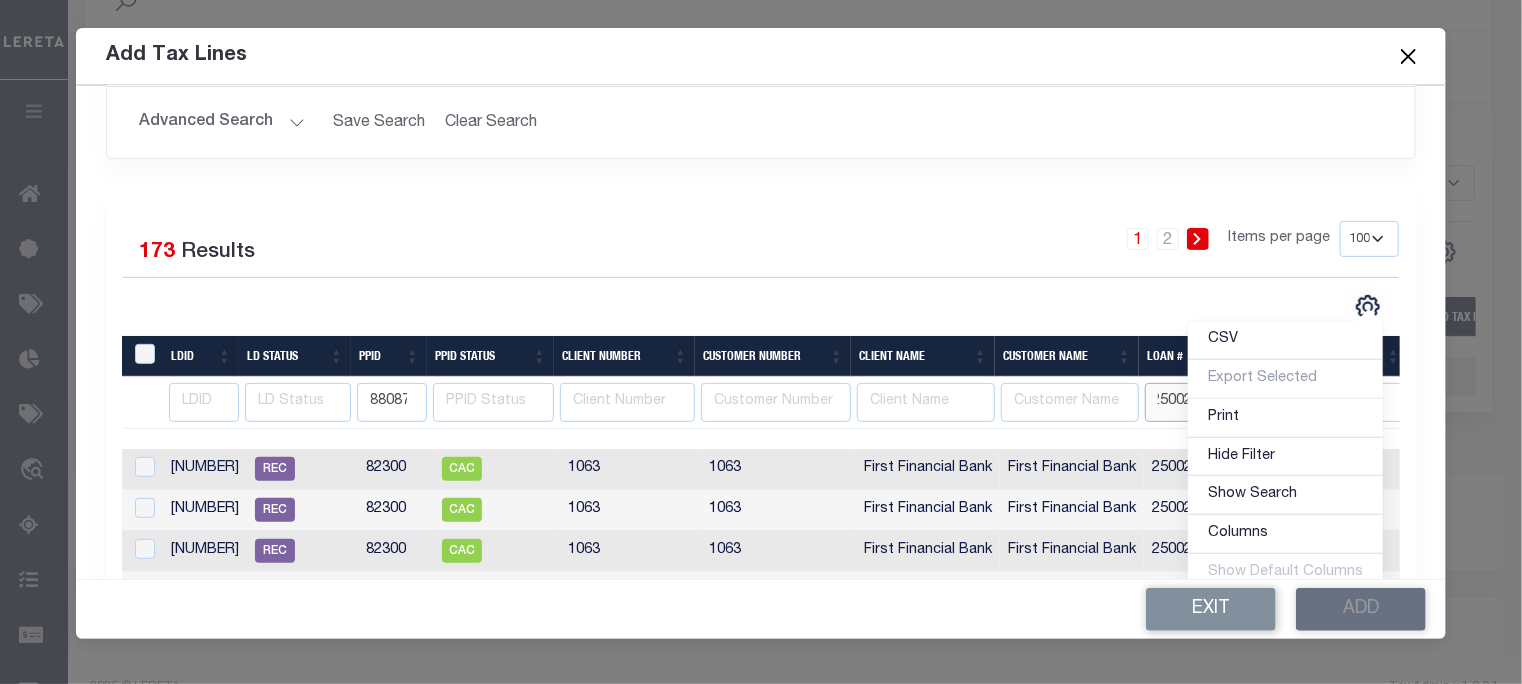 type on "2500236647" 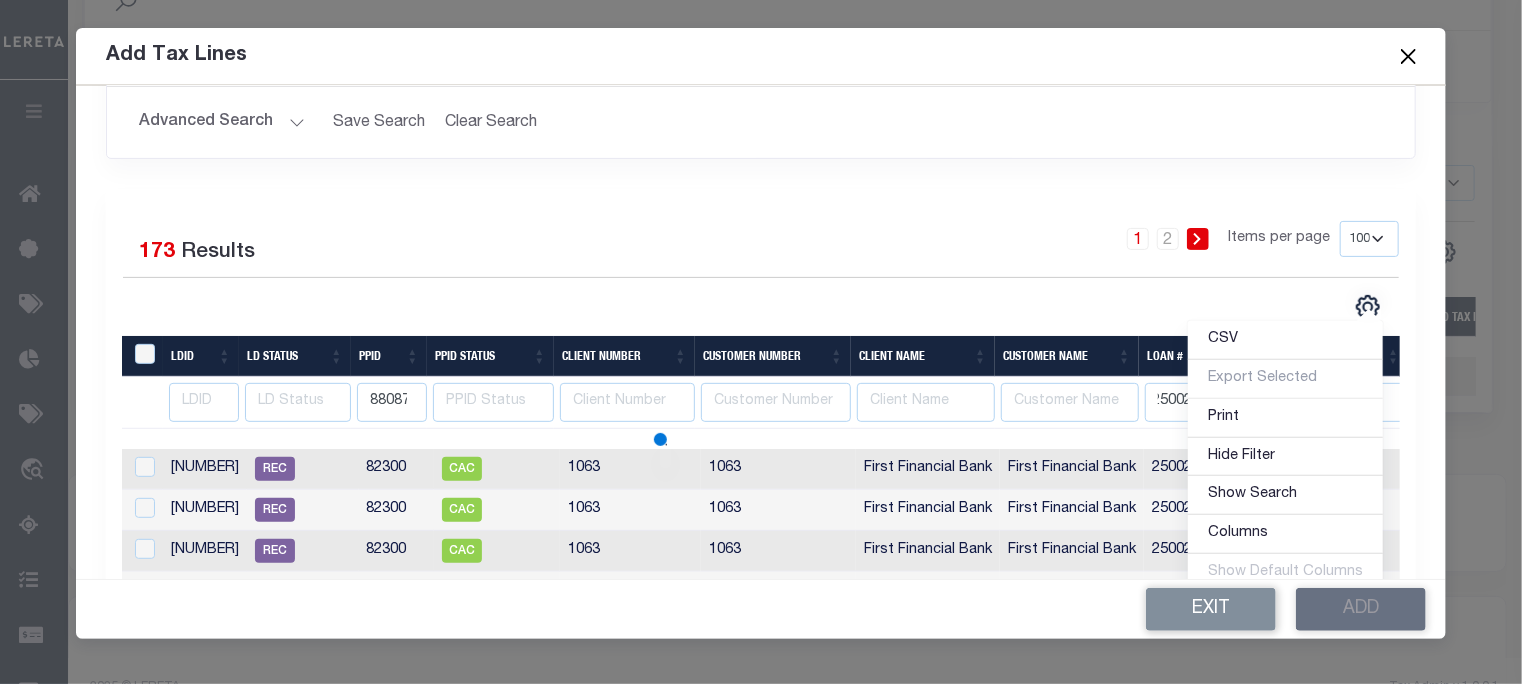click on "Selected
173   Results
1 2
Items per page   10 25 50 100" at bounding box center (761, 2376) 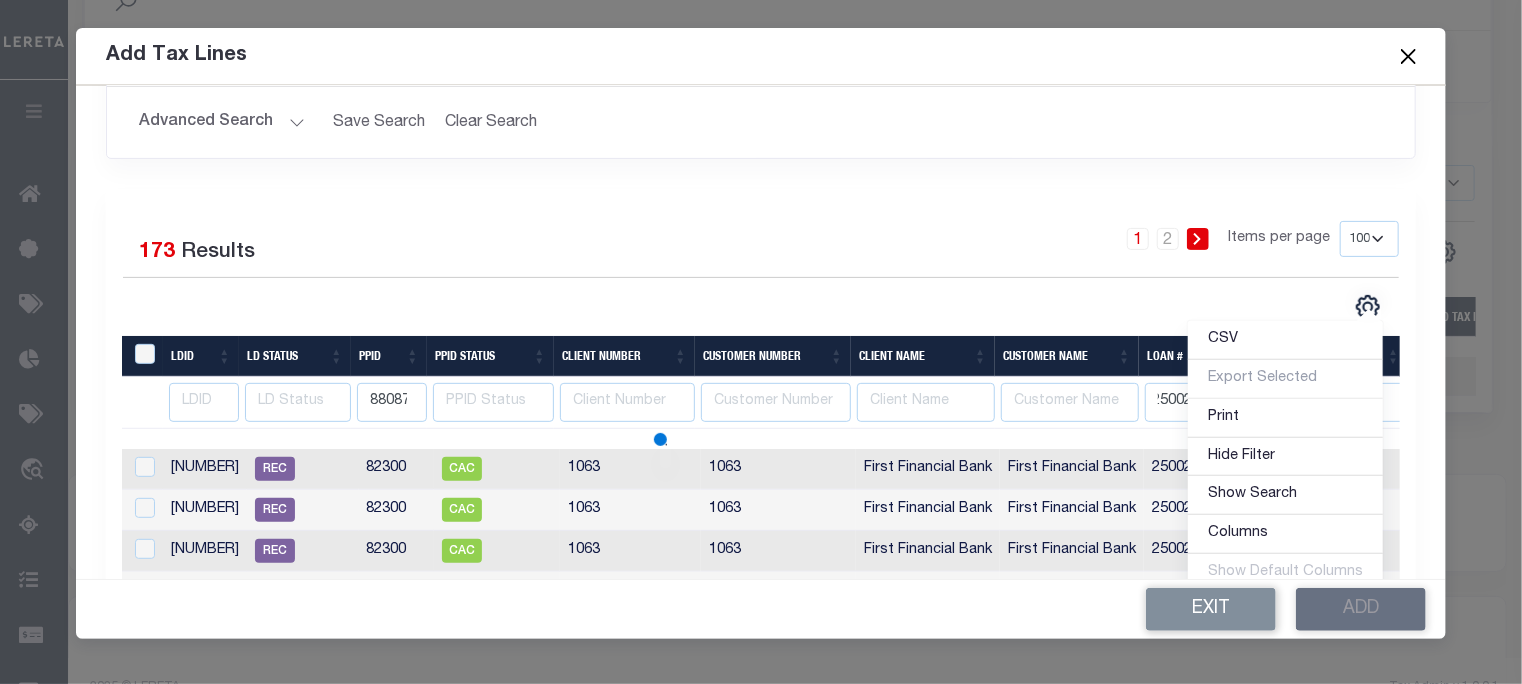 scroll, scrollTop: 0, scrollLeft: 0, axis: both 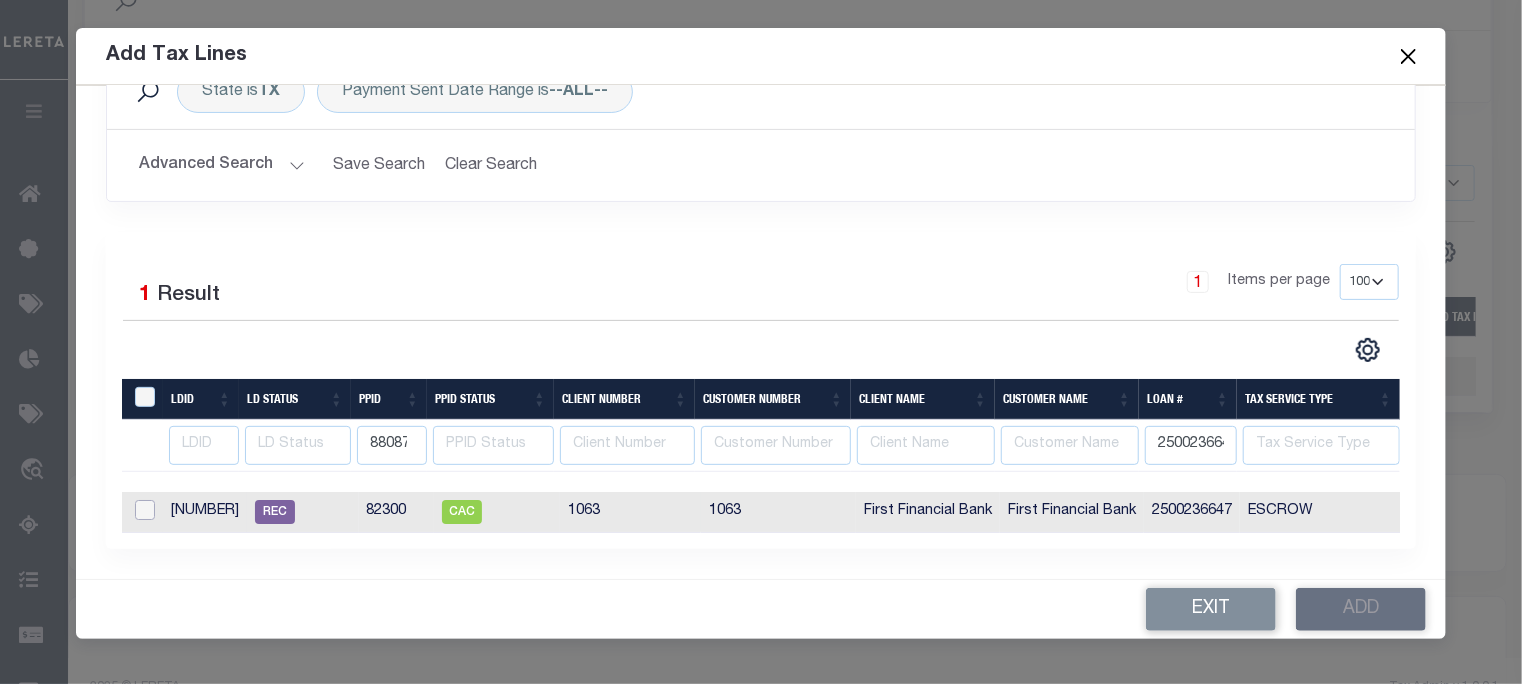 click at bounding box center (145, 510) 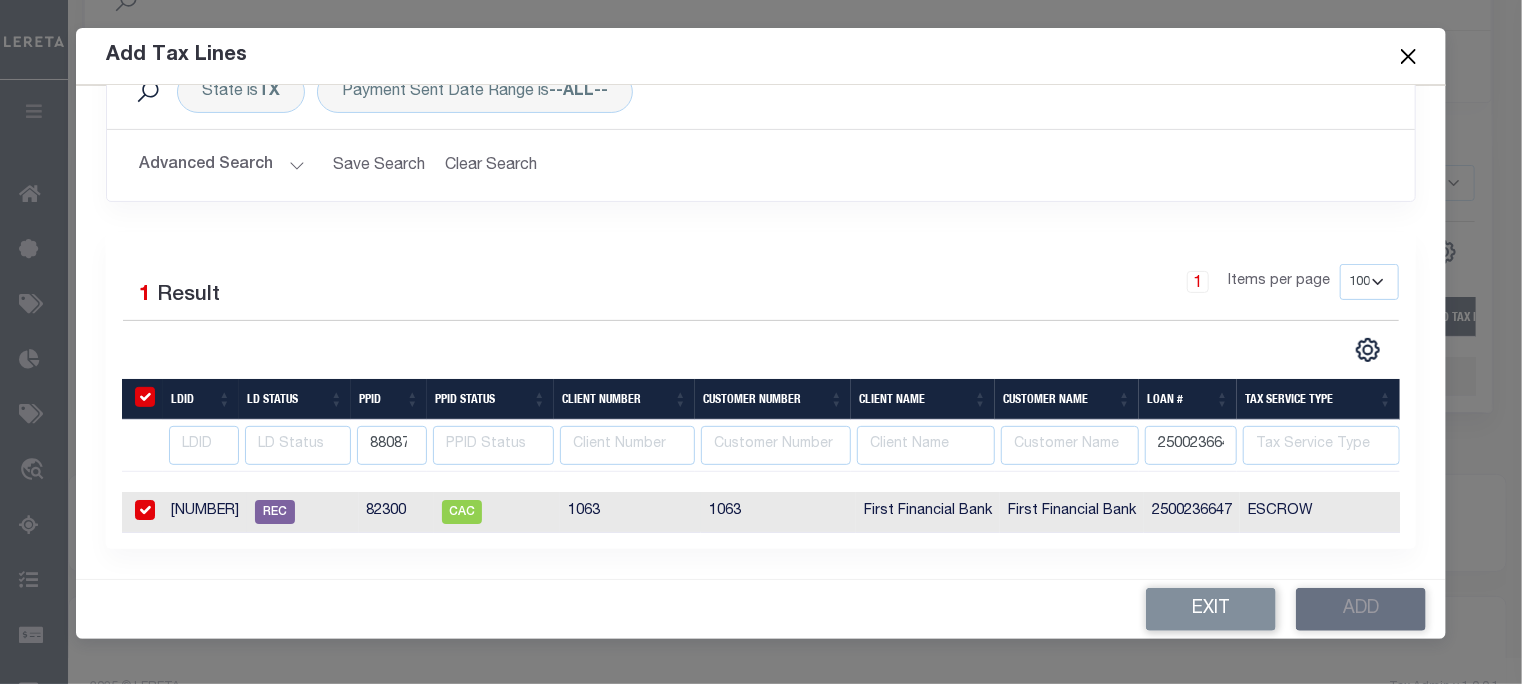 checkbox on "true" 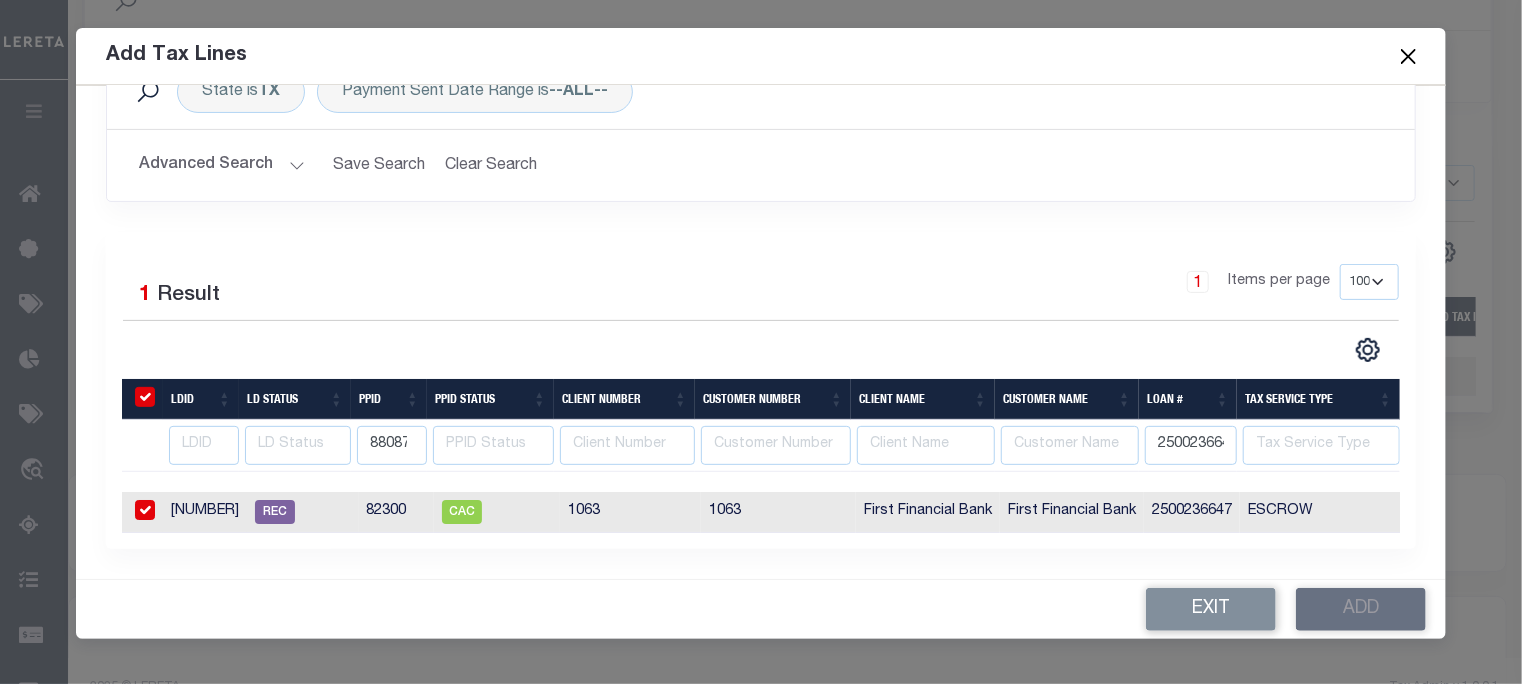 checkbox on "true" 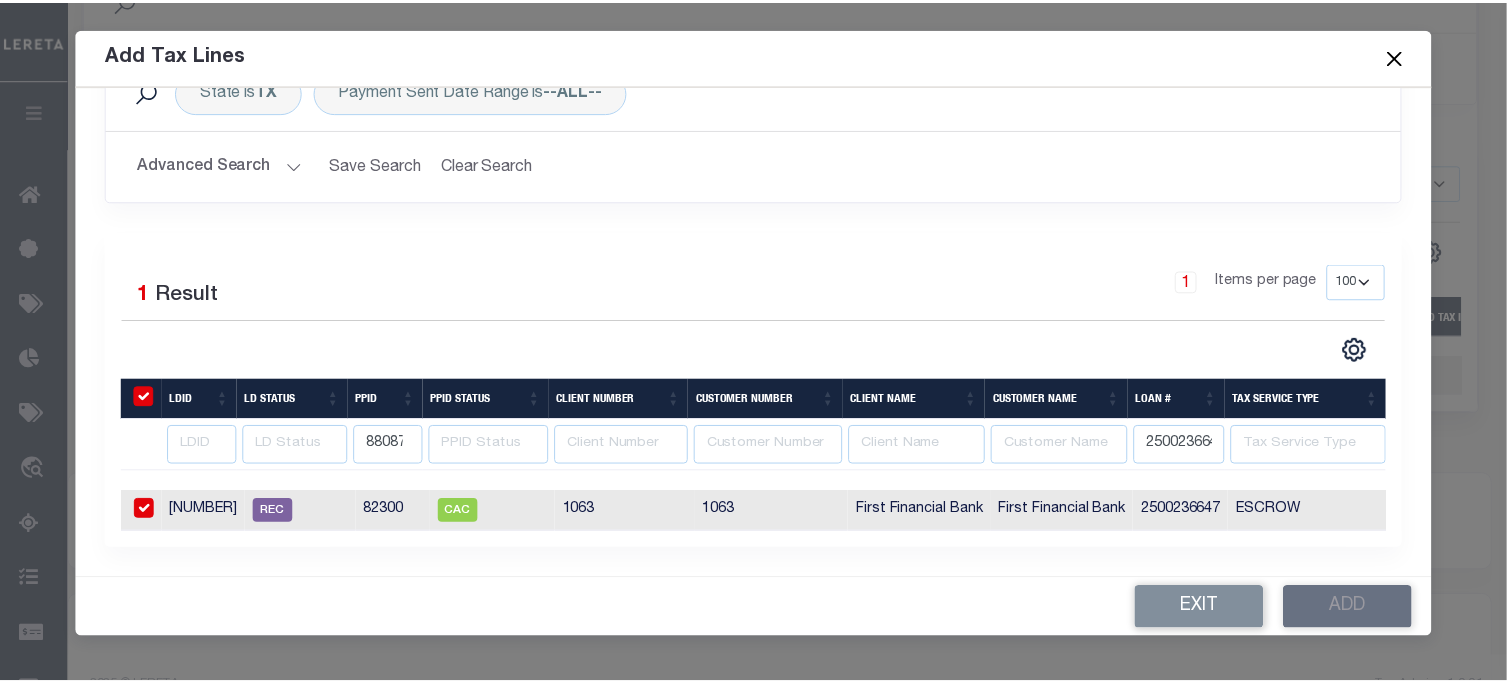 scroll, scrollTop: 265, scrollLeft: 0, axis: vertical 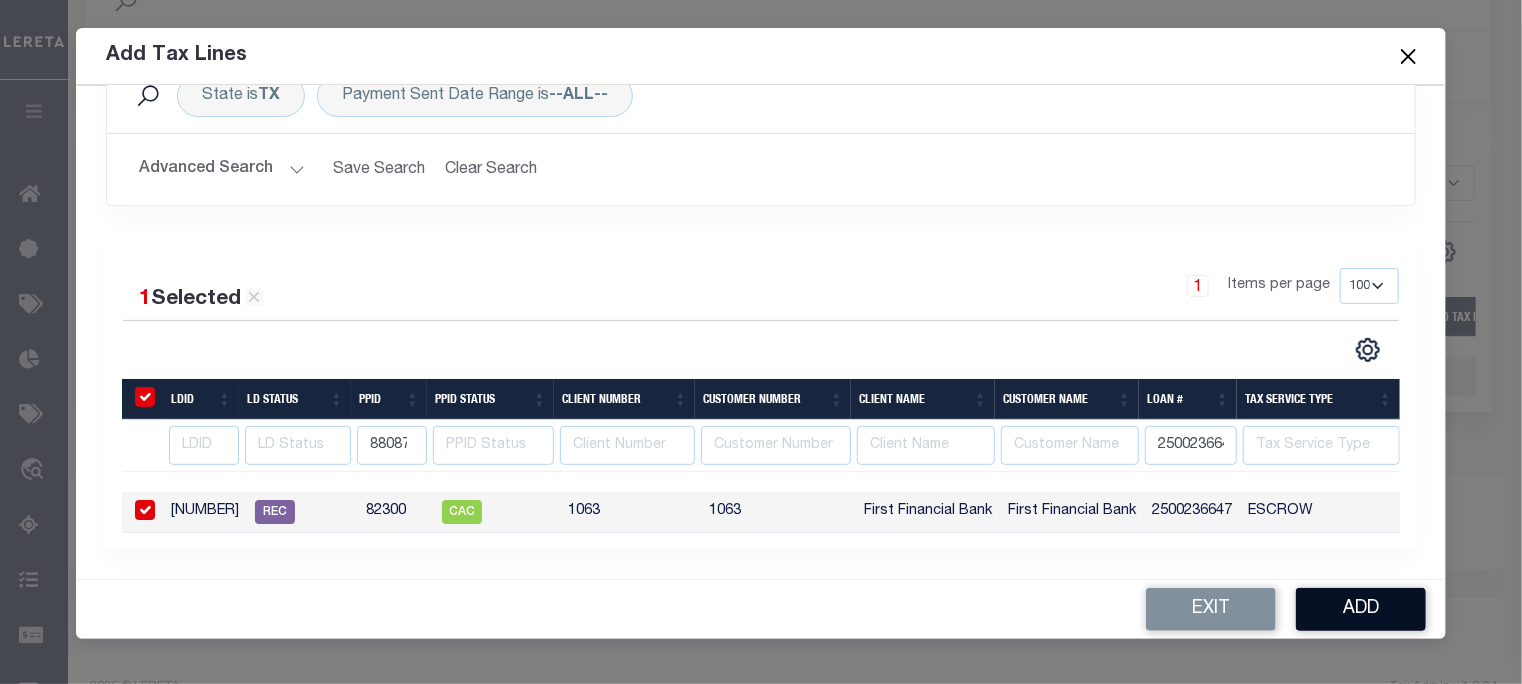 click on "Add" at bounding box center (1361, 609) 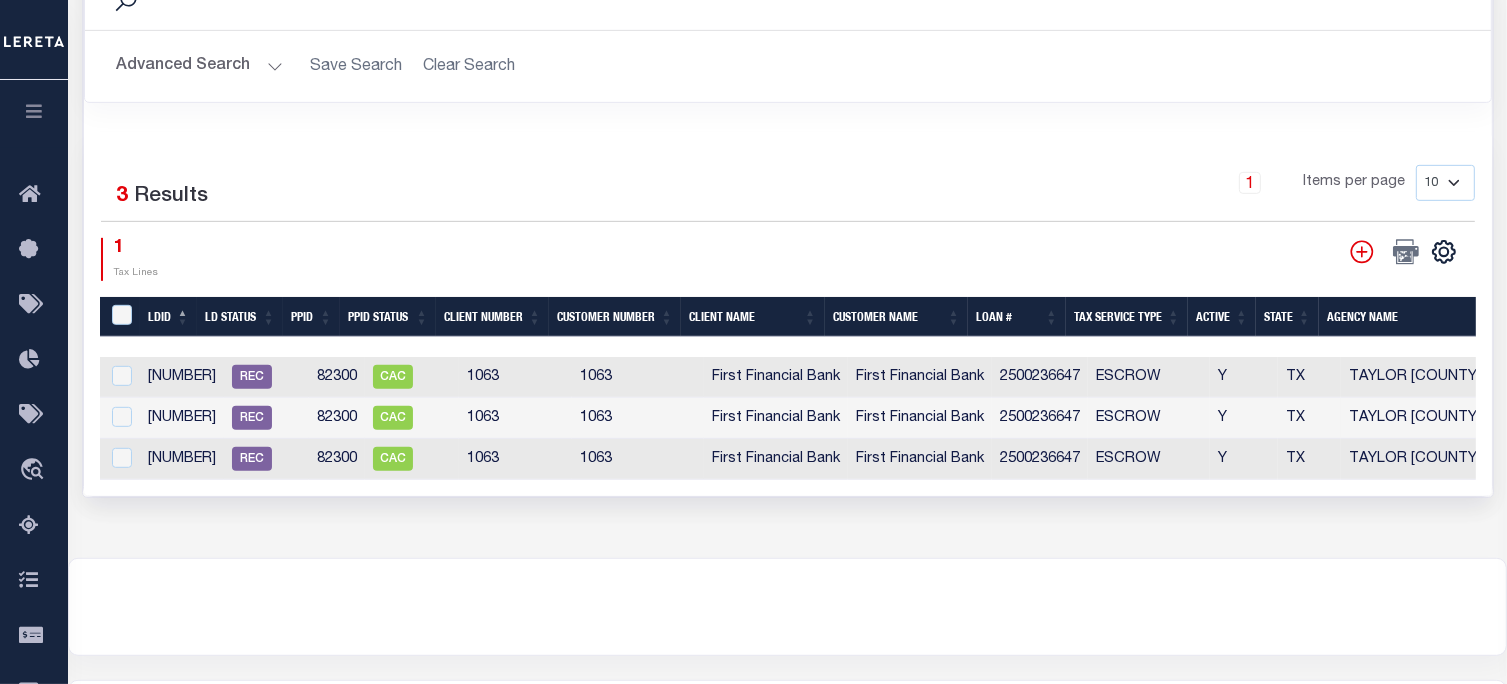 scroll, scrollTop: 0, scrollLeft: 238, axis: horizontal 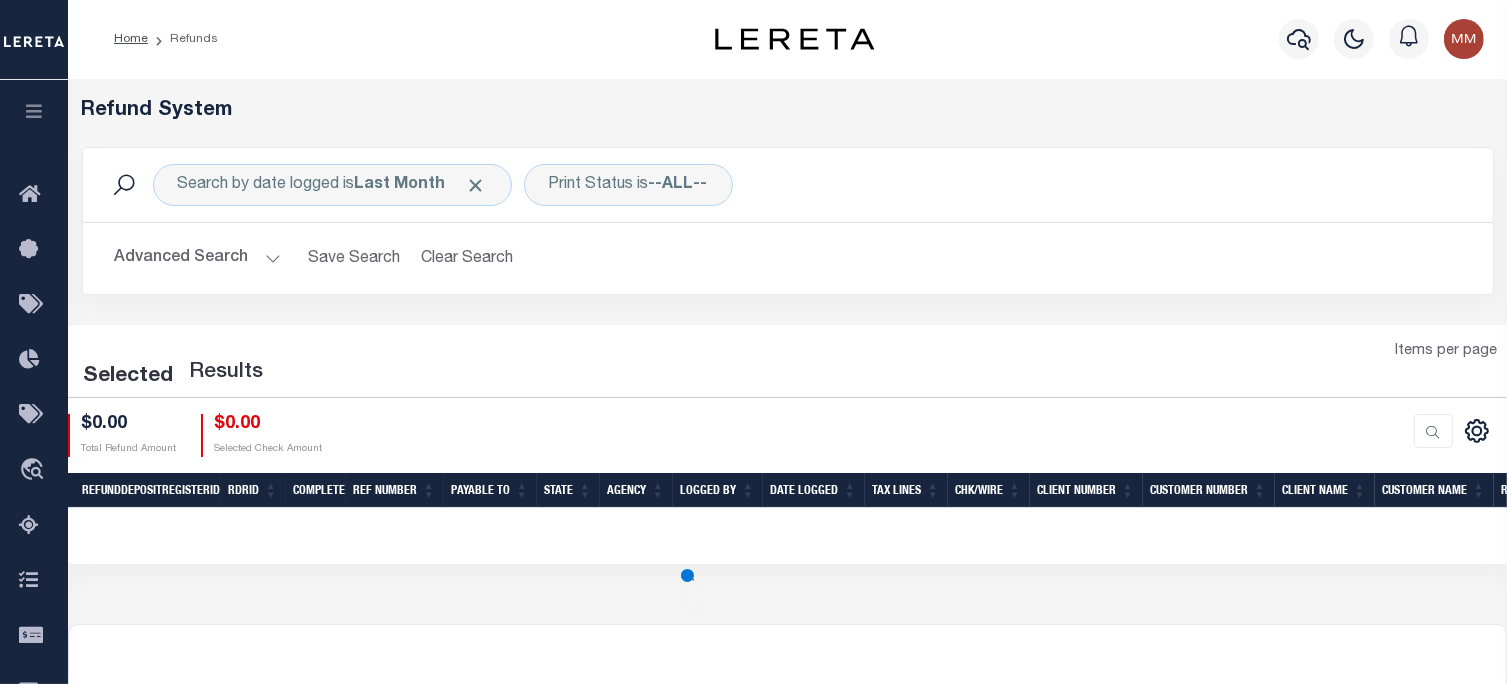 select on "50" 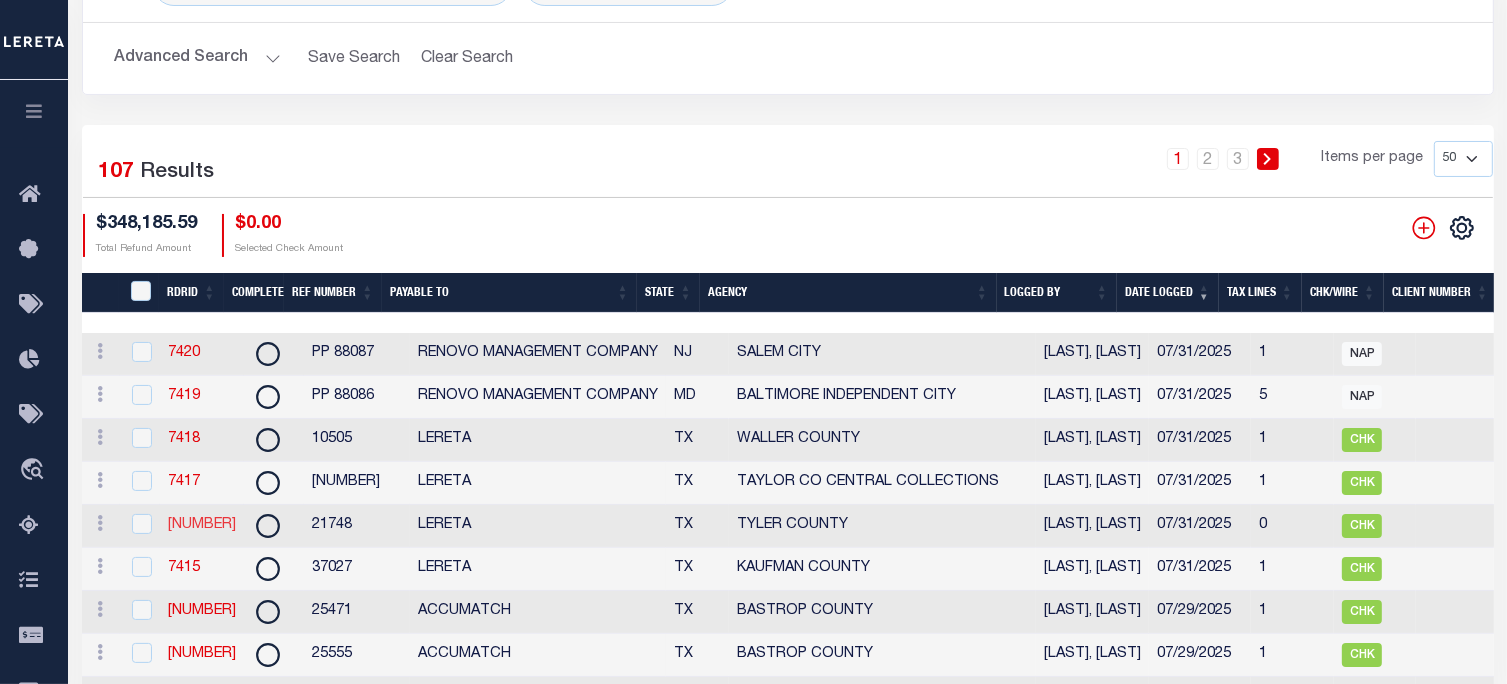 click on "[NUMBER]" at bounding box center (202, 525) 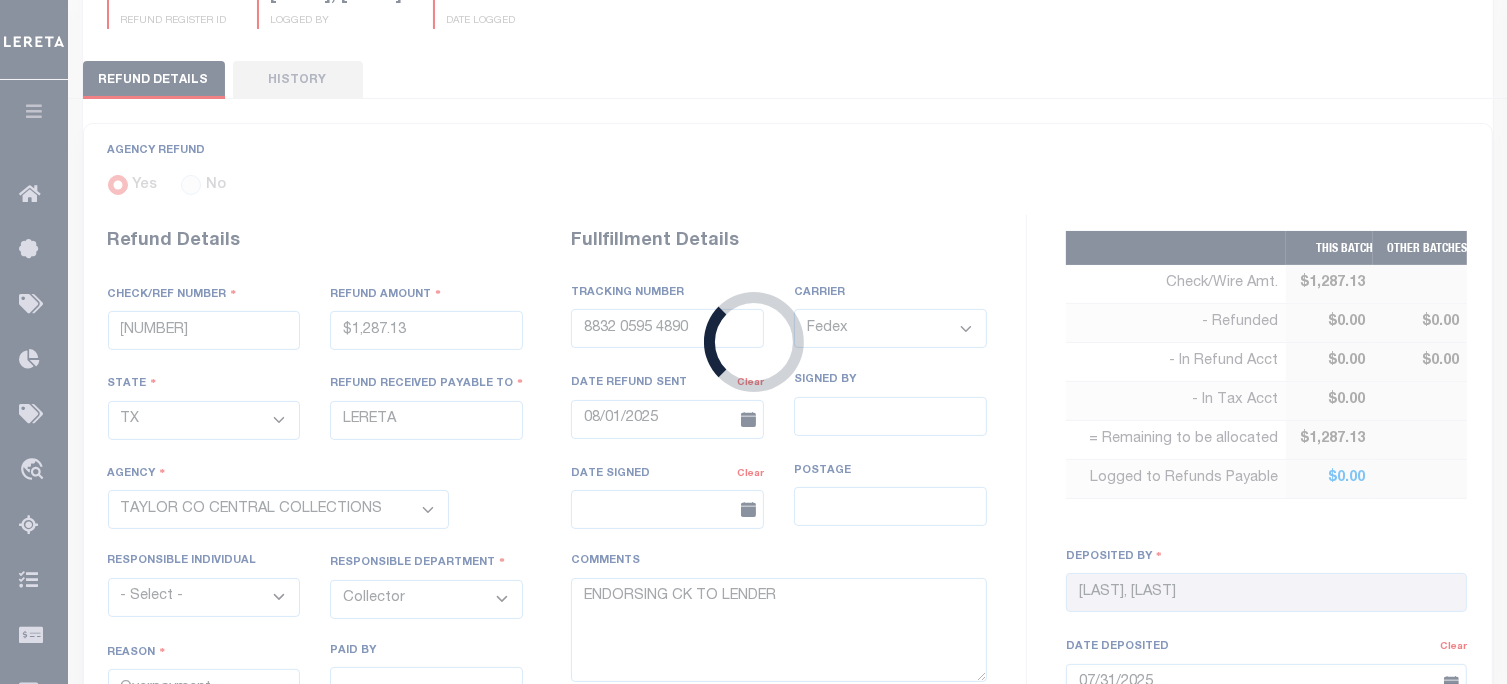 type on "21748" 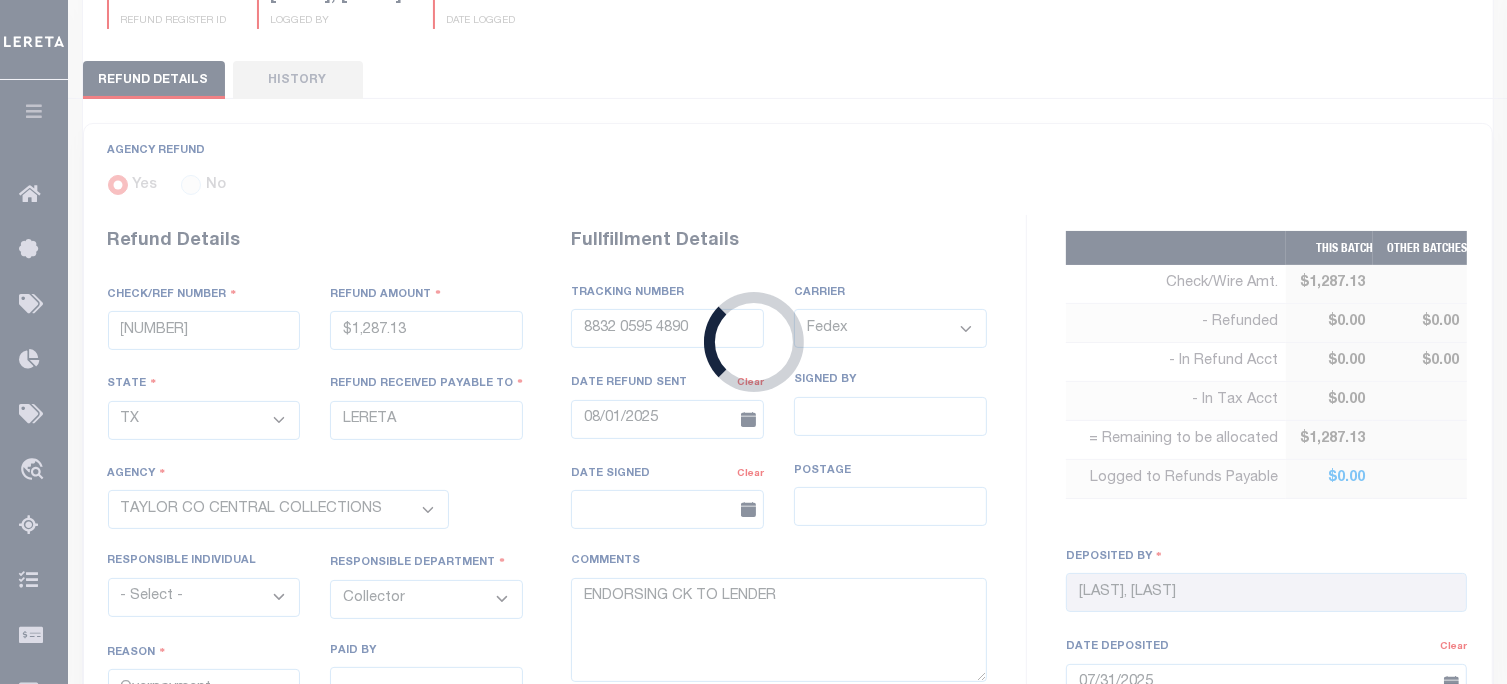 type on "$4,863.5" 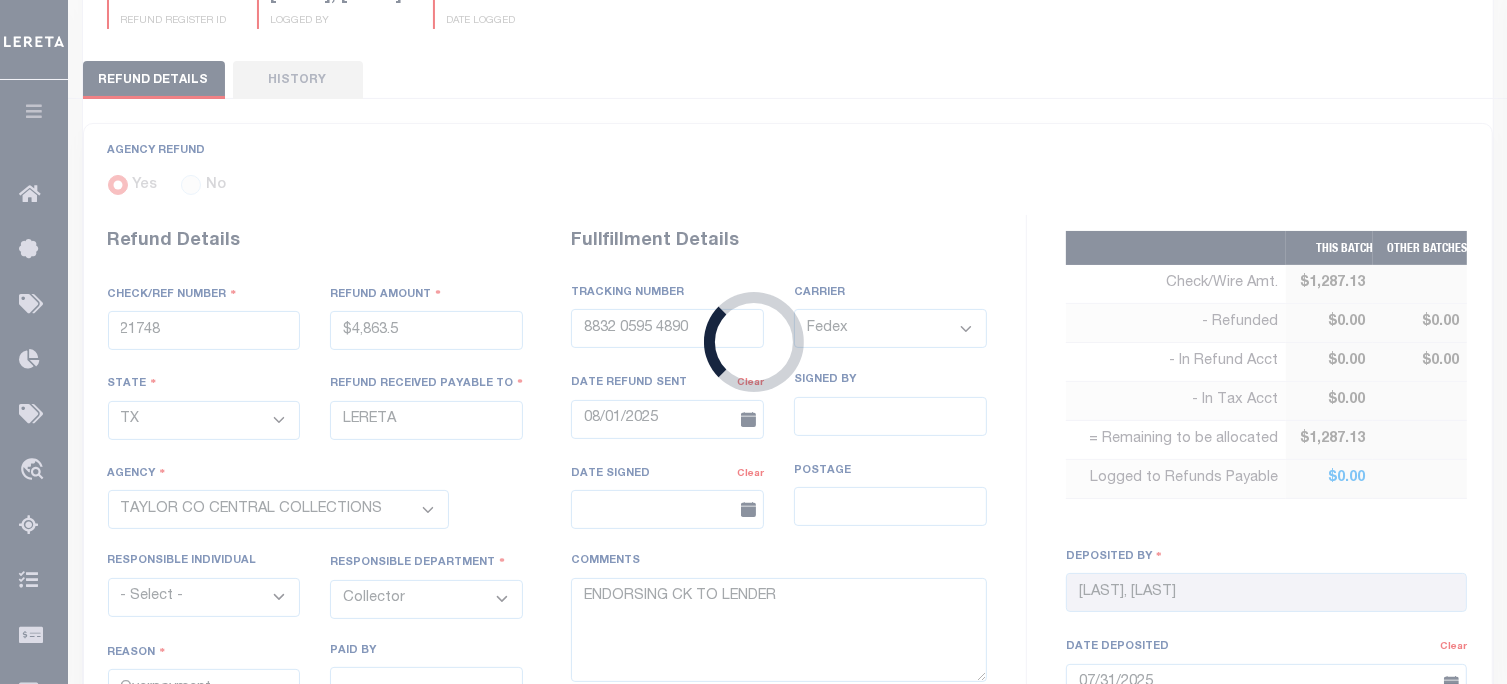 select on "4845700000" 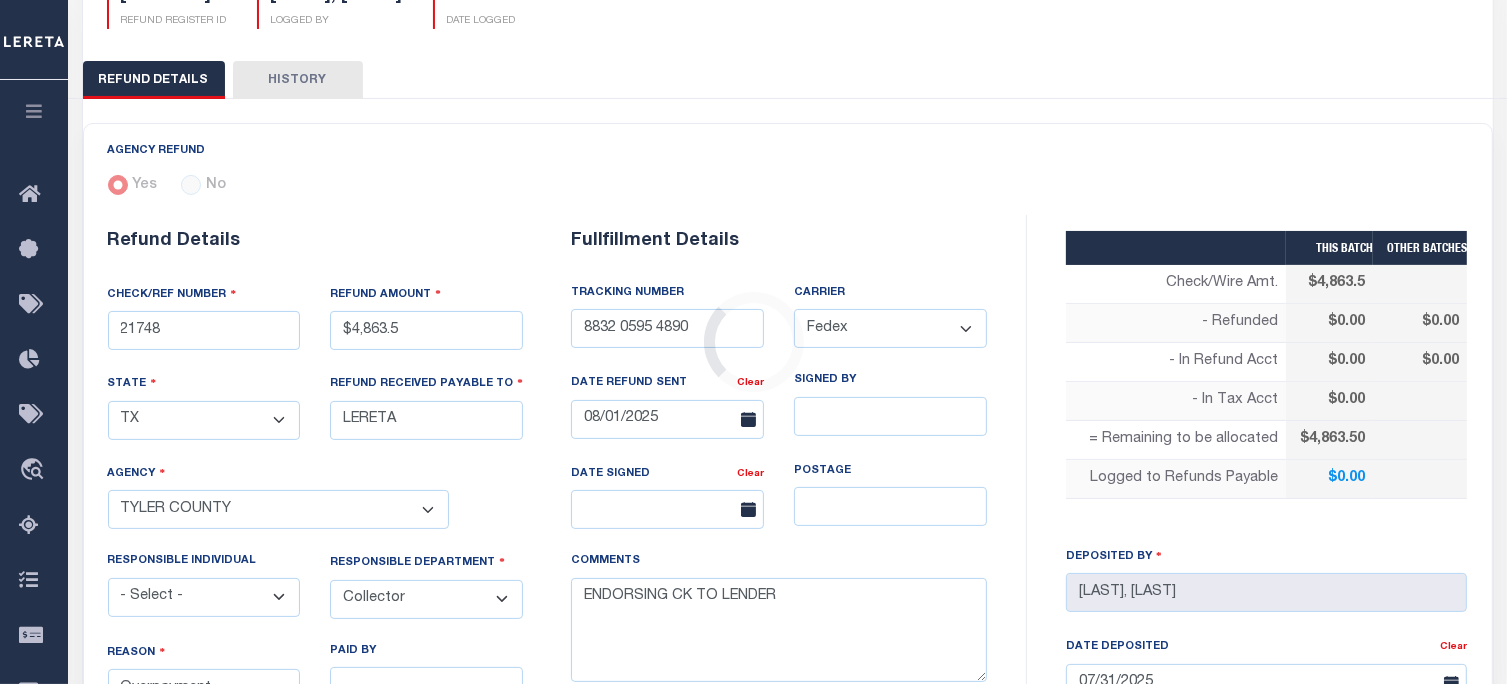 scroll, scrollTop: 99, scrollLeft: 0, axis: vertical 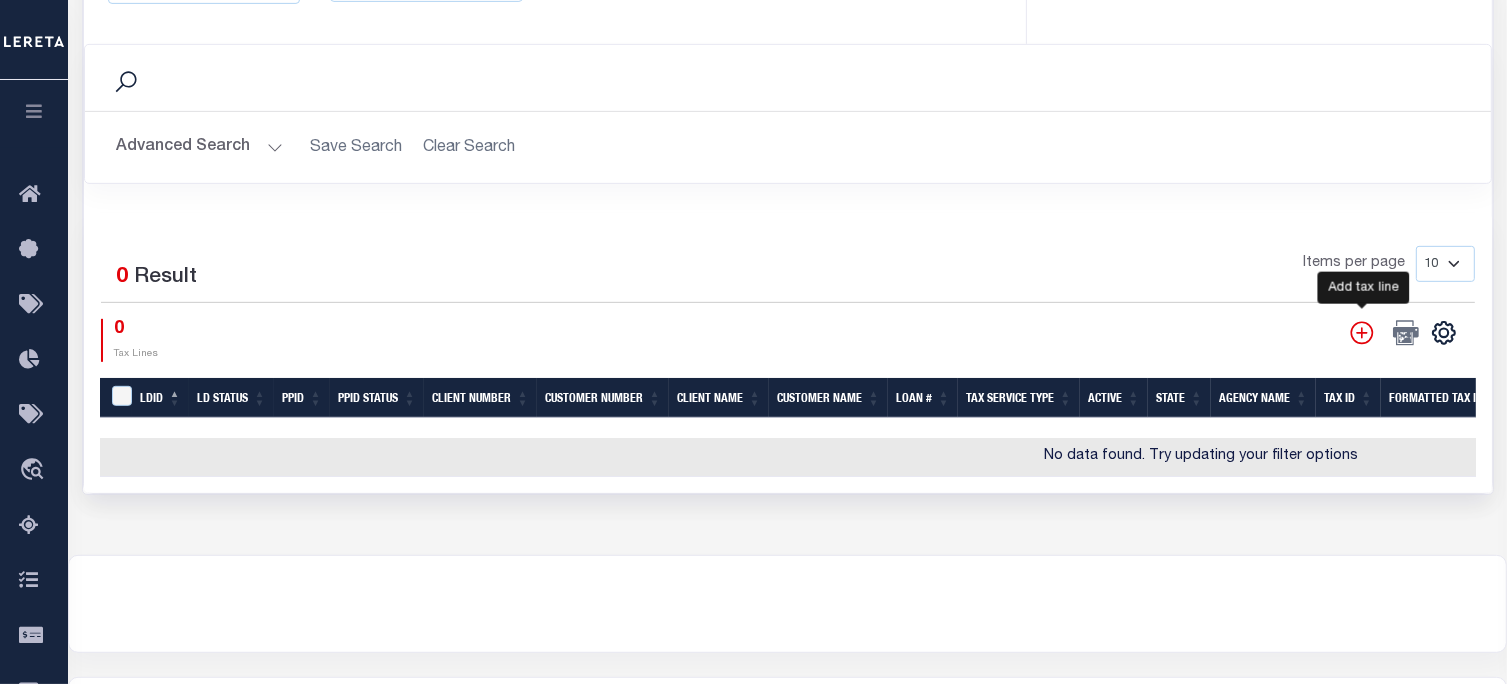 click 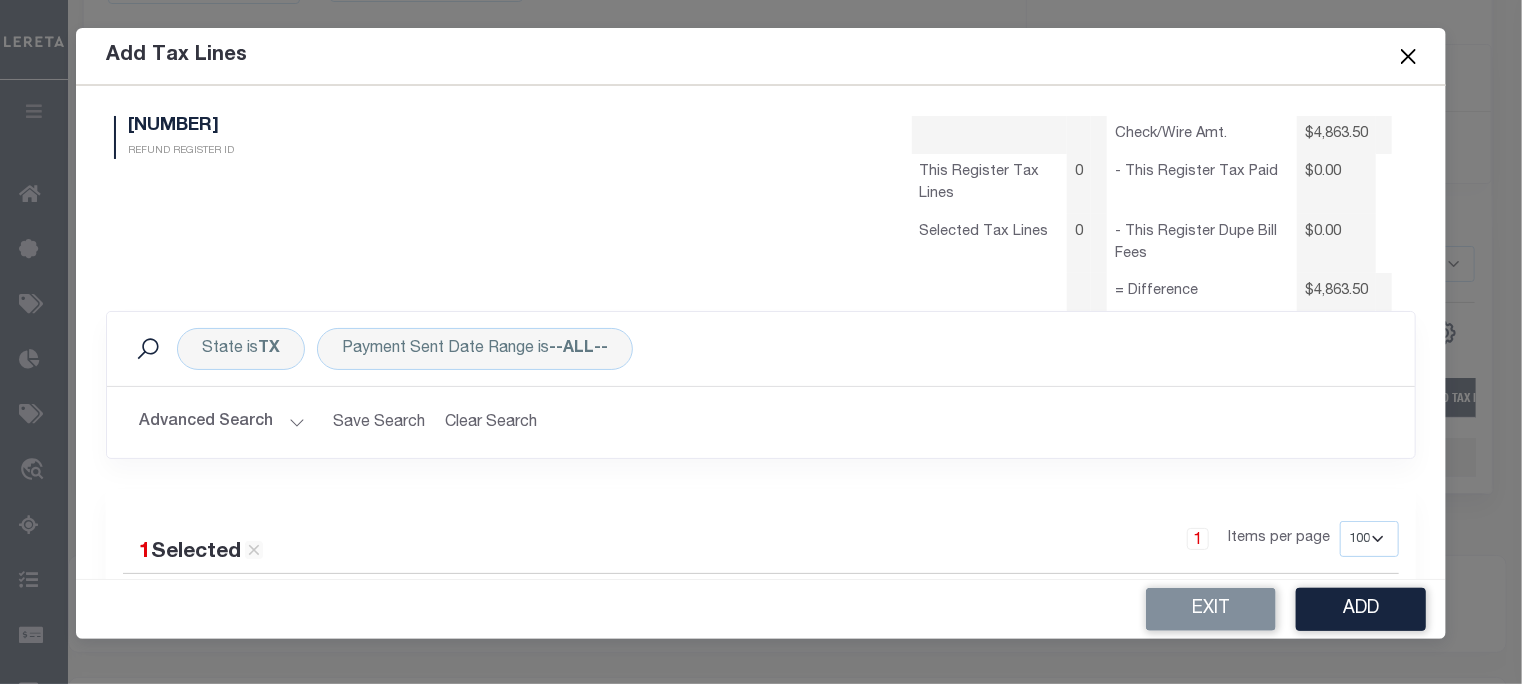 select on "100" 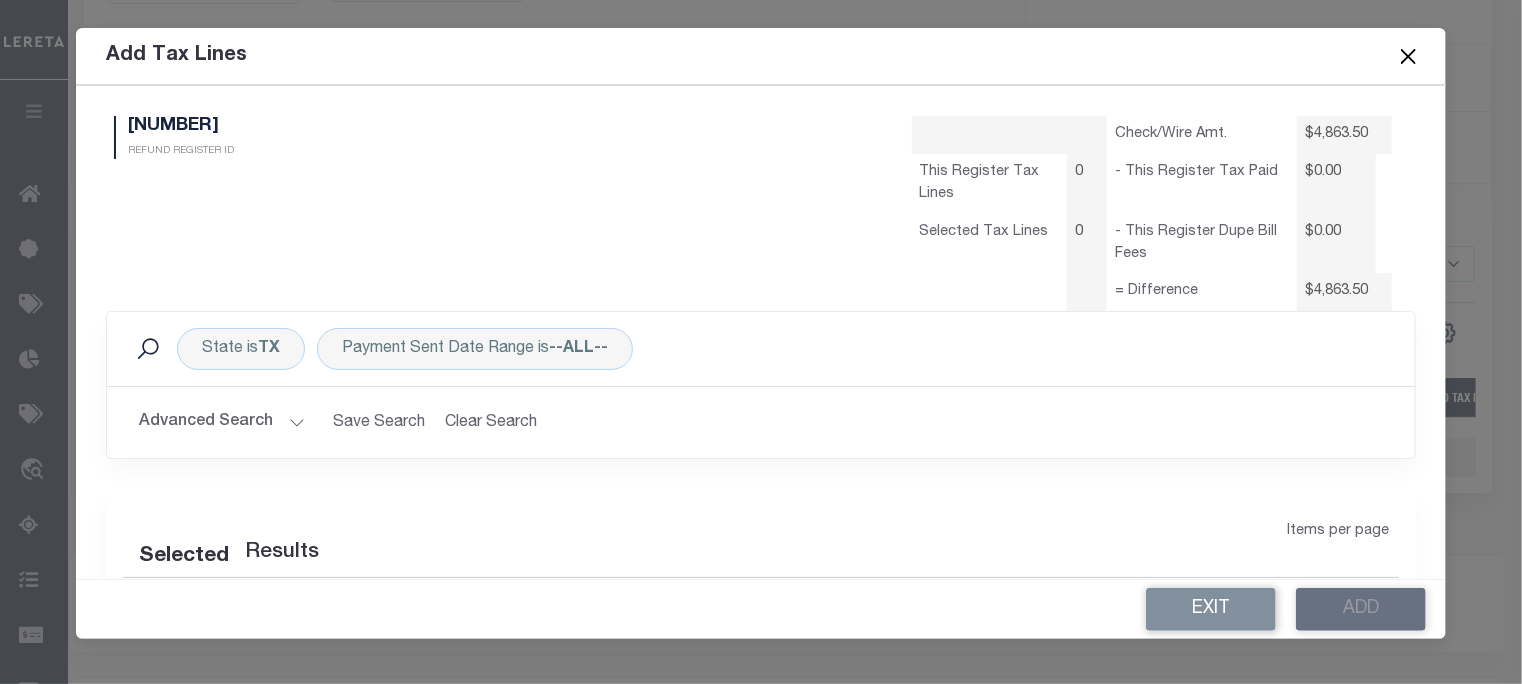 select on "100" 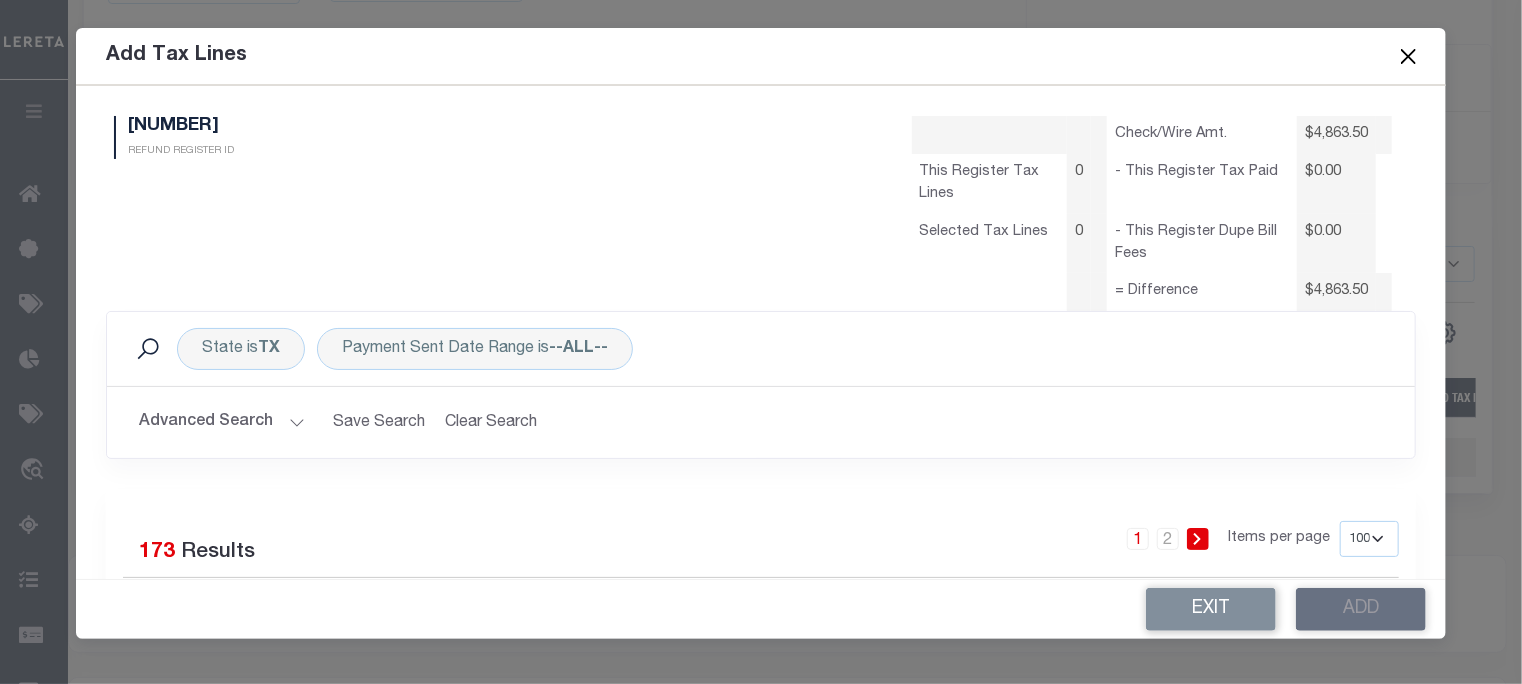 click on "Advanced Search" at bounding box center (222, 422) 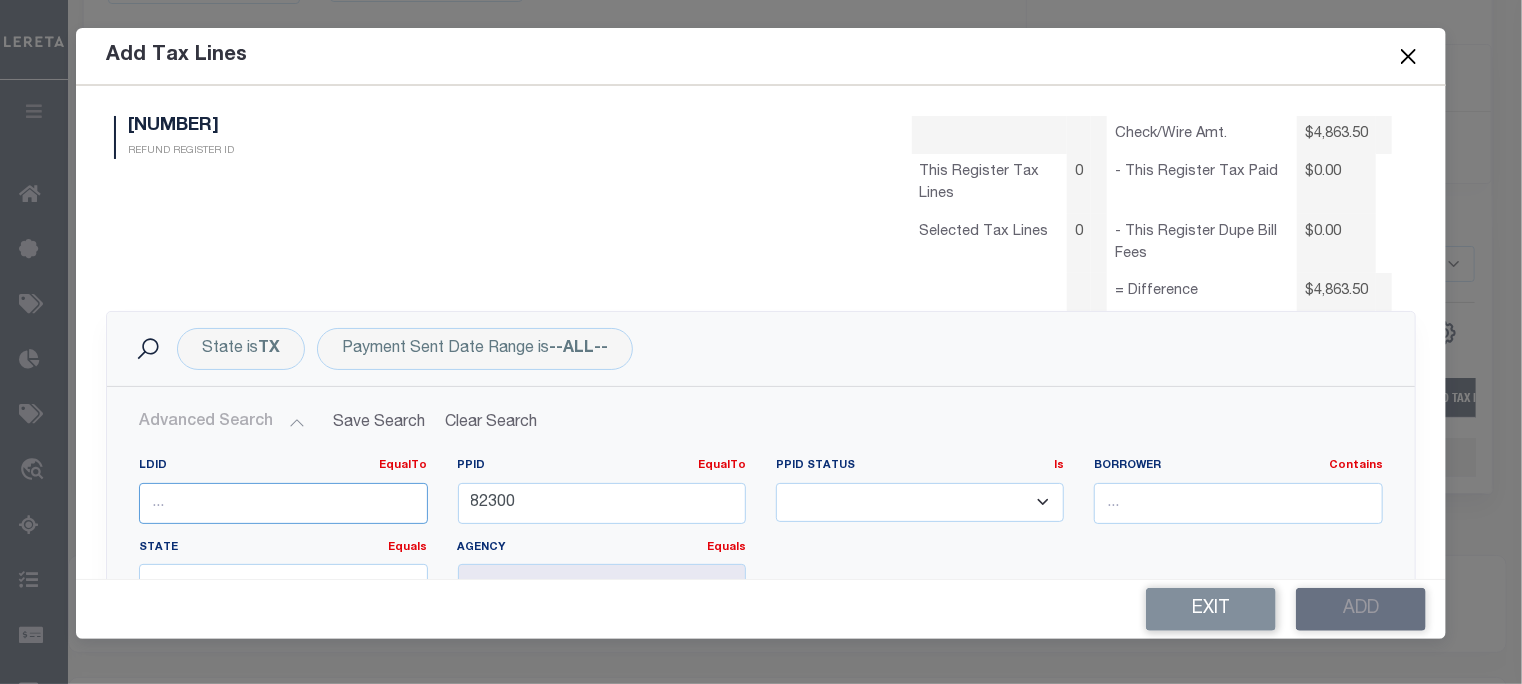 click on "Home Refunds Details
Profile Sign out" at bounding box center [761, -50] 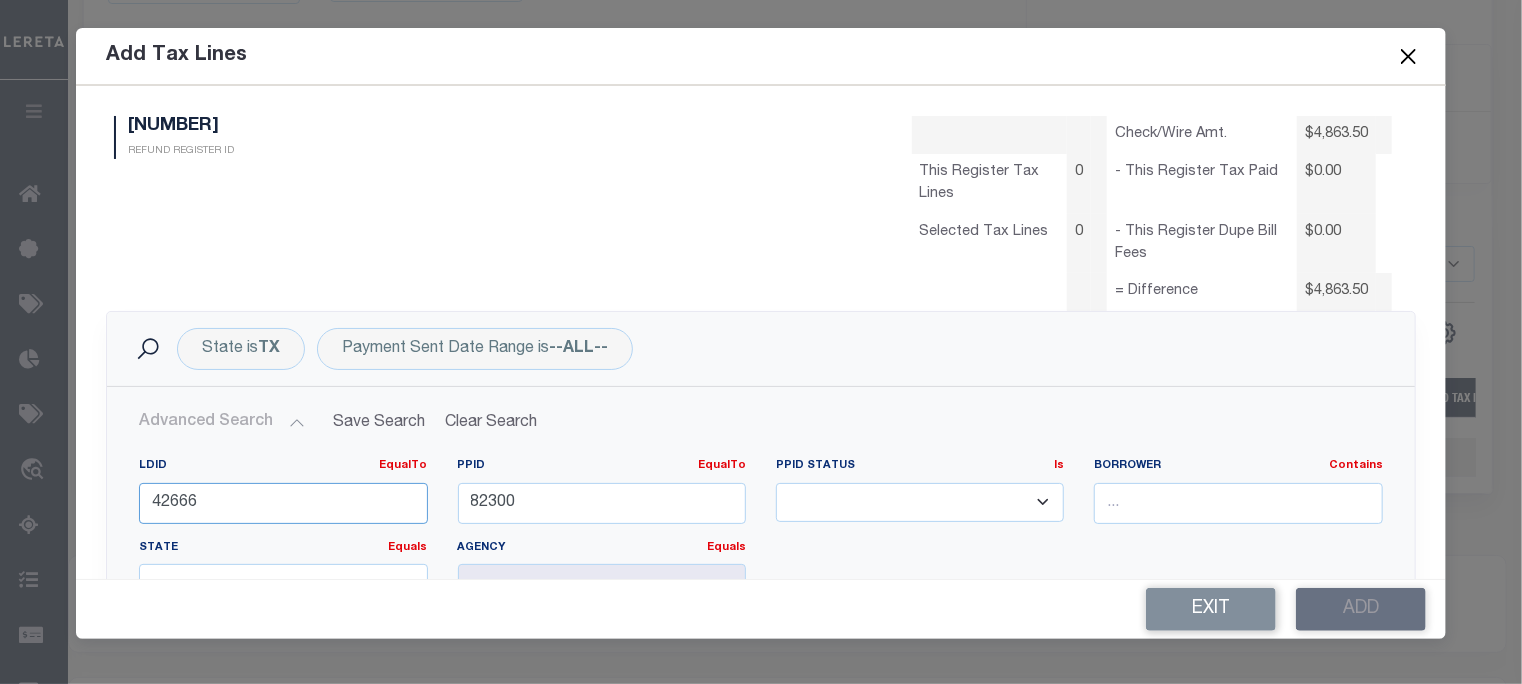 type on "42666" 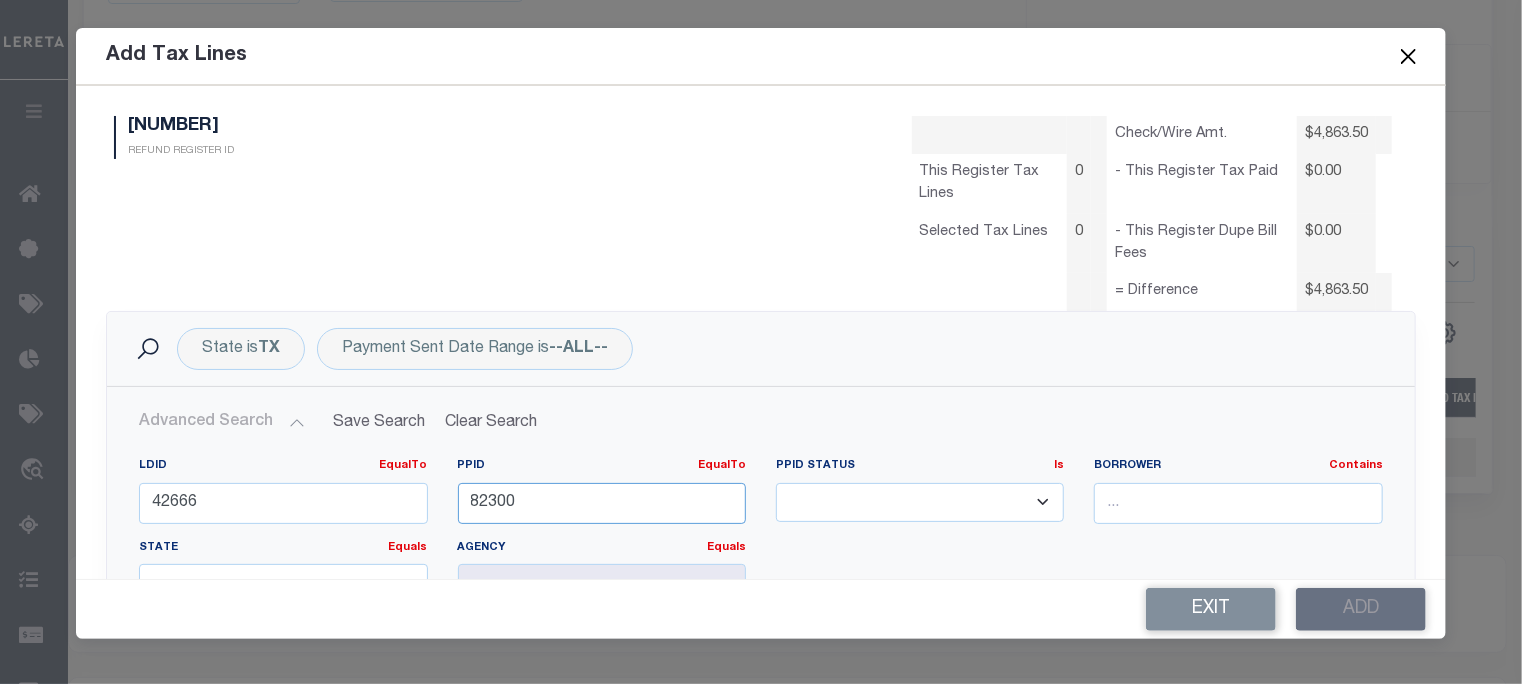 drag, startPoint x: 525, startPoint y: 501, endPoint x: 7, endPoint y: 568, distance: 522.31506 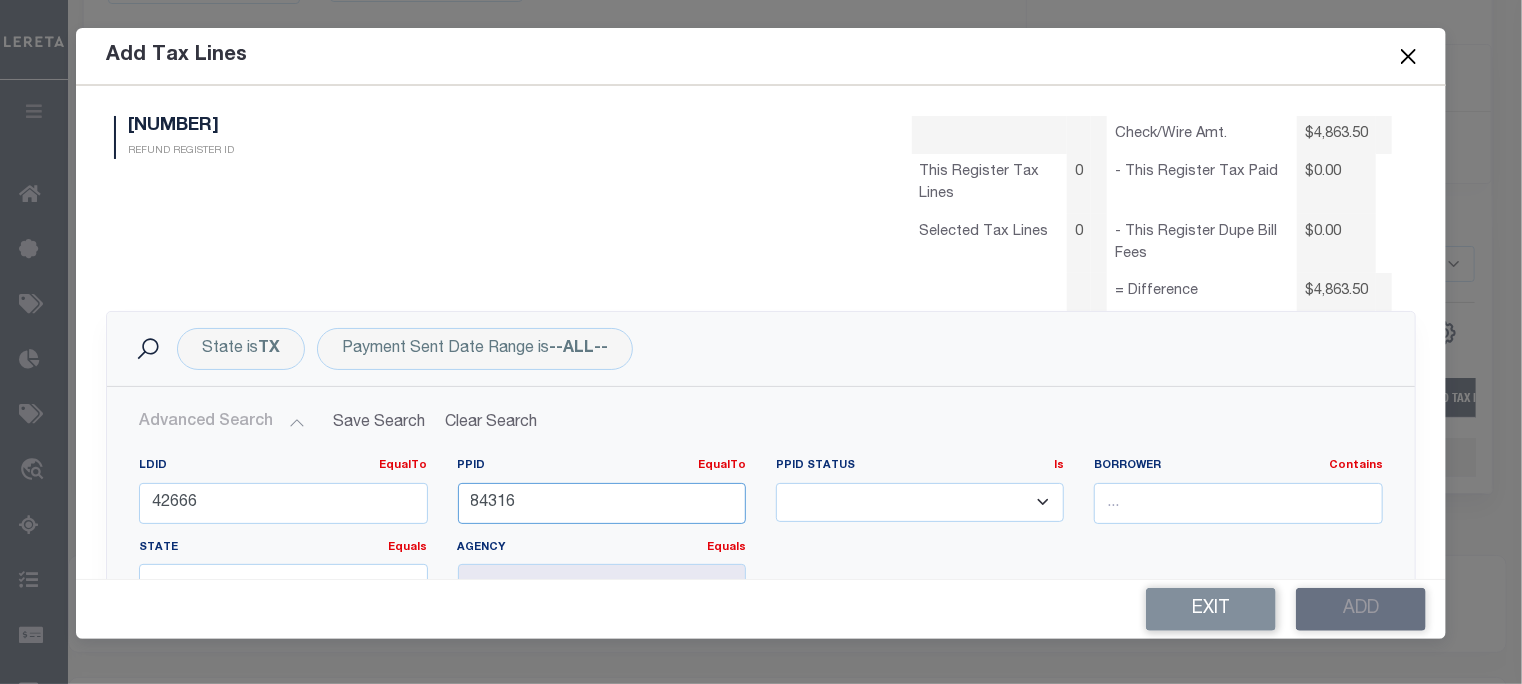 type on "84316" 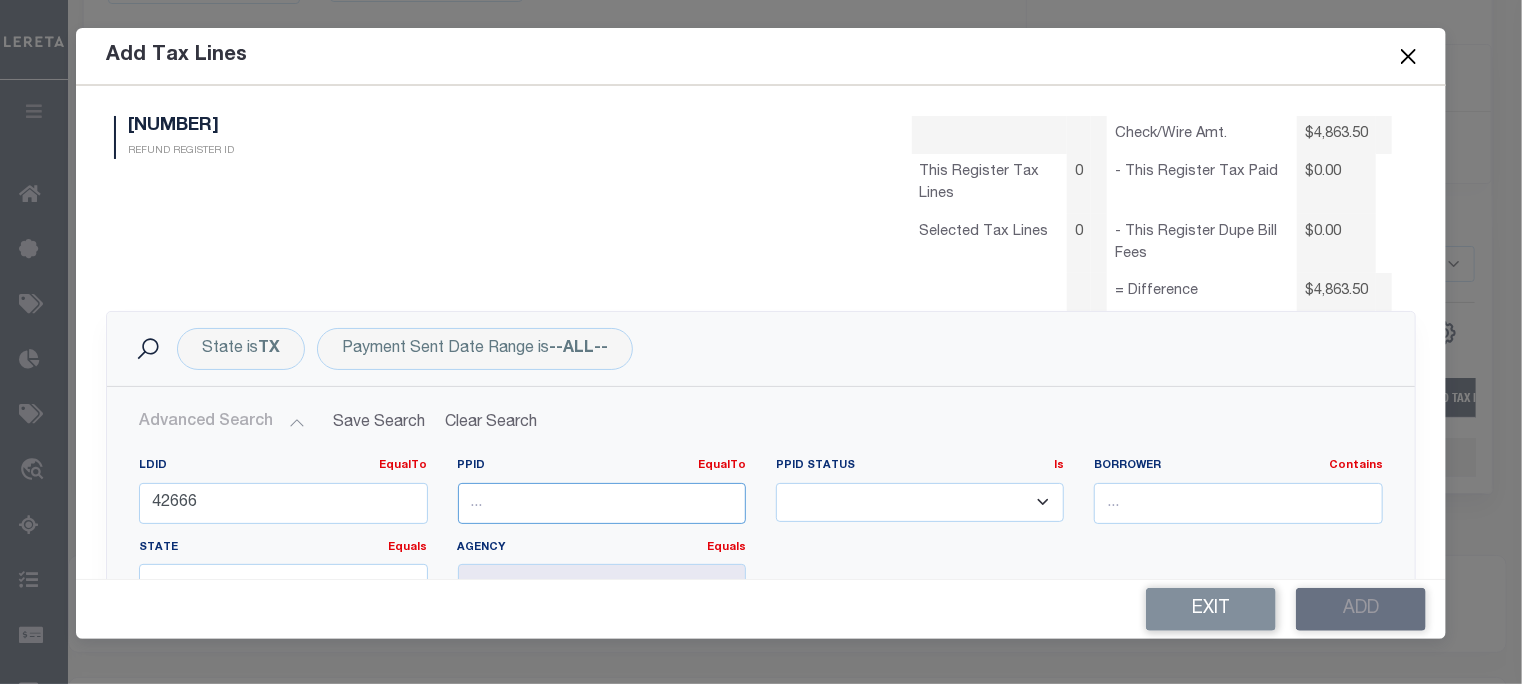 type on "84316" 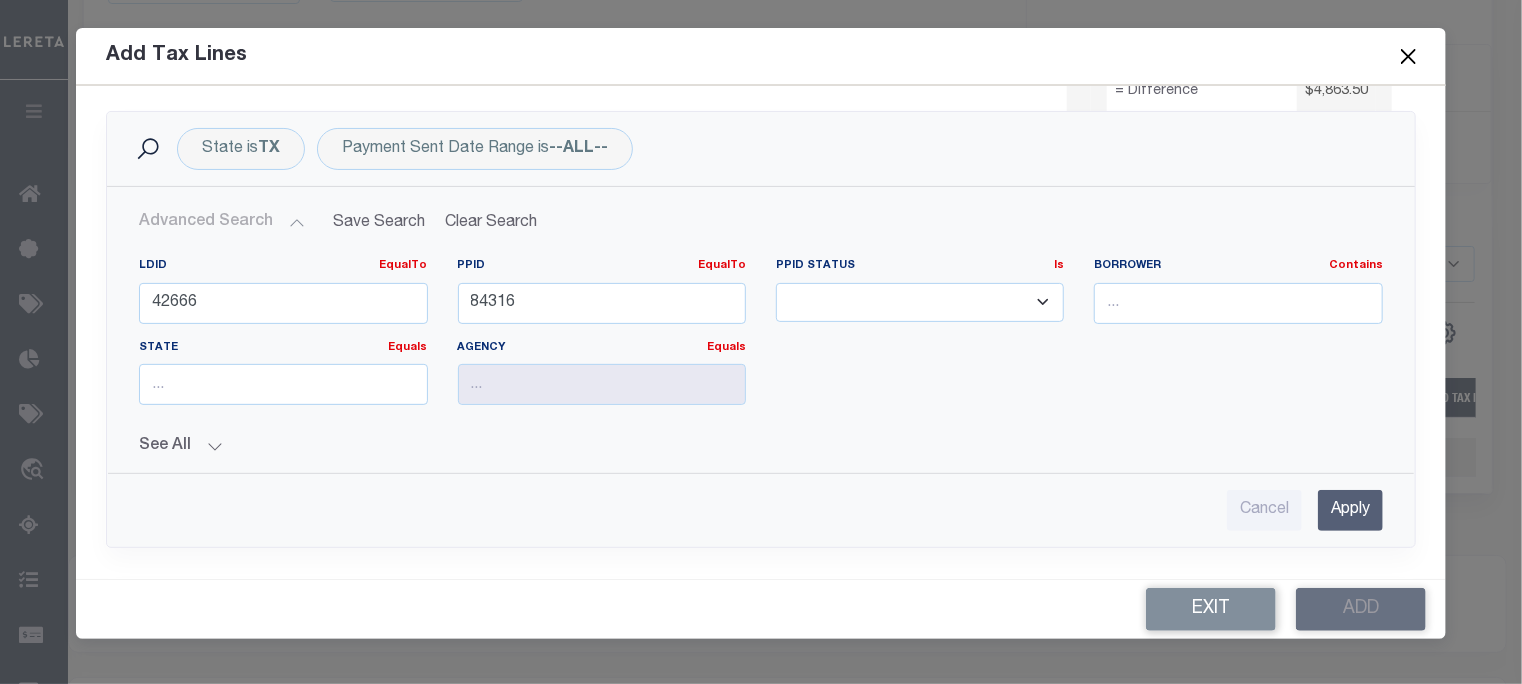 click on "Apply" at bounding box center [1350, 510] 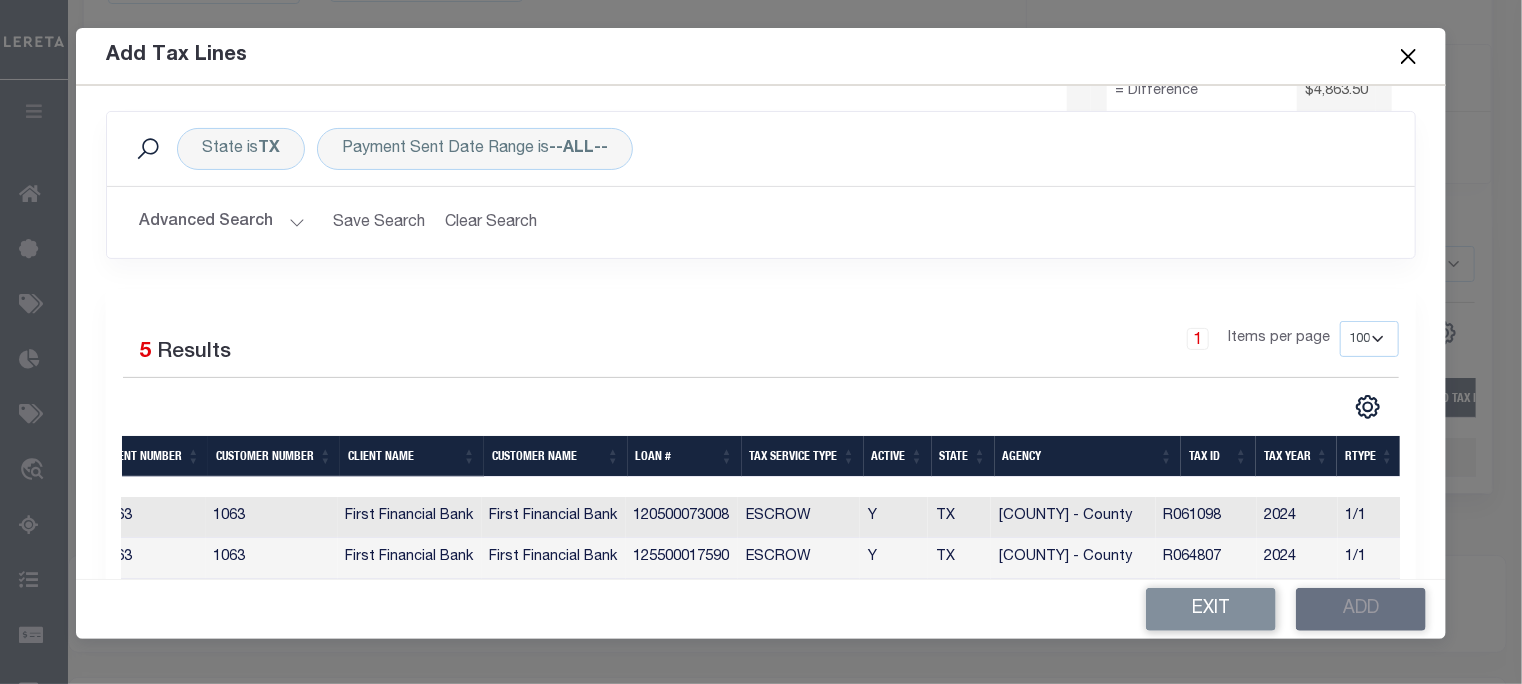 click on "Tax ID" at bounding box center (1218, 456) 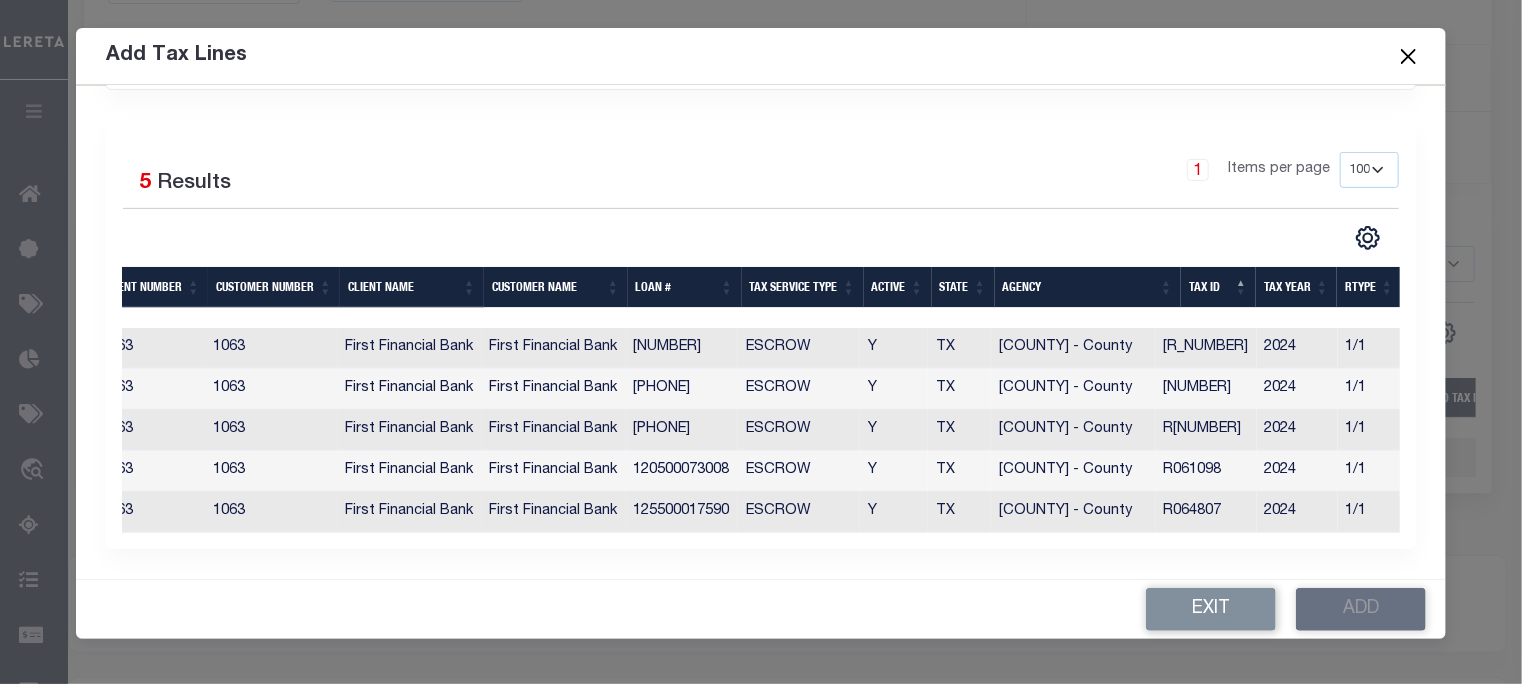 drag, startPoint x: 1227, startPoint y: 536, endPoint x: 205, endPoint y: 525, distance: 1022.0592 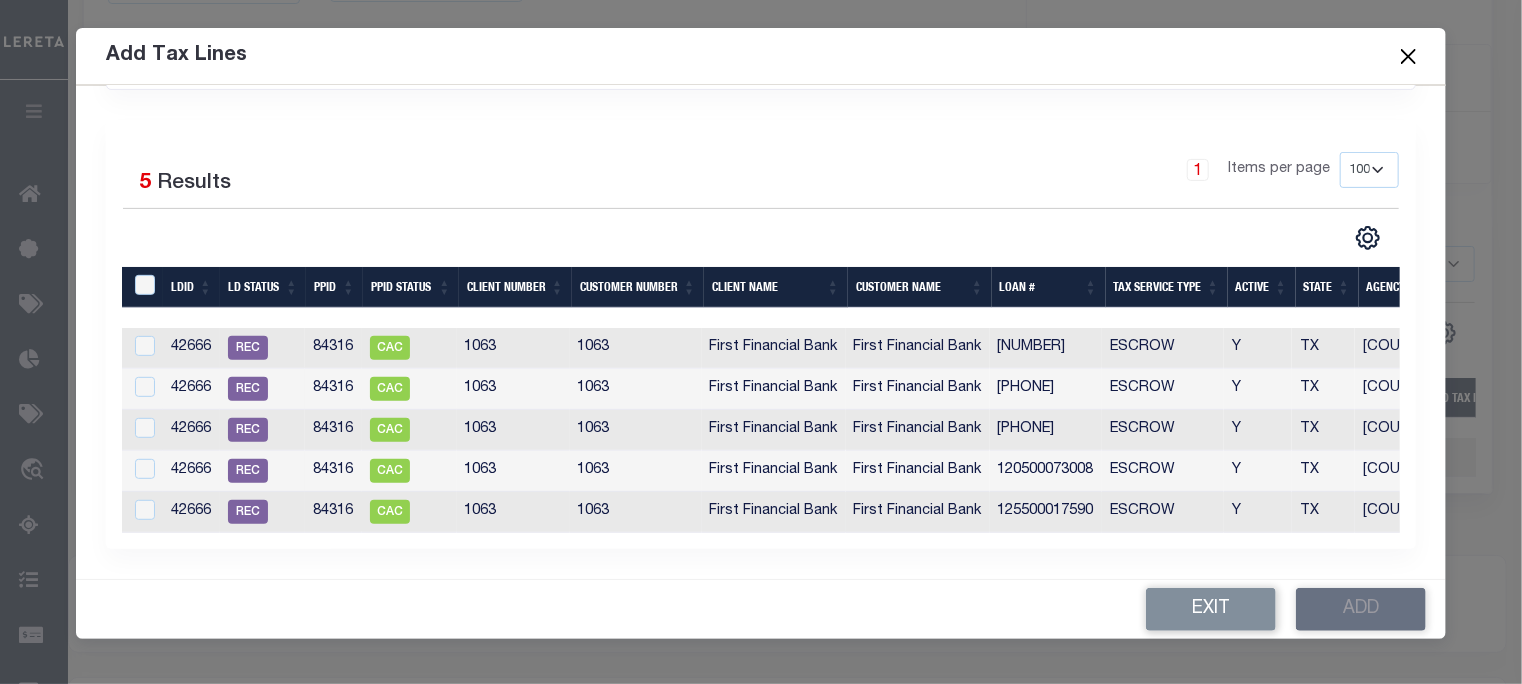 click at bounding box center (145, 510) 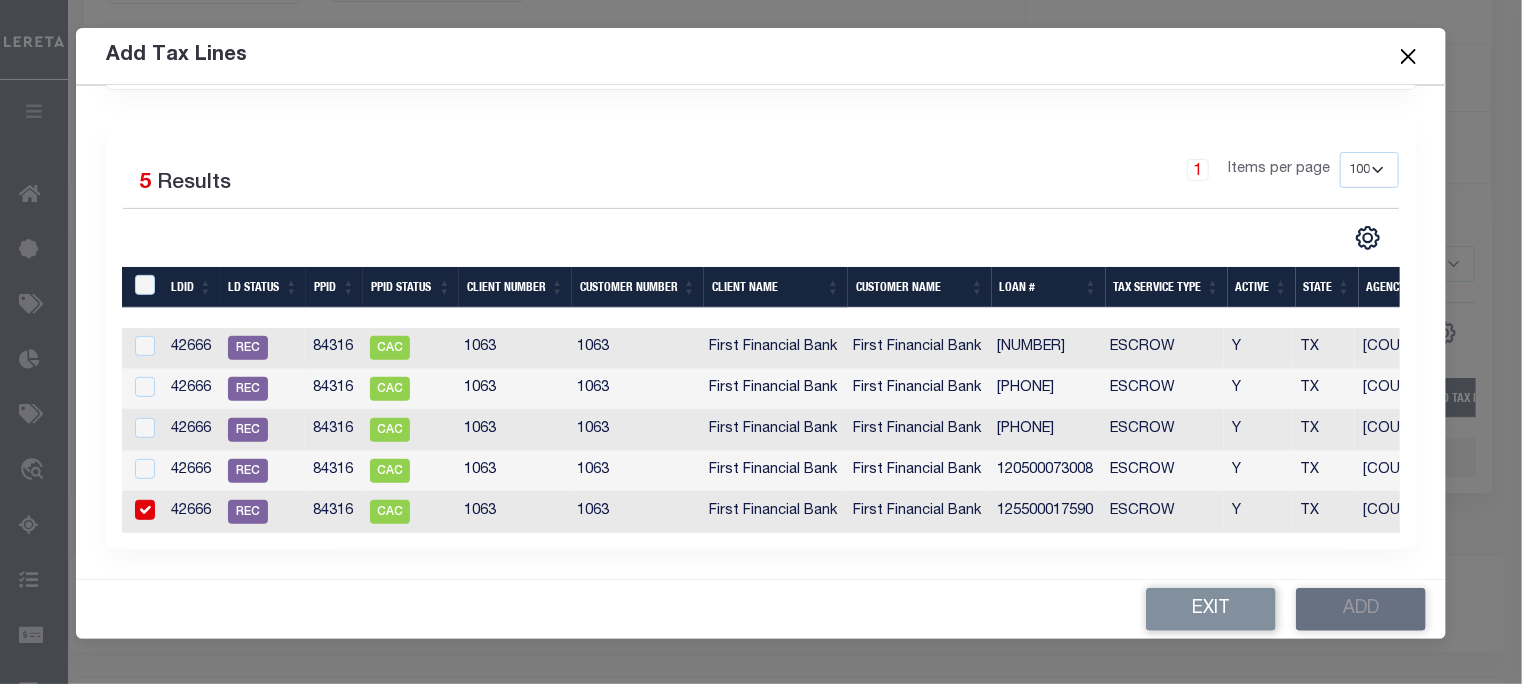checkbox on "true" 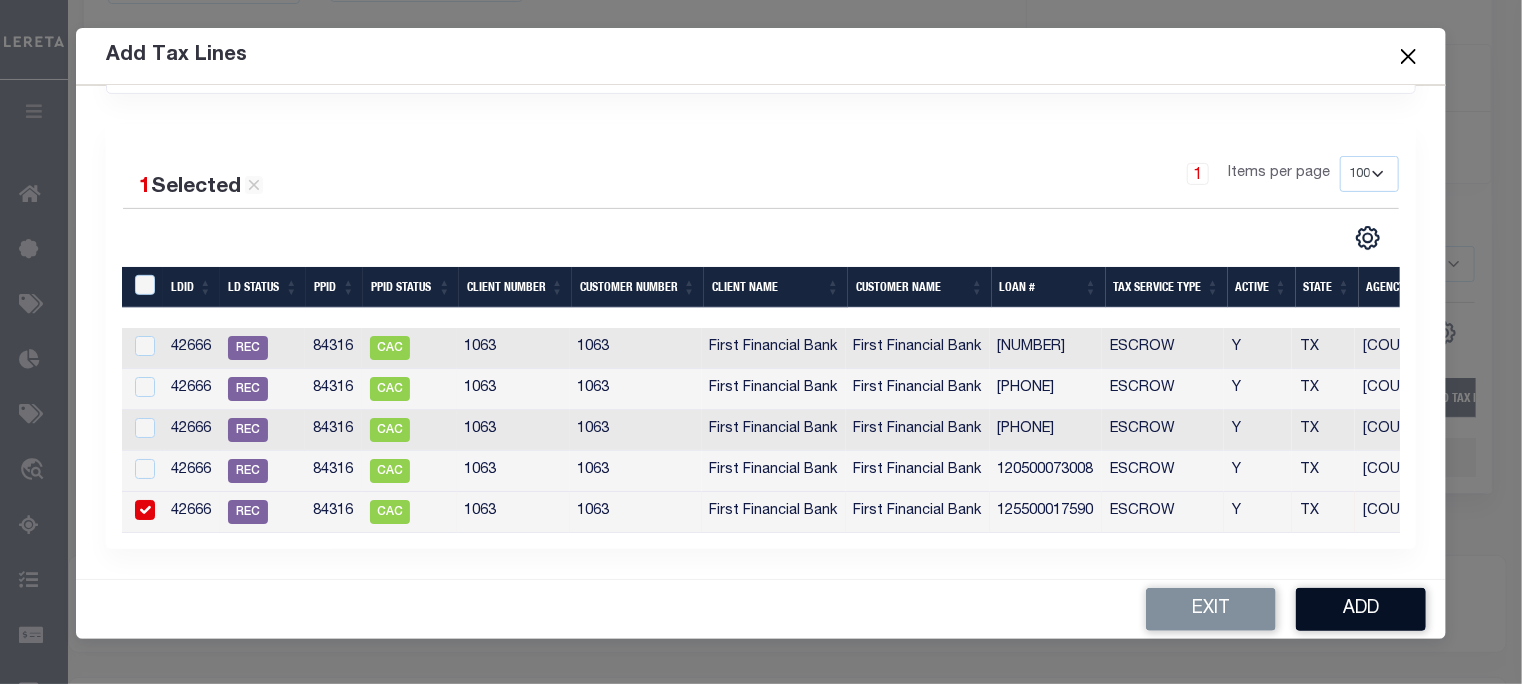 click on "Add" at bounding box center (1361, 609) 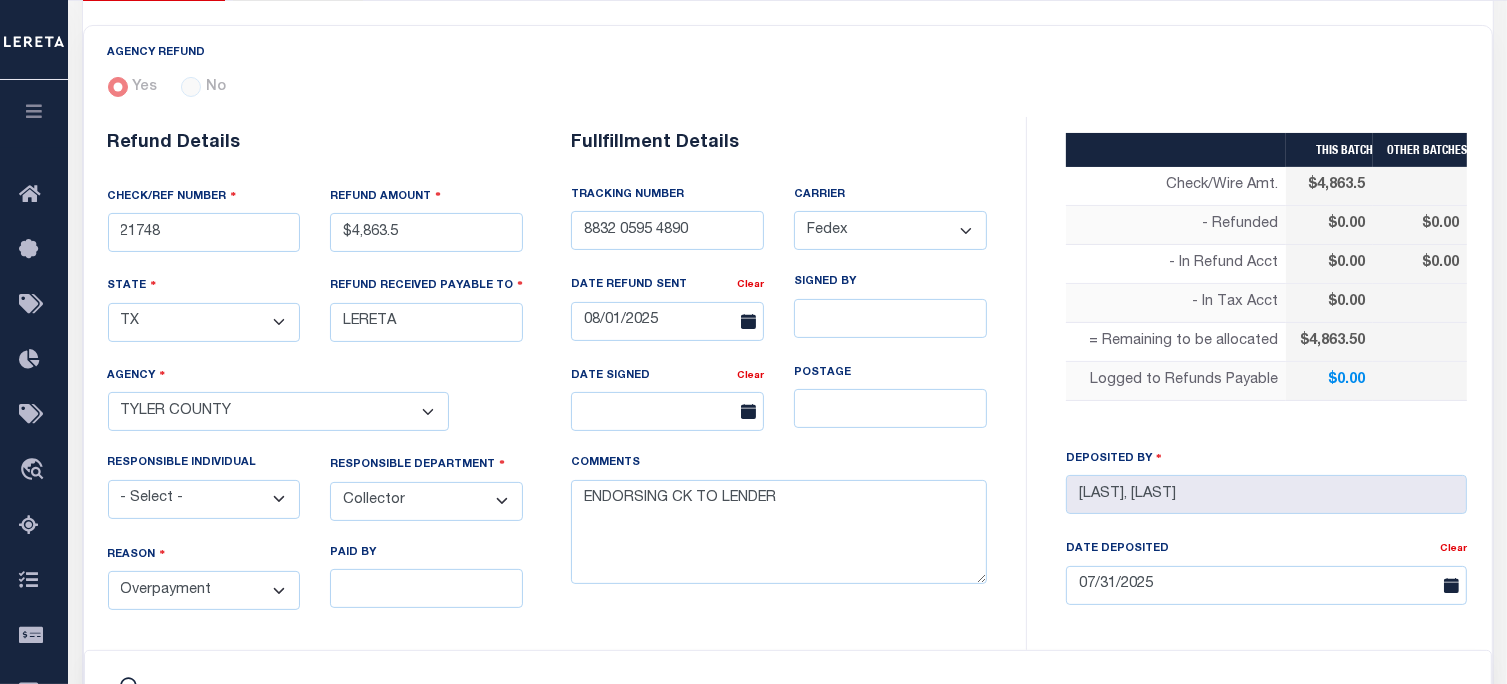 scroll, scrollTop: 0, scrollLeft: 0, axis: both 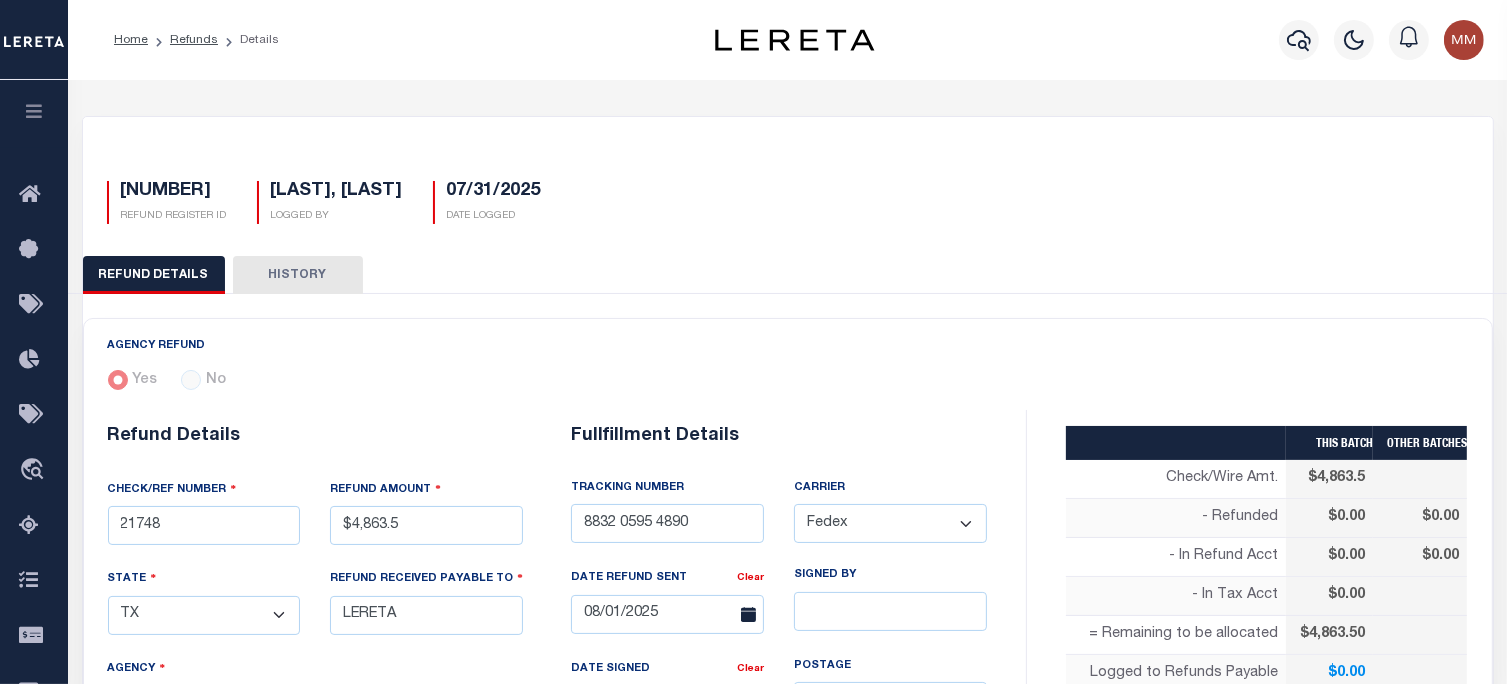 select on "50" 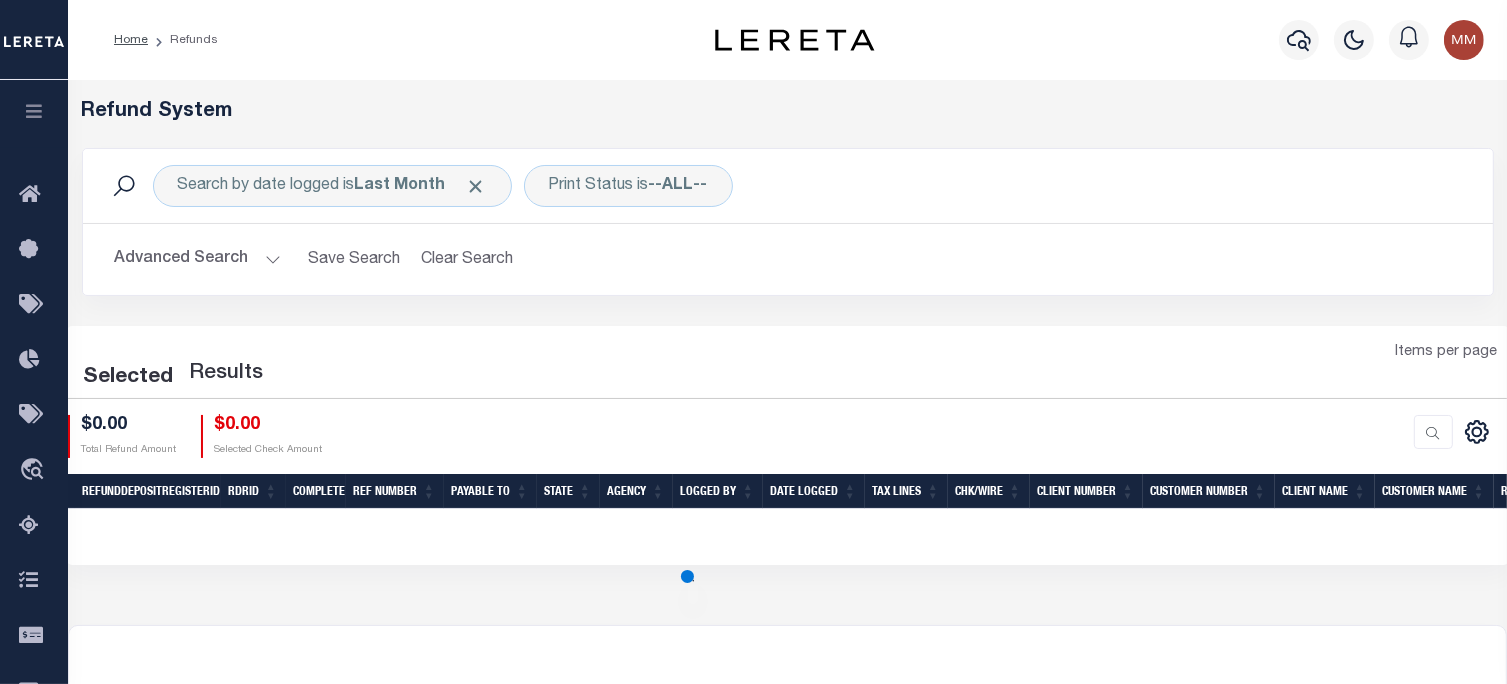 scroll, scrollTop: 201, scrollLeft: 0, axis: vertical 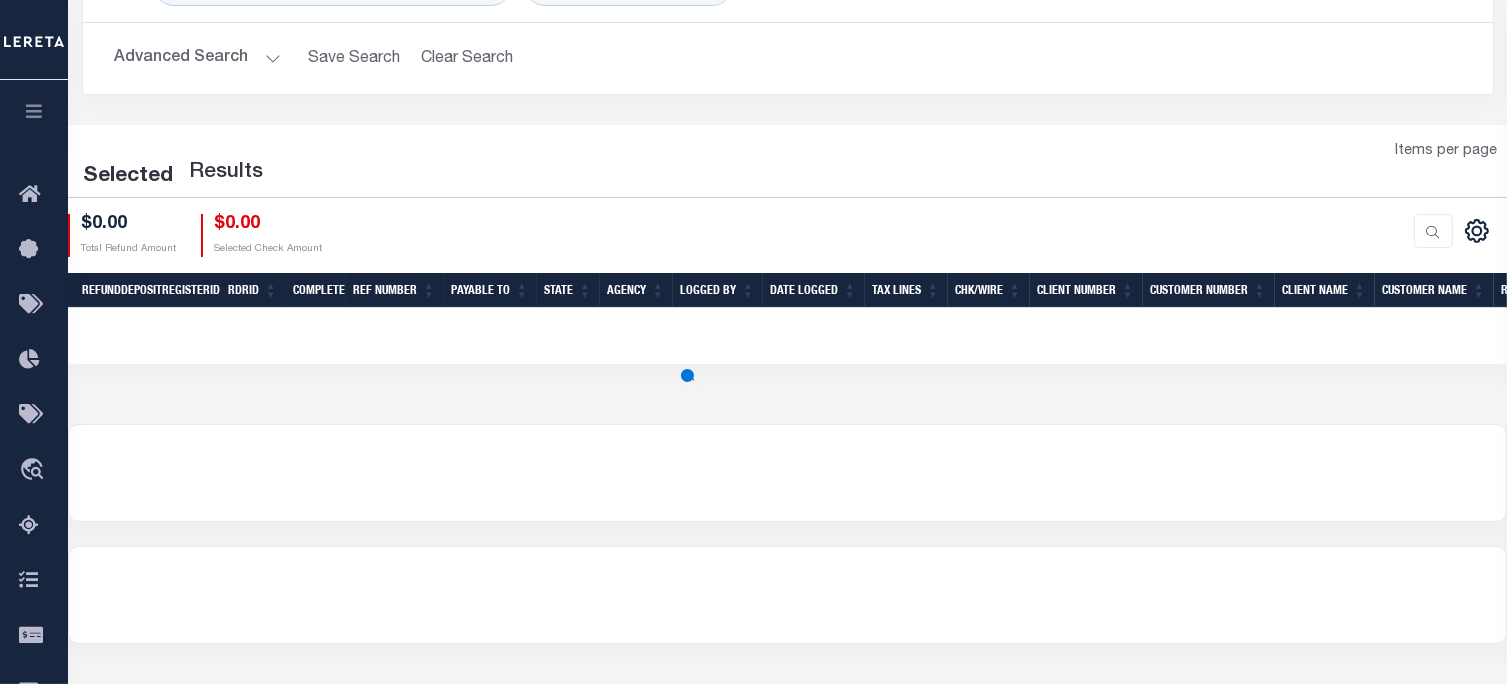 select on "50" 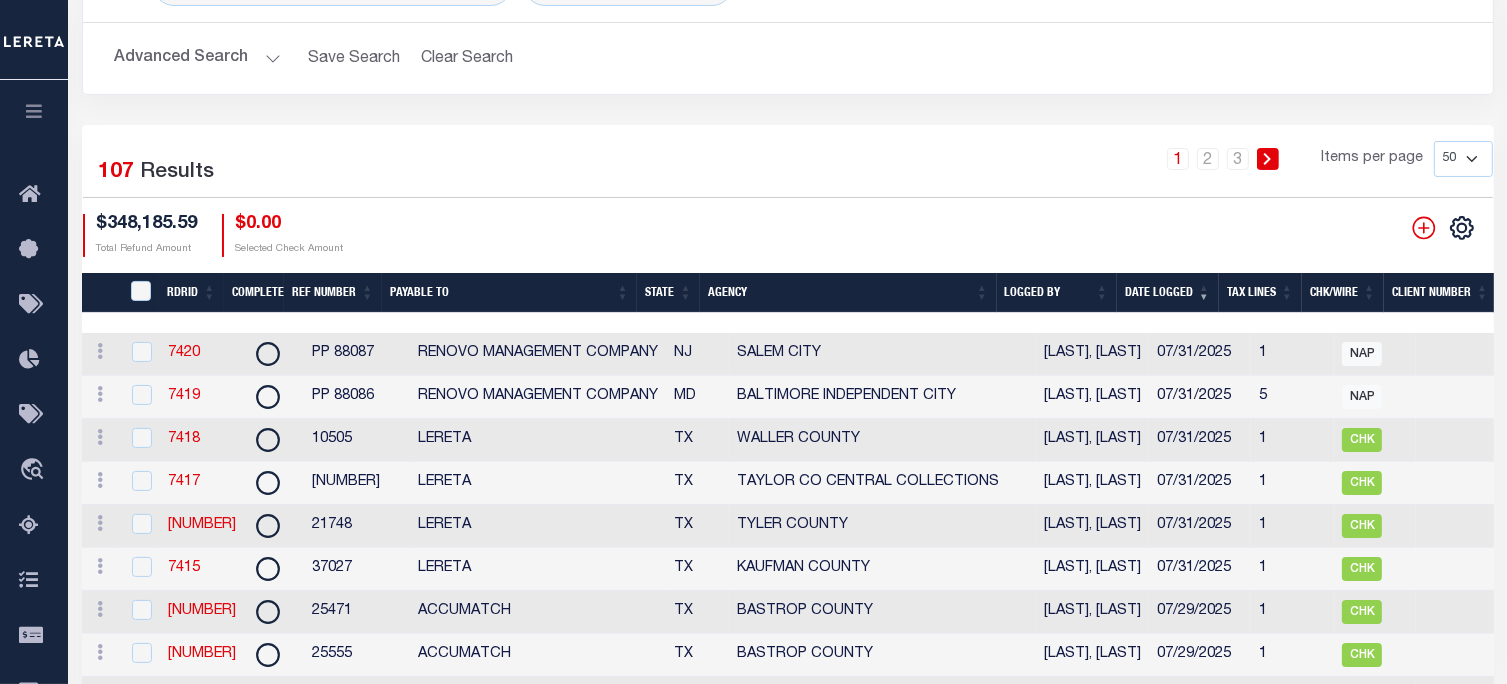 click on "Selected
107   Results
1 2 3
Items per page   10 25 50 100
$348,185.59" at bounding box center [788, 1304] 